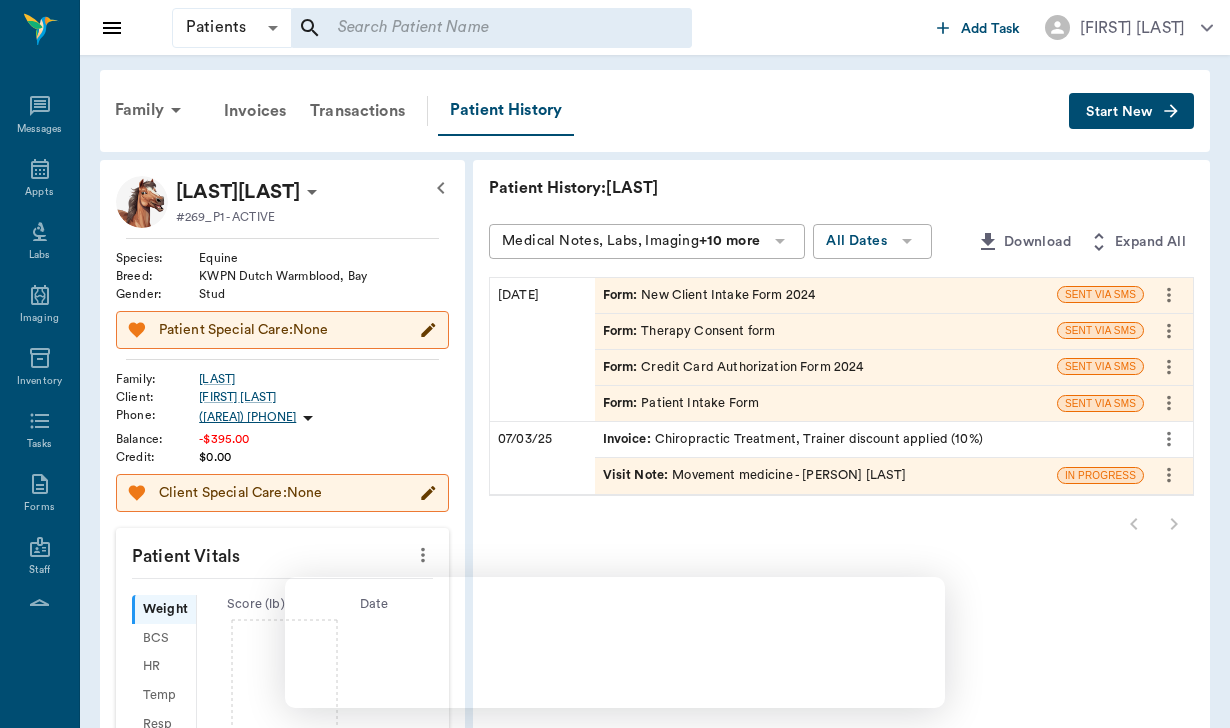 scroll, scrollTop: 0, scrollLeft: 0, axis: both 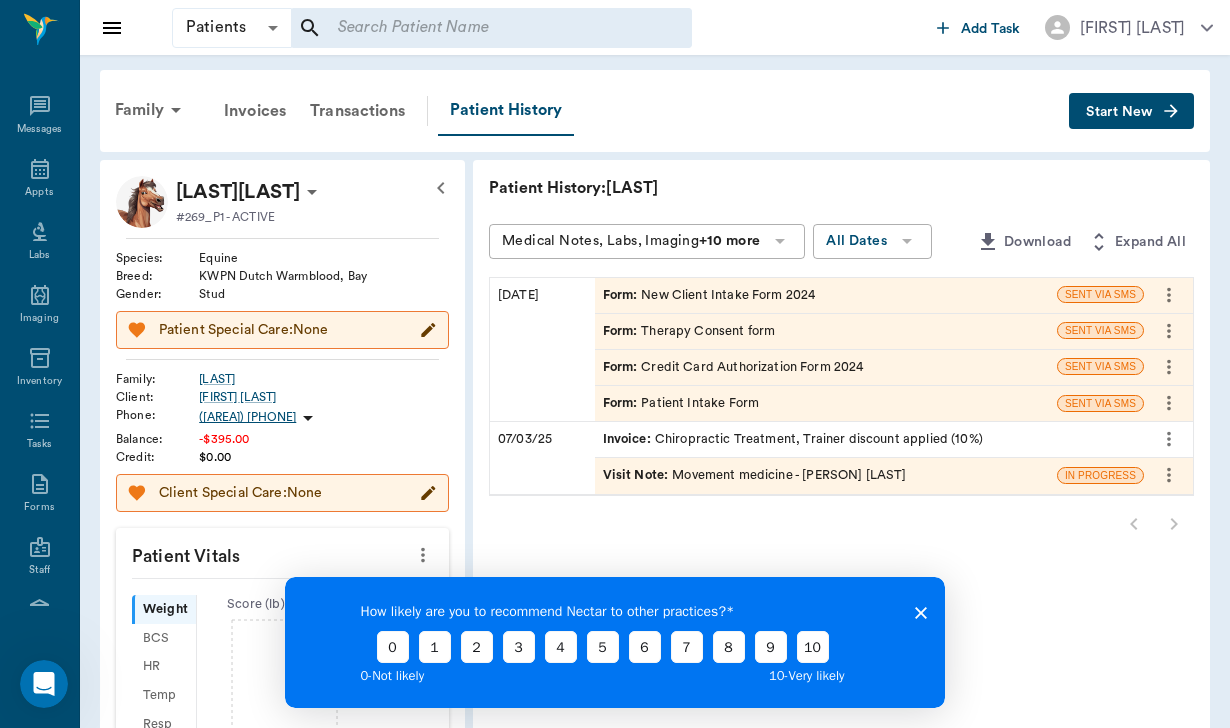 click 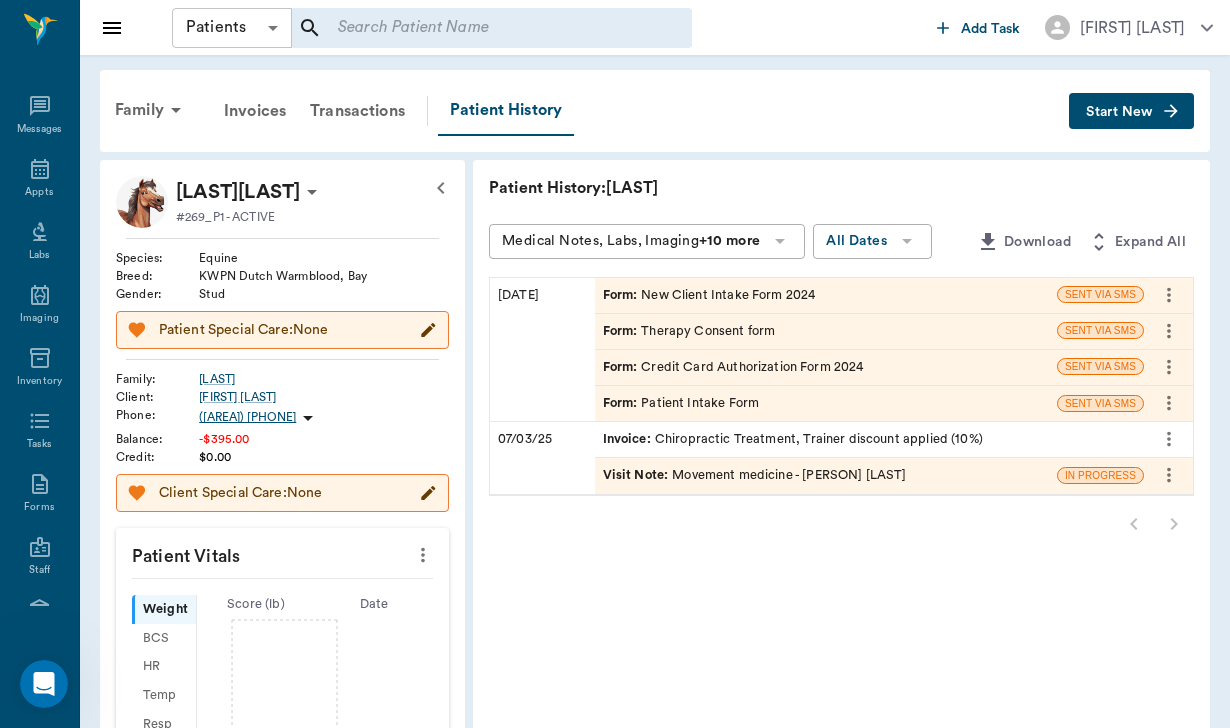 click on "Patients Patients ​ ​ Add Task [FIRST] [LAST] Nectar Messages Appts Labs Imaging Inventory Tasks Forms Staff Reports Lookup Settings Family Invoices Transactions Patient History Start New [FIRST] [LAST] #269_P1    -    ACTIVE   Species : Equine Breed : KWPN Dutch Warmblood, Bay Gender : Stud Patient Special Care:  None Family : [LAST] Client : [FIRST] [LAST] Phone : ([AREA]) [PHONE] Balance : -$395.00 Credit : $0.00 Client Special Care:  None Patient Vitals Weight BCS HR Temp Resp BP Dia Pain Perio Score ( lb ) Date Ongoing diagnosis Current Rx Reminders Upcoming appointments Schedule Appointment Patient History:  [FIRST] Medical Notes, Labs, Imaging  +10 more All Dates Download Expand All [MM]/[DD]/[YY] Form : New Client Intake Form 2024 SENT VIA SMS Form : Therapy Consent form SENT VIA SMS Form : Credit Card Authorization Form 2024 SENT VIA SMS Form : Patient Intake Form SENT VIA SMS [MM]/[DD]/[YY] Invoice : Chiropractic Treatment, Trainer discount applied (10%) Visit Note : Movement medicine - [FIRST] [LAST]" at bounding box center (615, 623) 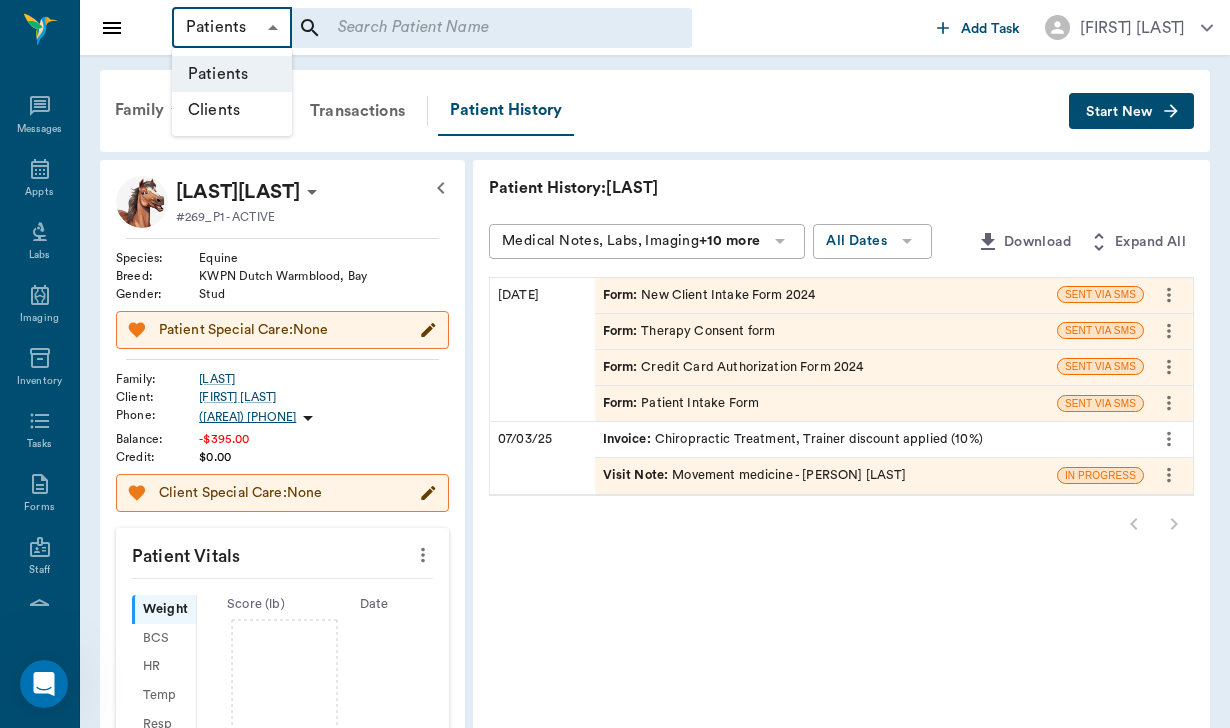 click on "Clients" at bounding box center [232, 110] 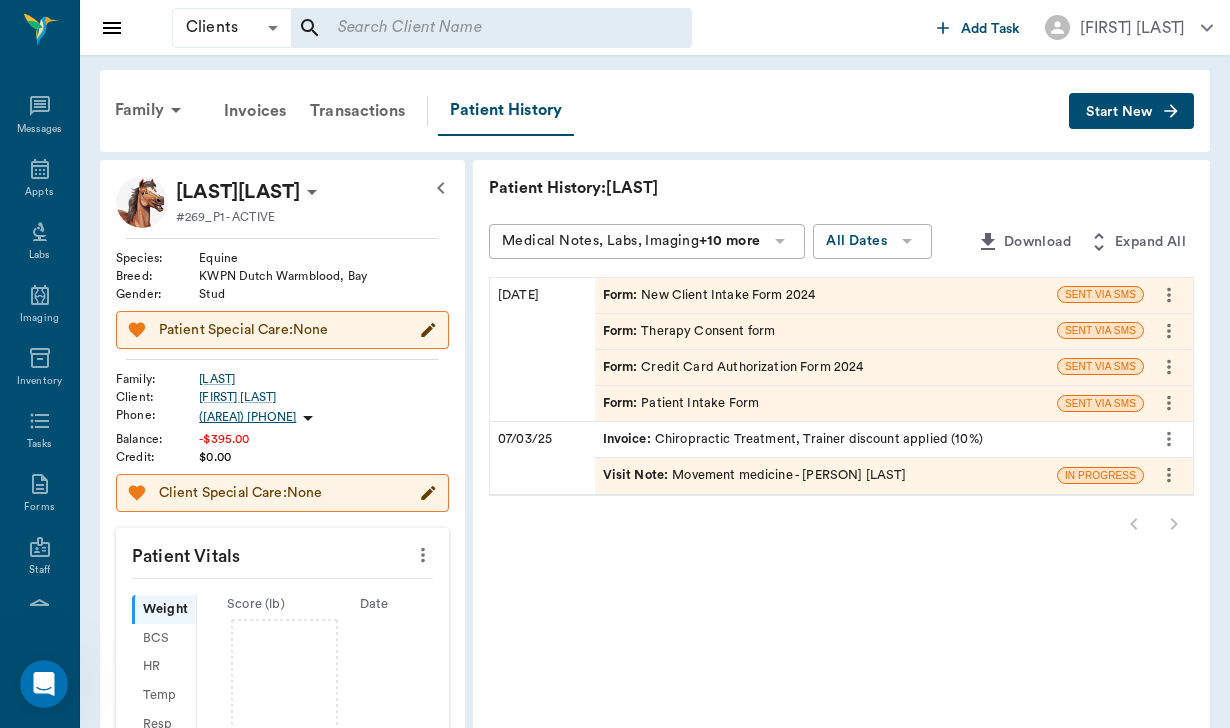 click on "Clients Clients ​ ​ Add Task [FIRST] [LAST]" at bounding box center (655, 27) 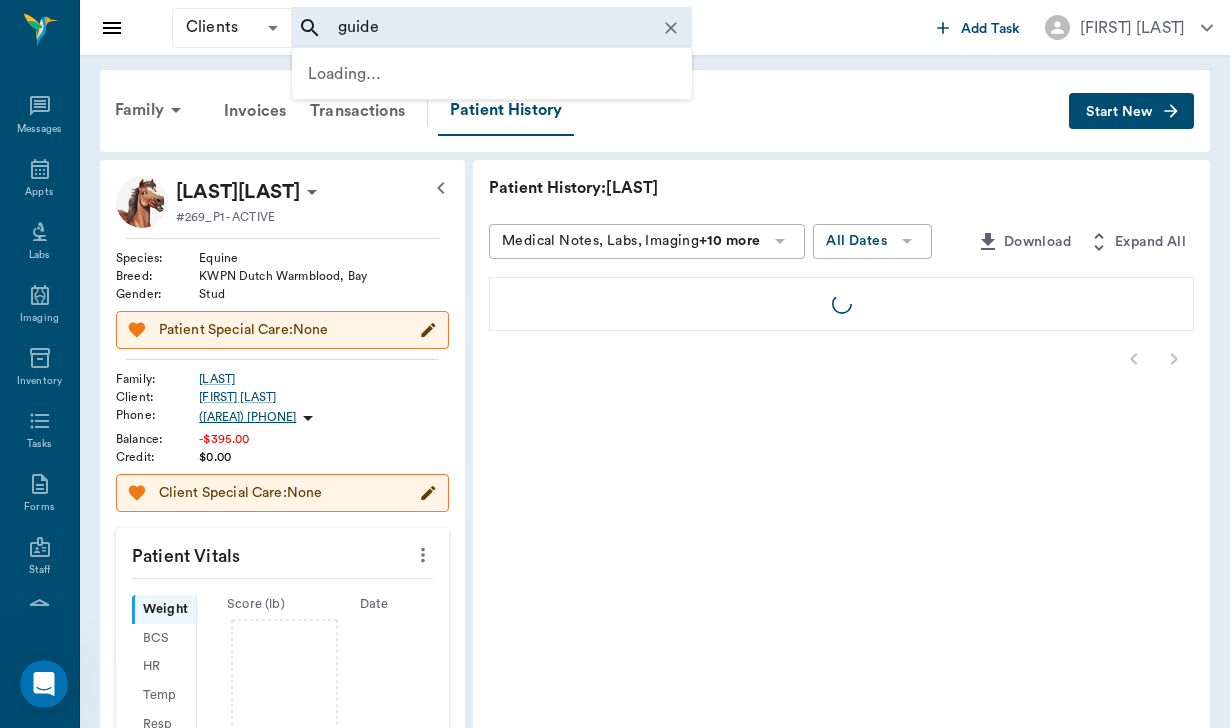 type on "guide" 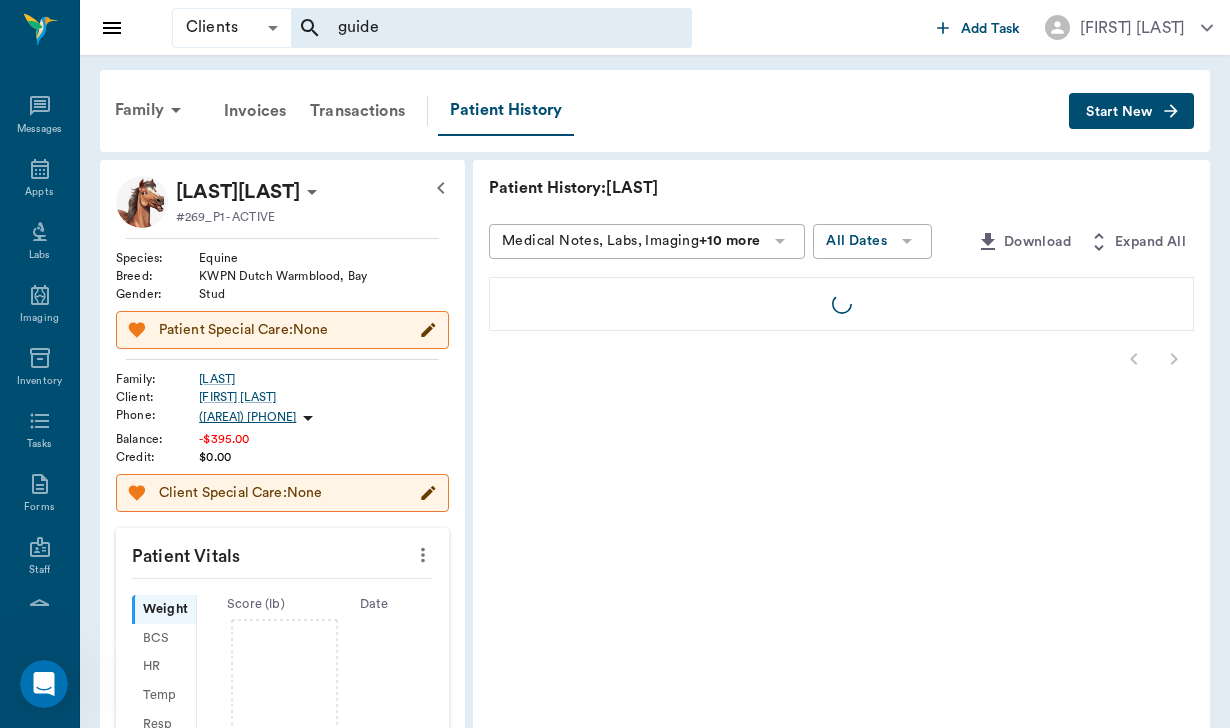 click at bounding box center [841, 359] 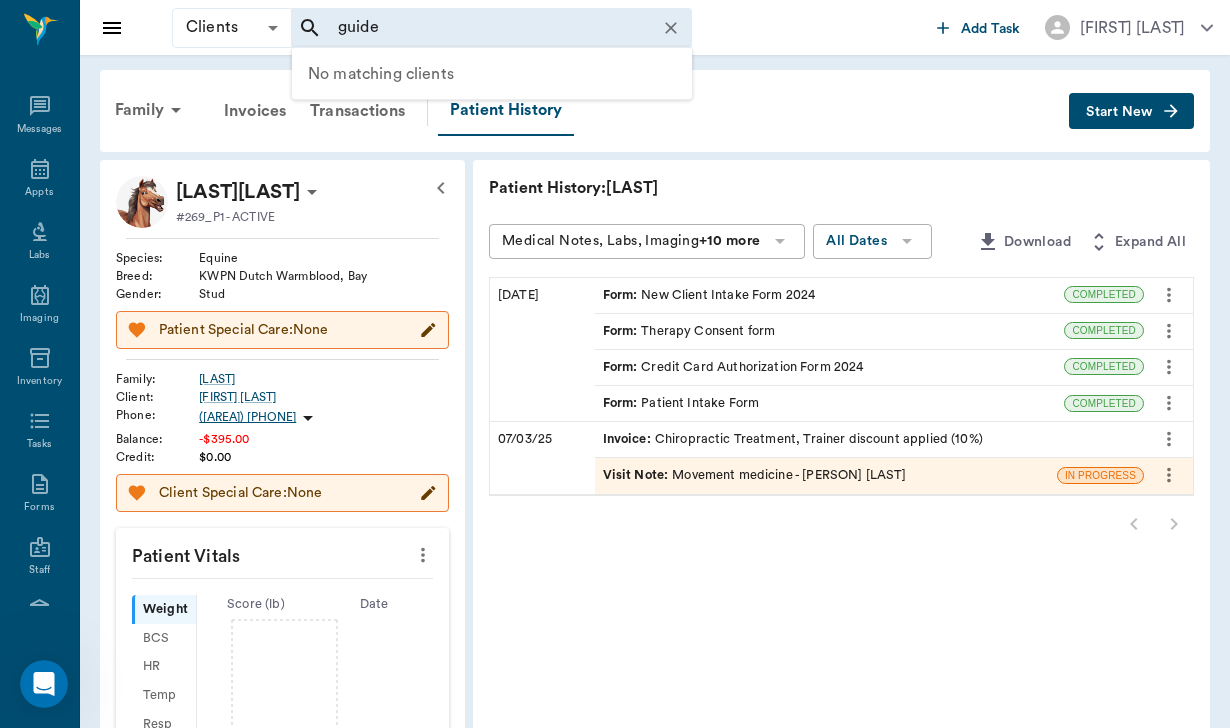 click on "guide ​" at bounding box center [492, 28] 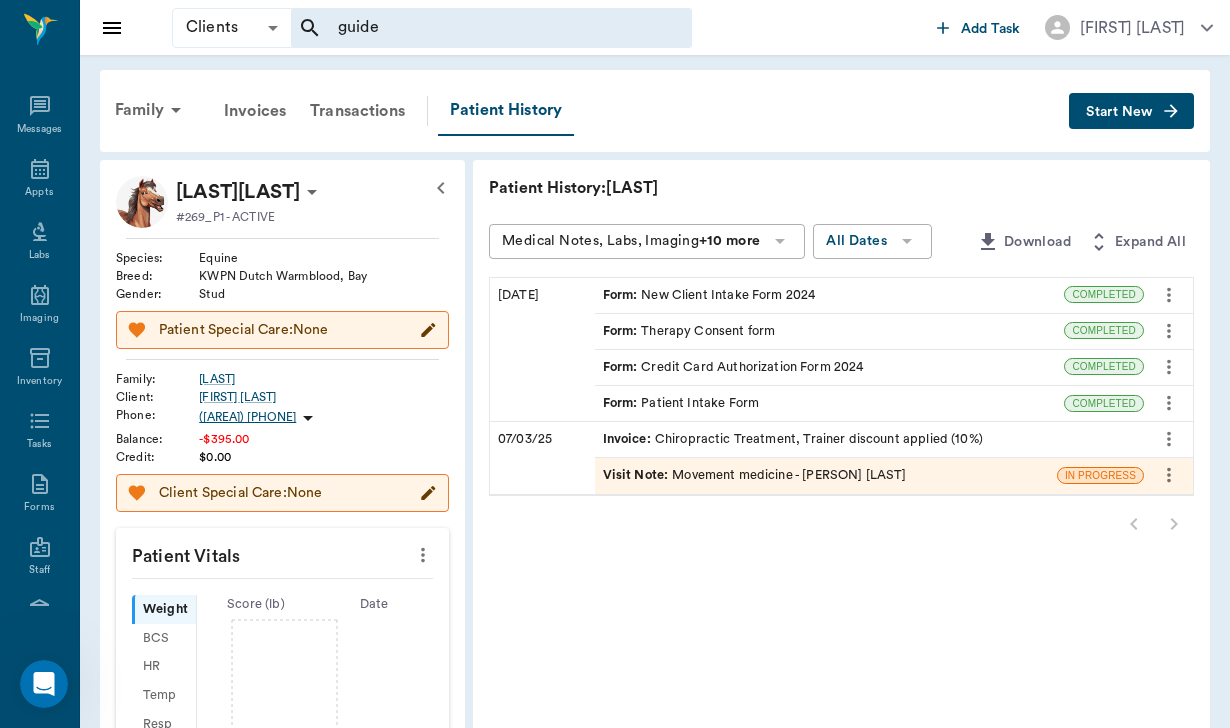 click on "Form : Patient Intake Form" at bounding box center (681, 403) 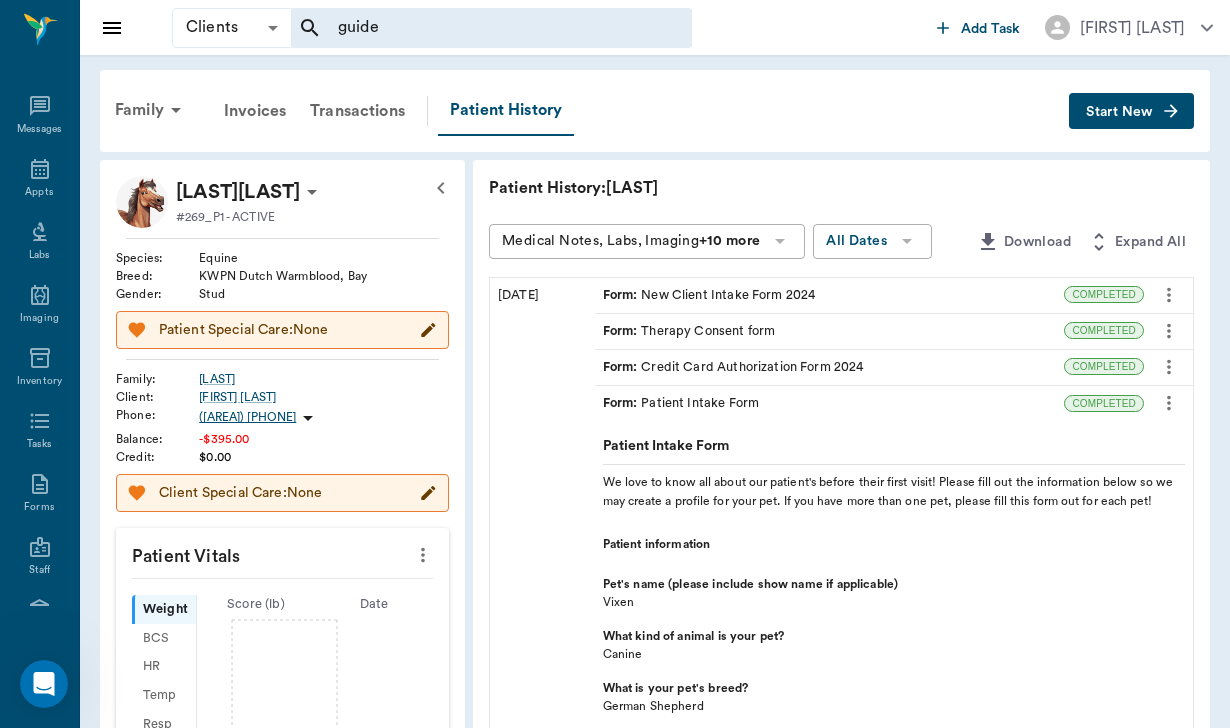 scroll, scrollTop: 0, scrollLeft: 0, axis: both 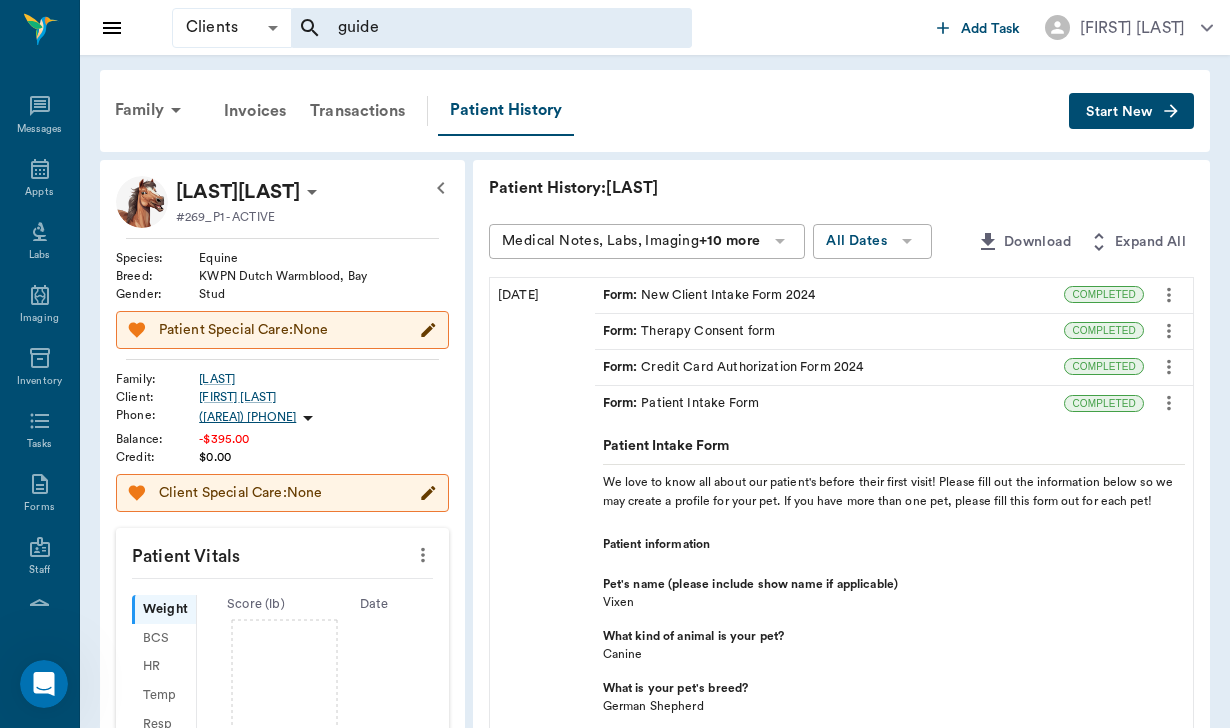 click on "Form : Credit Card Authorization Form 2024" at bounding box center (733, 367) 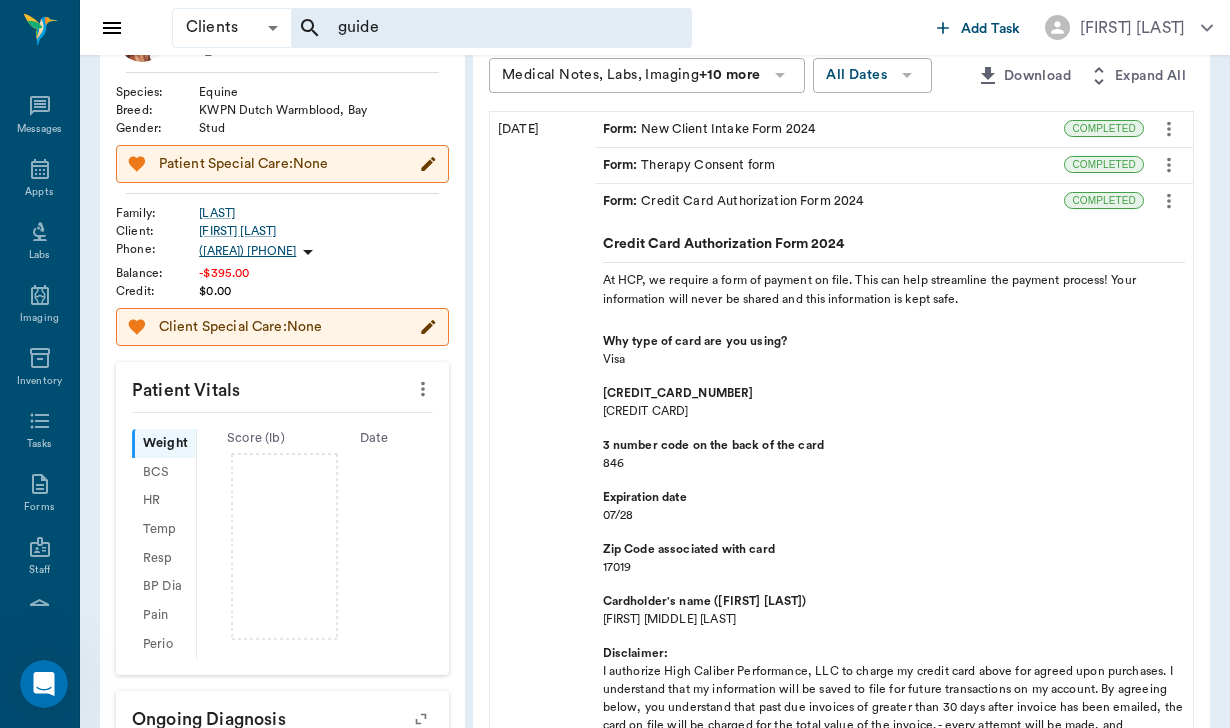 scroll, scrollTop: 178, scrollLeft: 0, axis: vertical 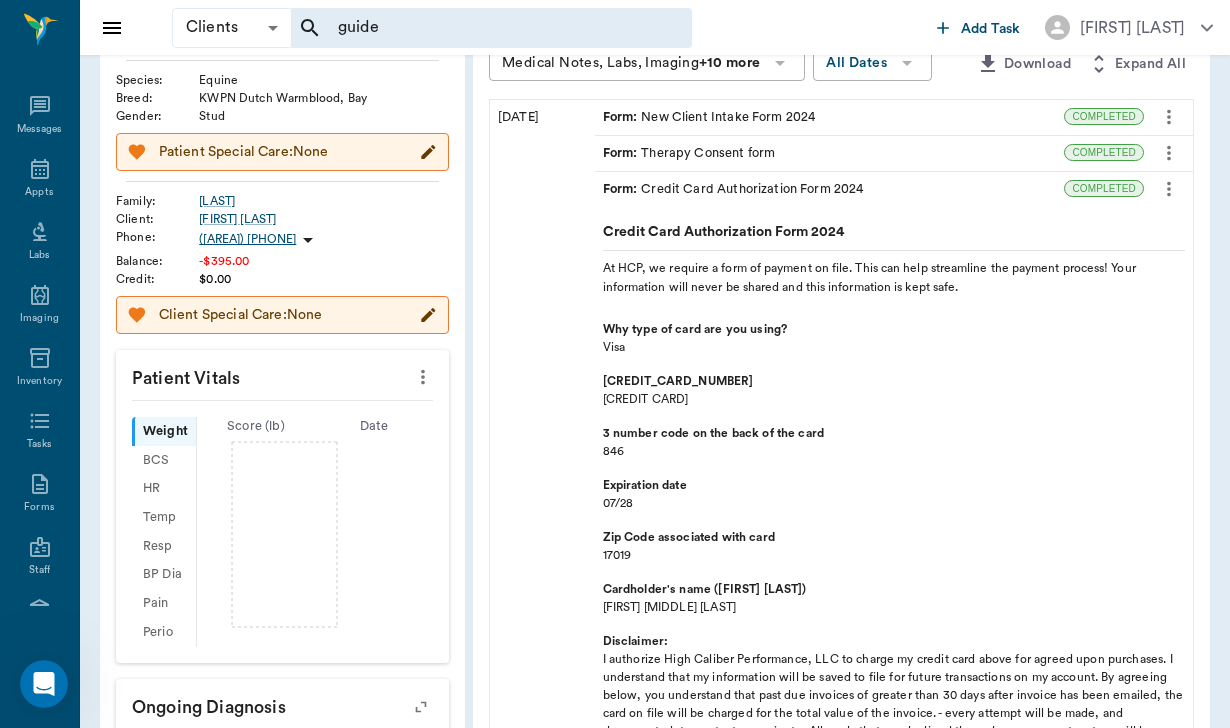click on "Form : New Client Intake Form 2024" at bounding box center (709, 117) 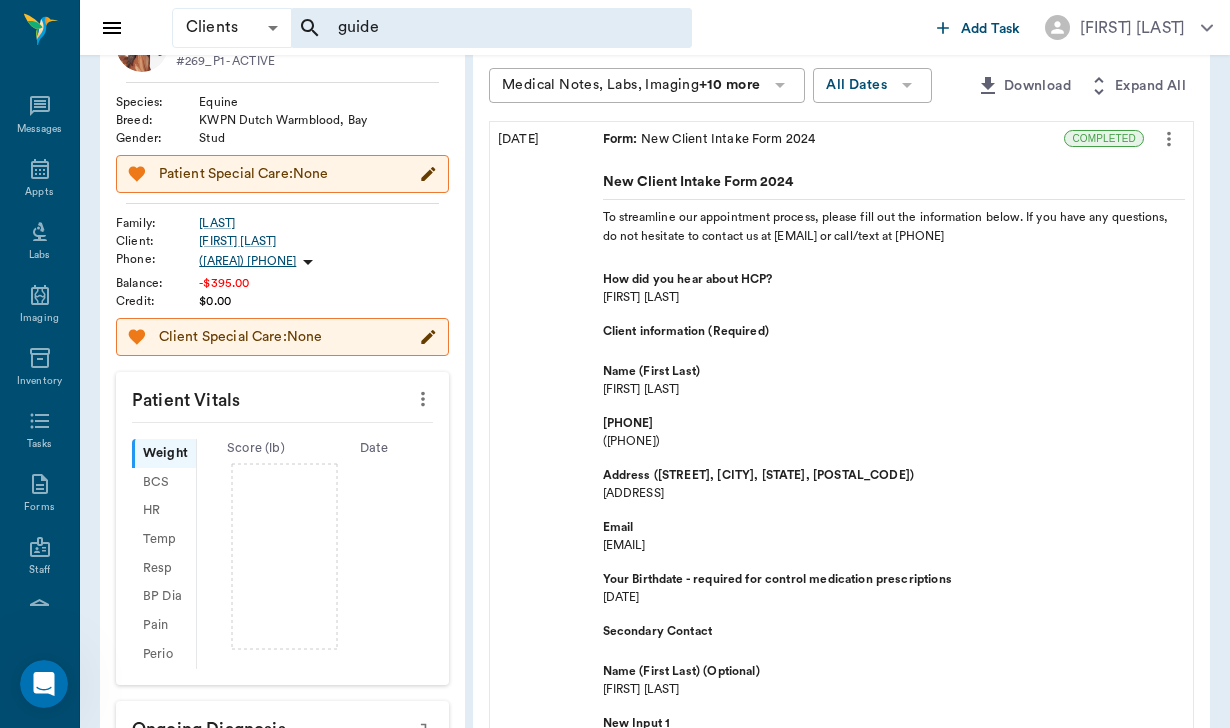 scroll, scrollTop: 155, scrollLeft: 0, axis: vertical 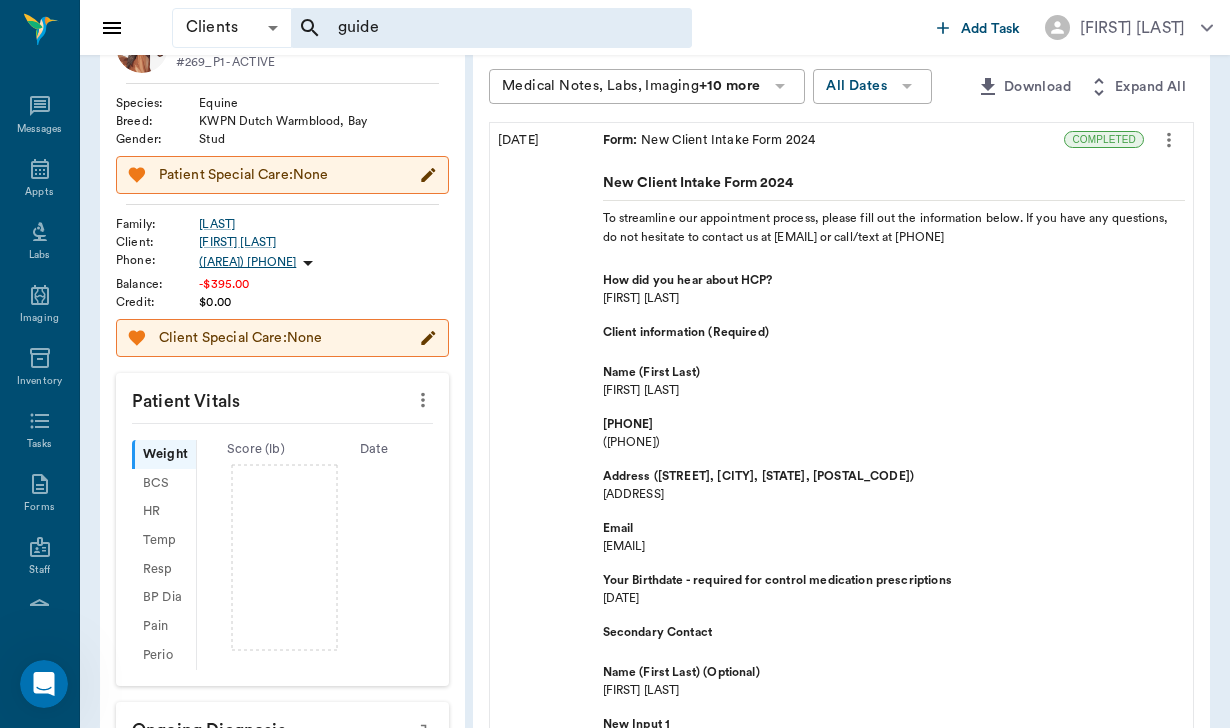 click on "Form : New Client Intake Form 2024" at bounding box center [830, 140] 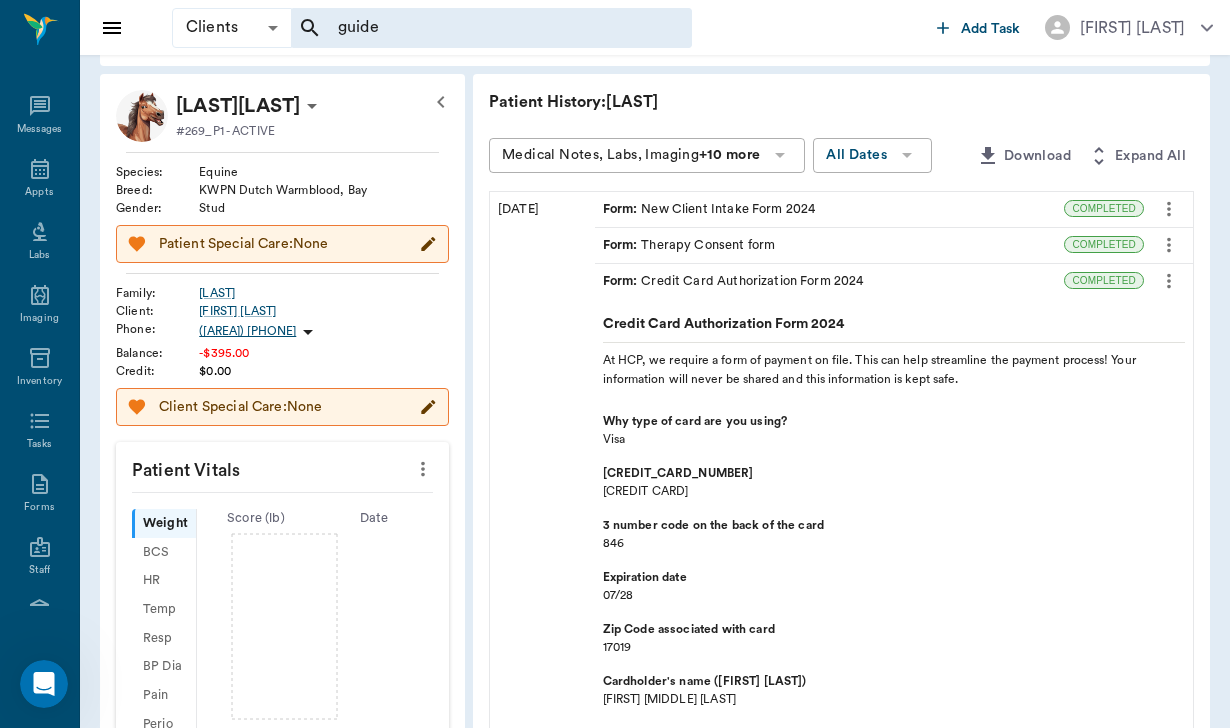 scroll, scrollTop: 81, scrollLeft: 0, axis: vertical 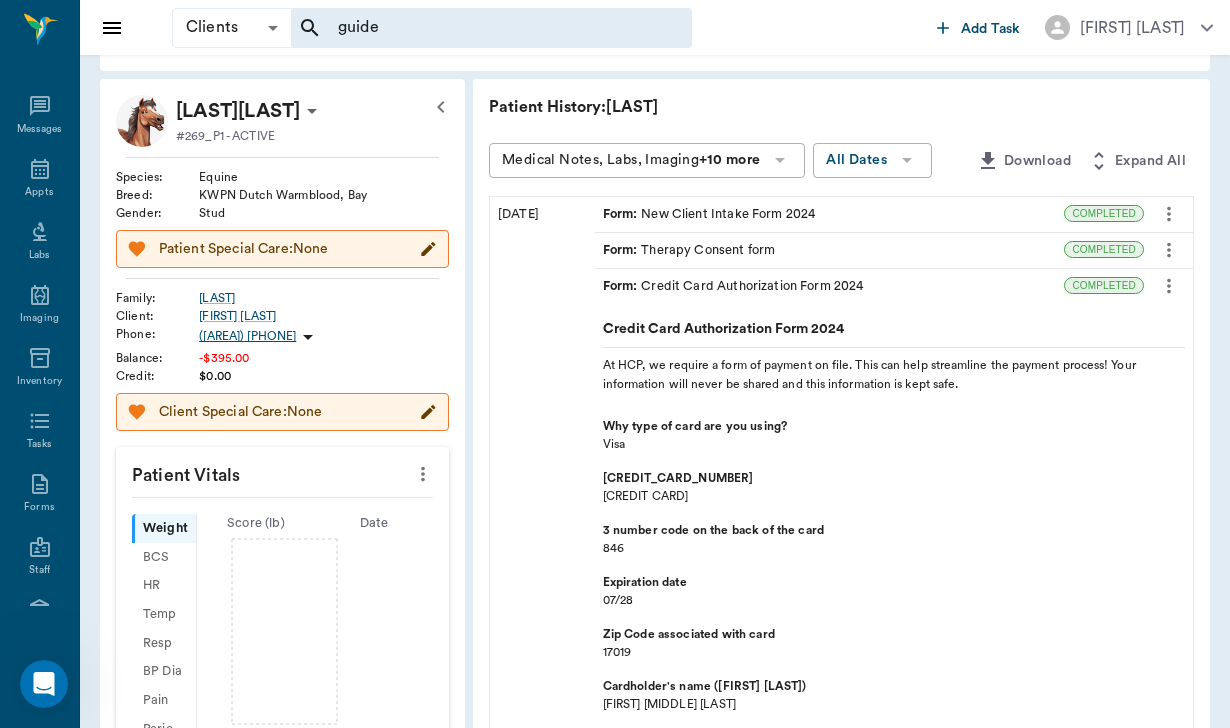 click on "Form : Credit Card Authorization Form 2024" at bounding box center (830, 286) 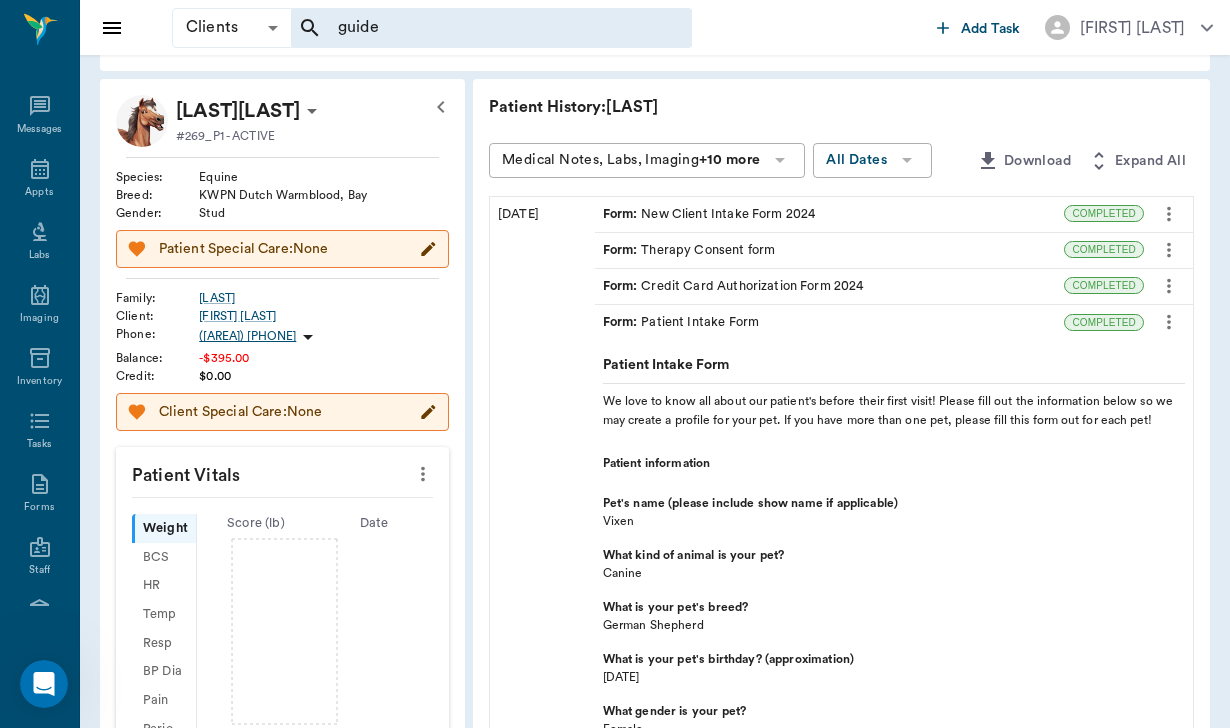 click on "Form : Patient Intake Form" at bounding box center (830, 322) 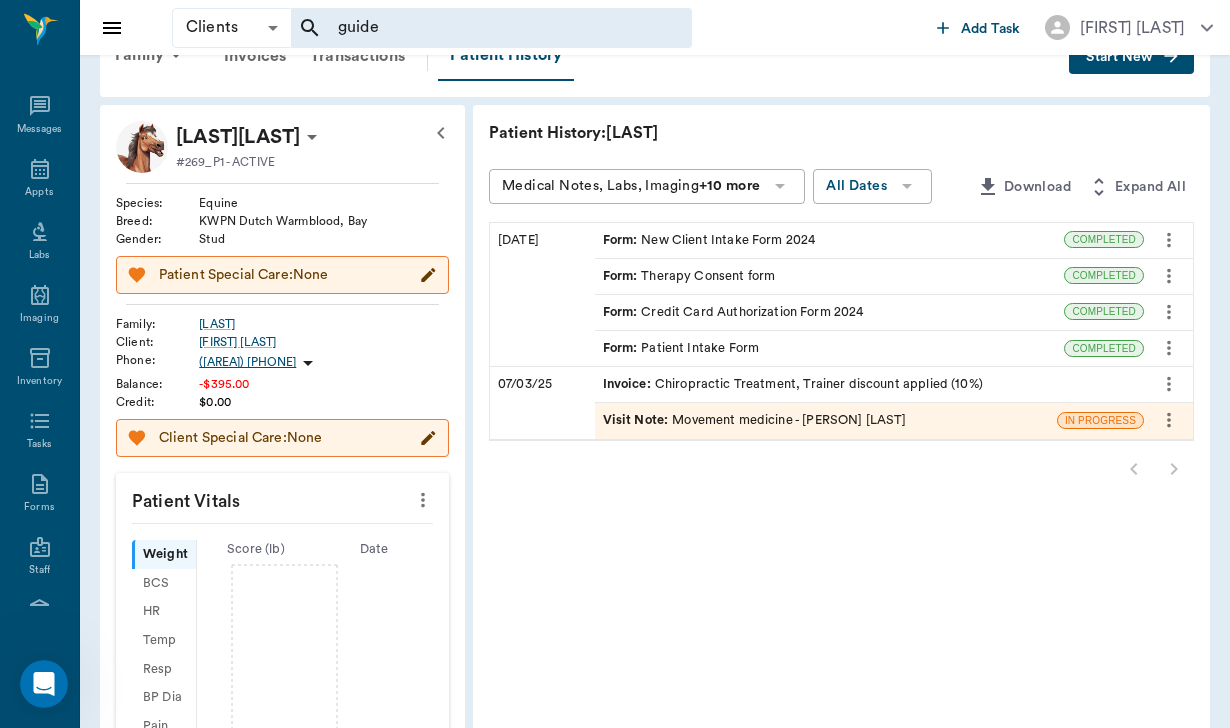 scroll, scrollTop: 40, scrollLeft: 0, axis: vertical 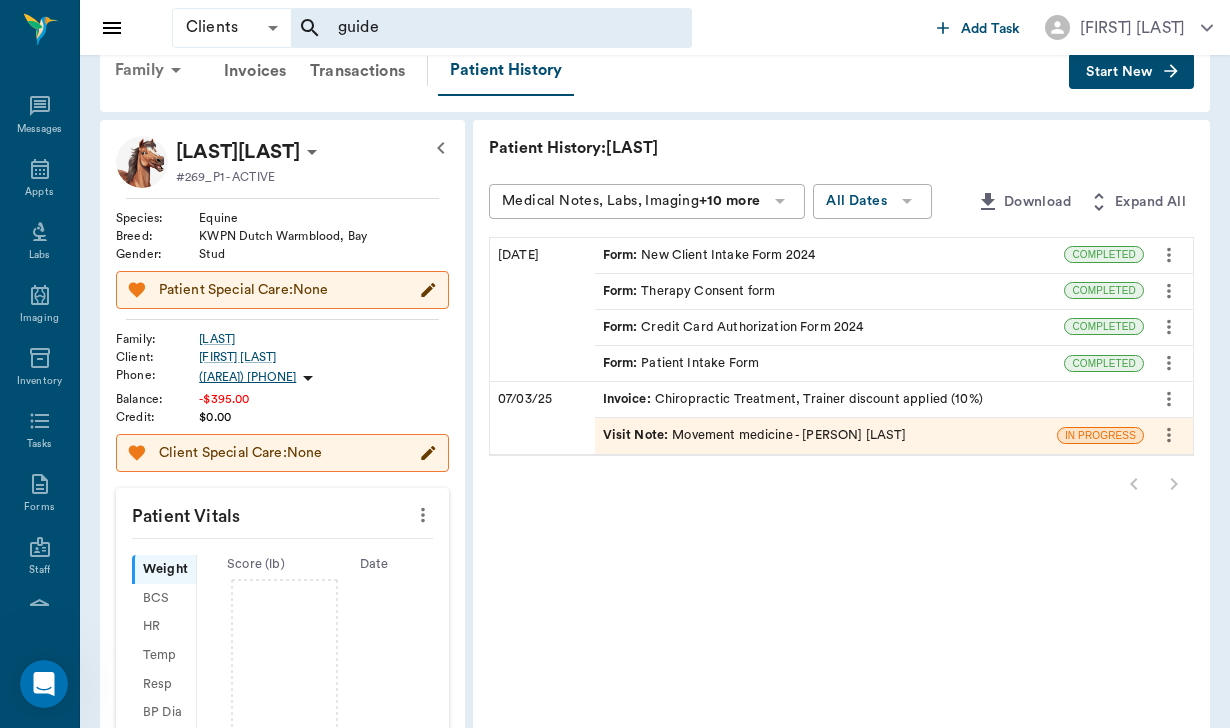 click on "Family" at bounding box center (151, 70) 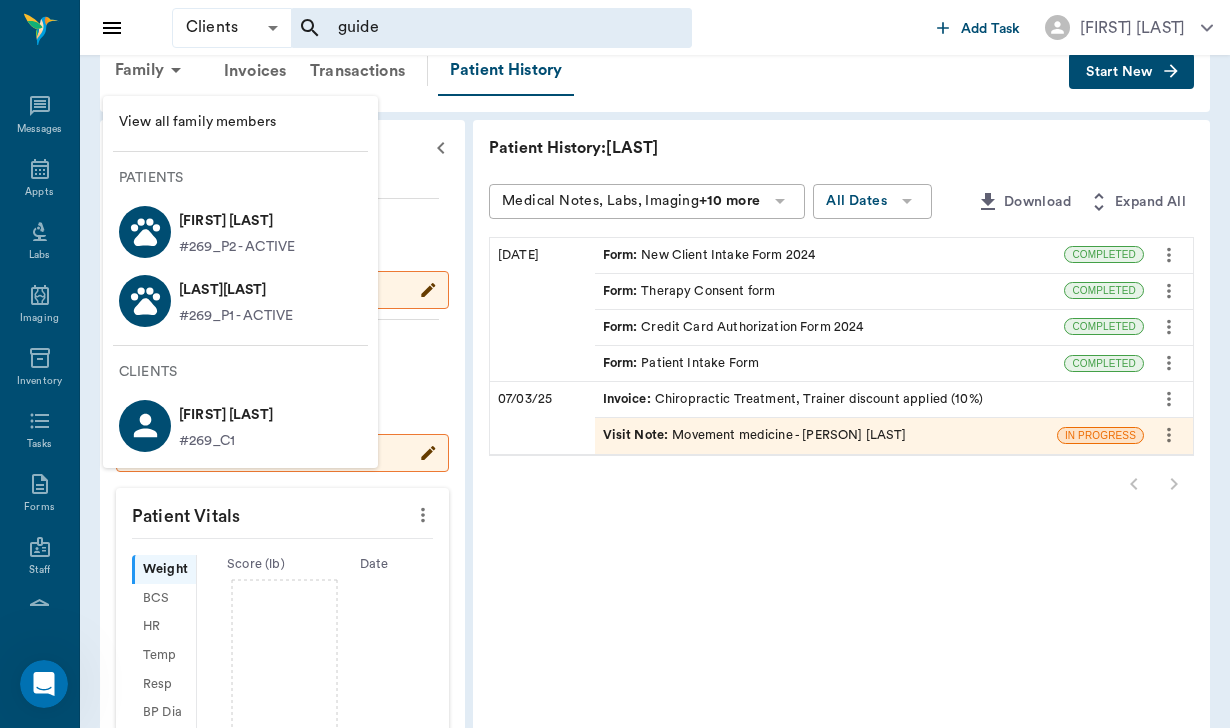click on "[FIRST] [LAST]" at bounding box center (237, 221) 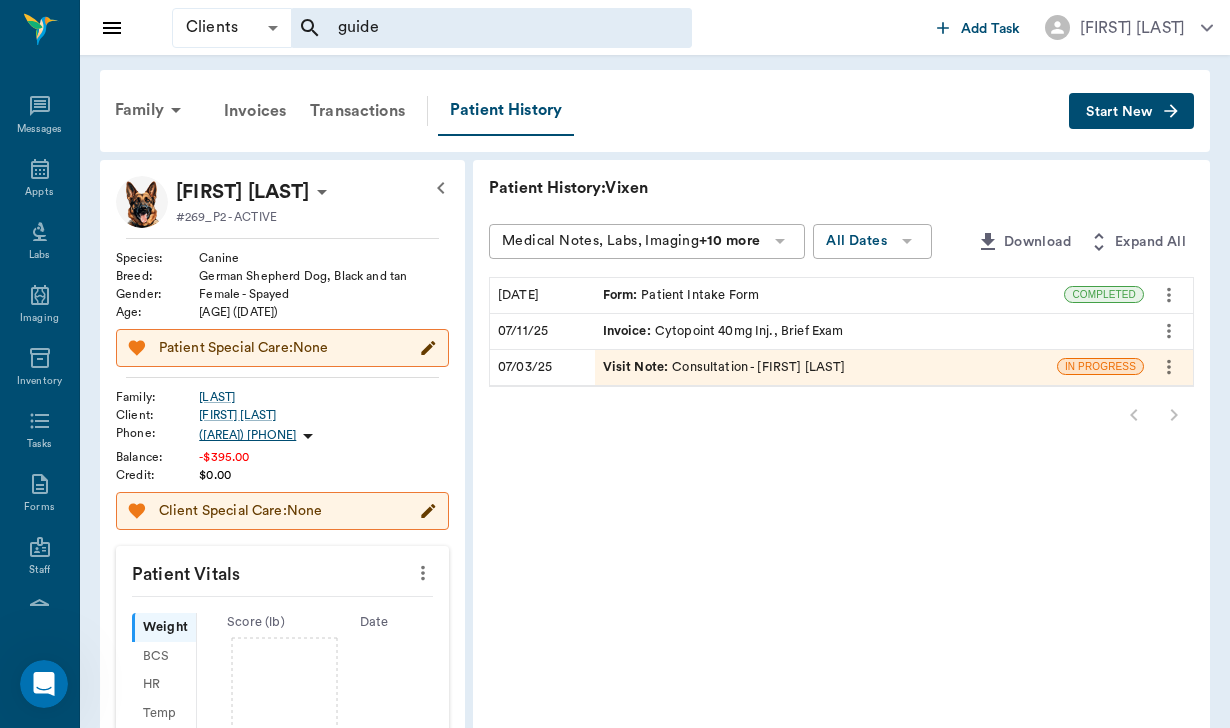 click on "Form : Patient Intake Form" at bounding box center [681, 295] 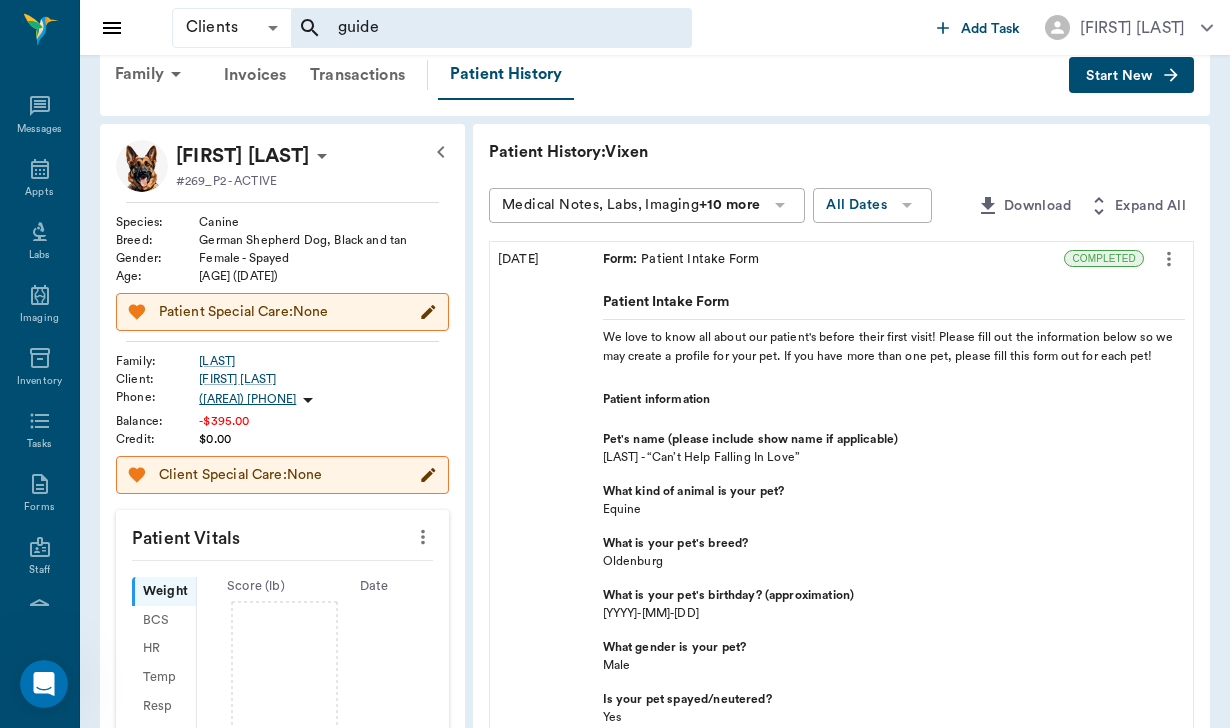 scroll, scrollTop: 42, scrollLeft: 0, axis: vertical 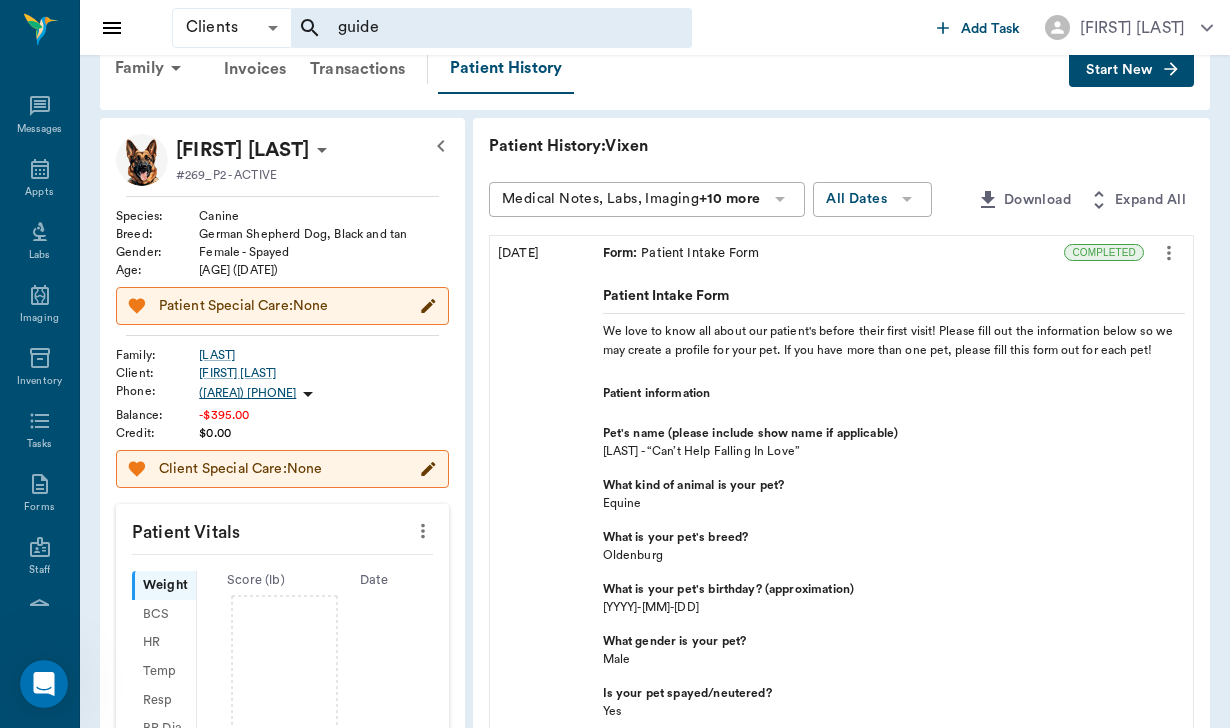 click on "Form : Patient Intake Form" at bounding box center [830, 253] 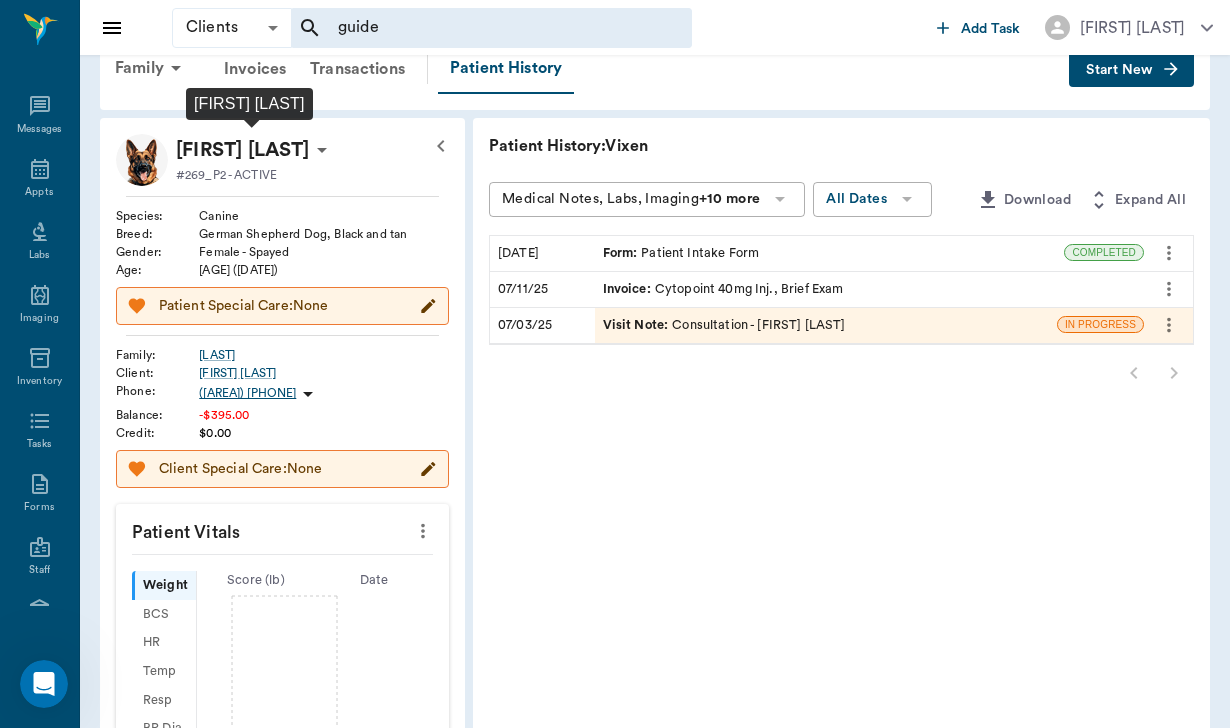 click on "[FIRST] [LAST]" at bounding box center (243, 150) 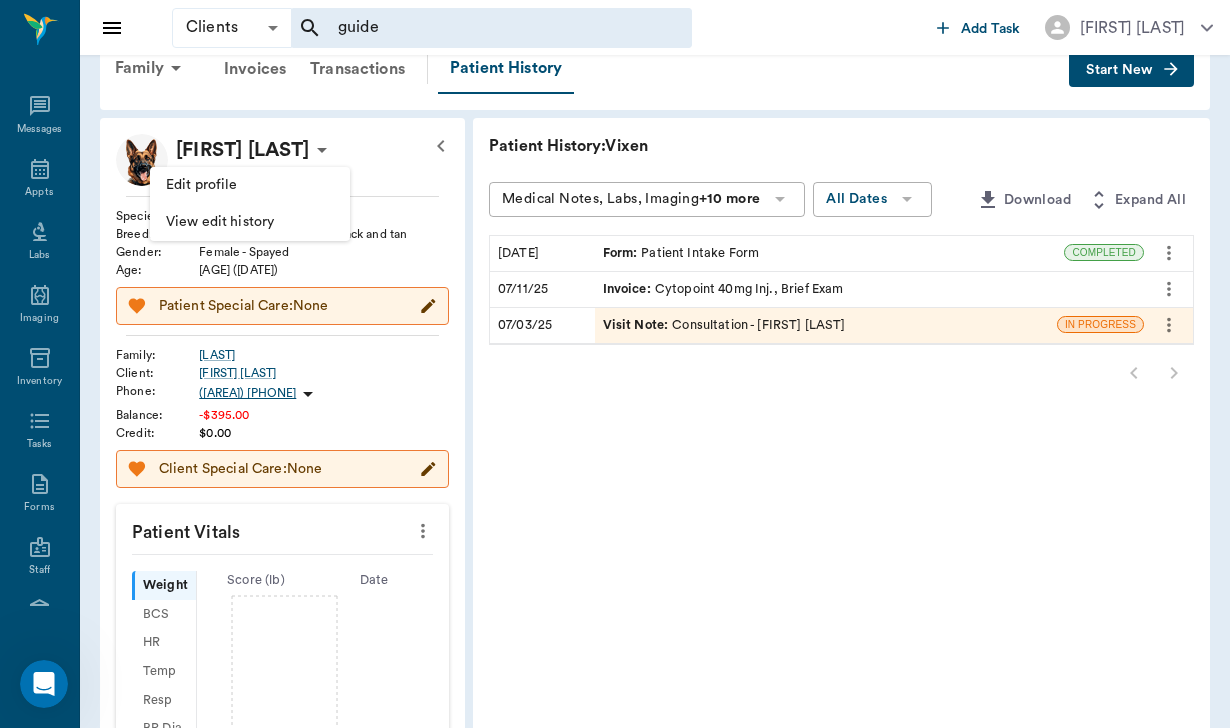 click on "Edit profile" at bounding box center [250, 185] 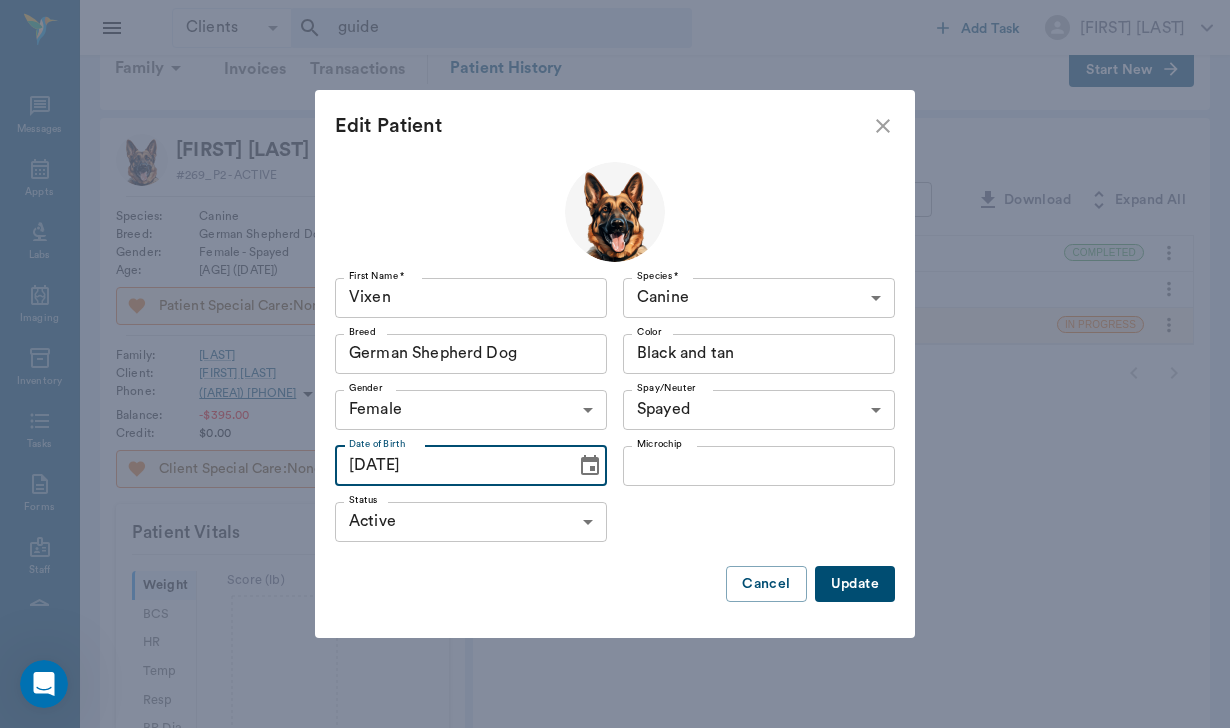 type on "[MM]/[DD]/[YYYY]" 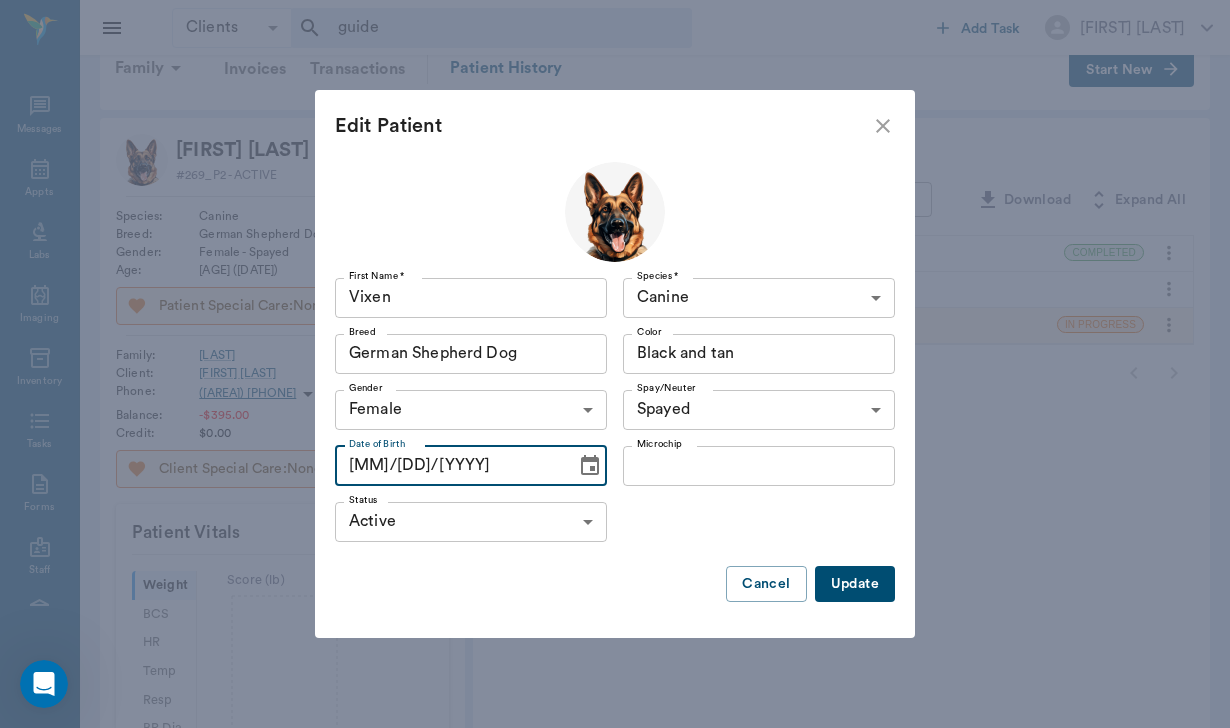 click on "Update" at bounding box center [855, 584] 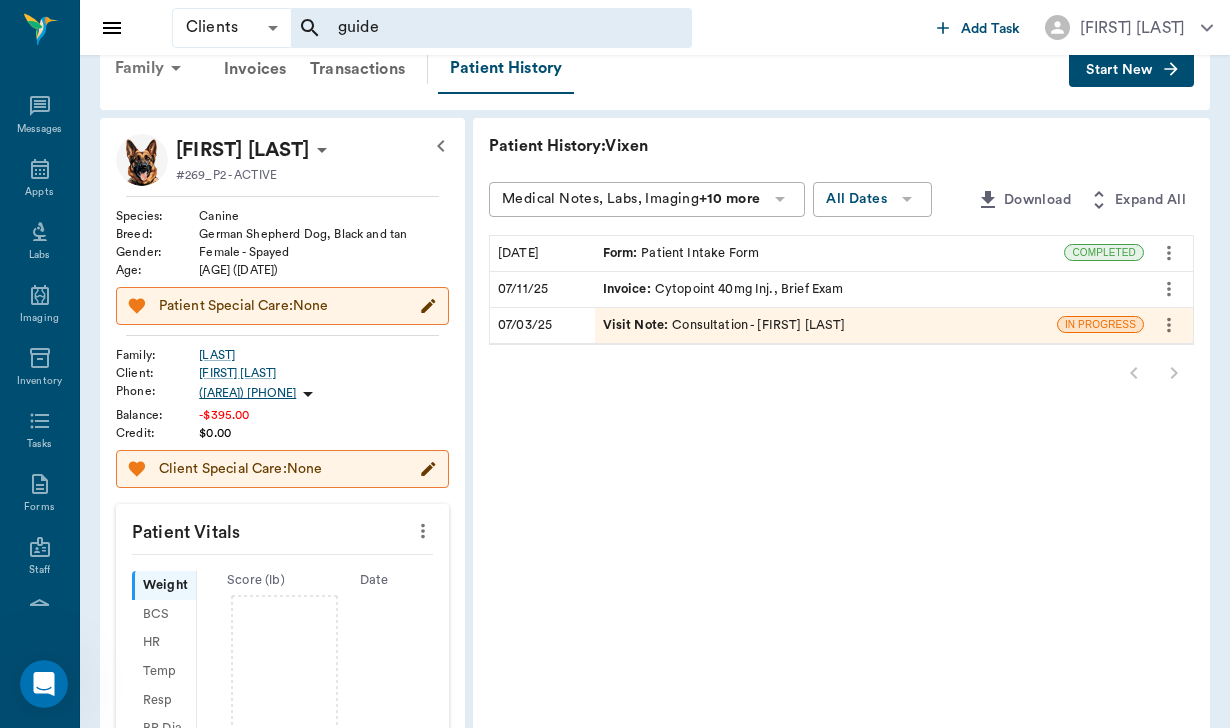 click on "Family" at bounding box center [151, 68] 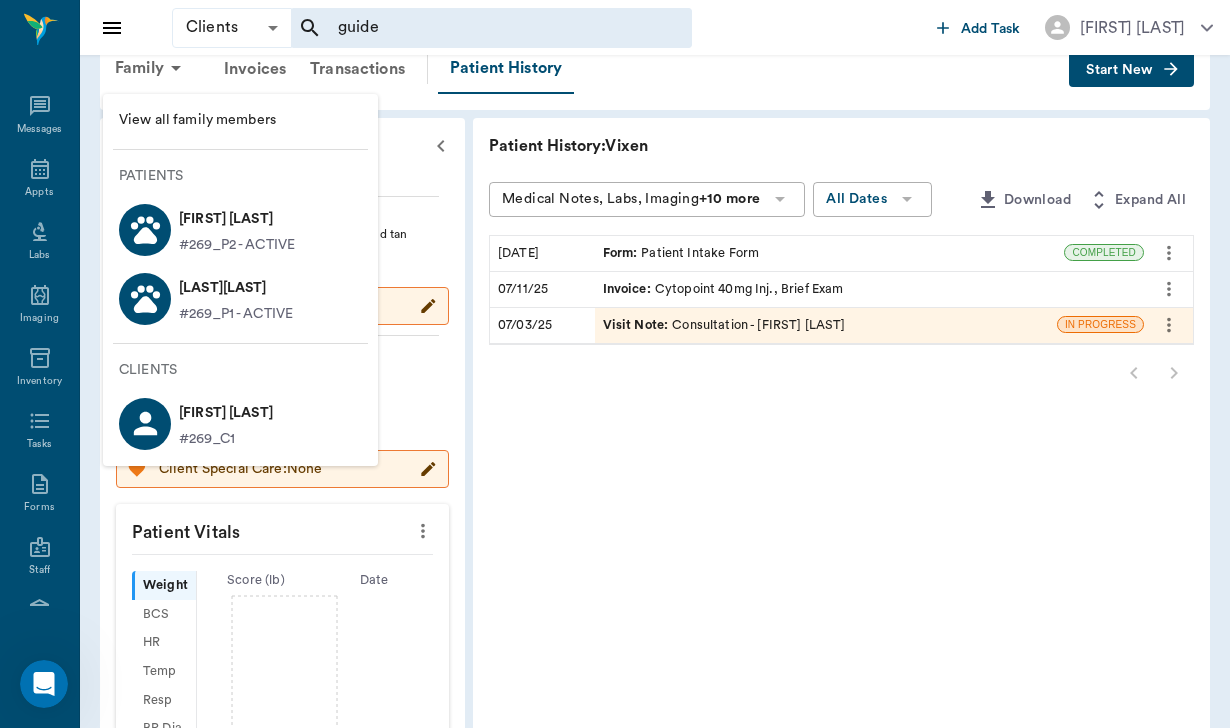 click on "[LAST][LAST]" at bounding box center [236, 288] 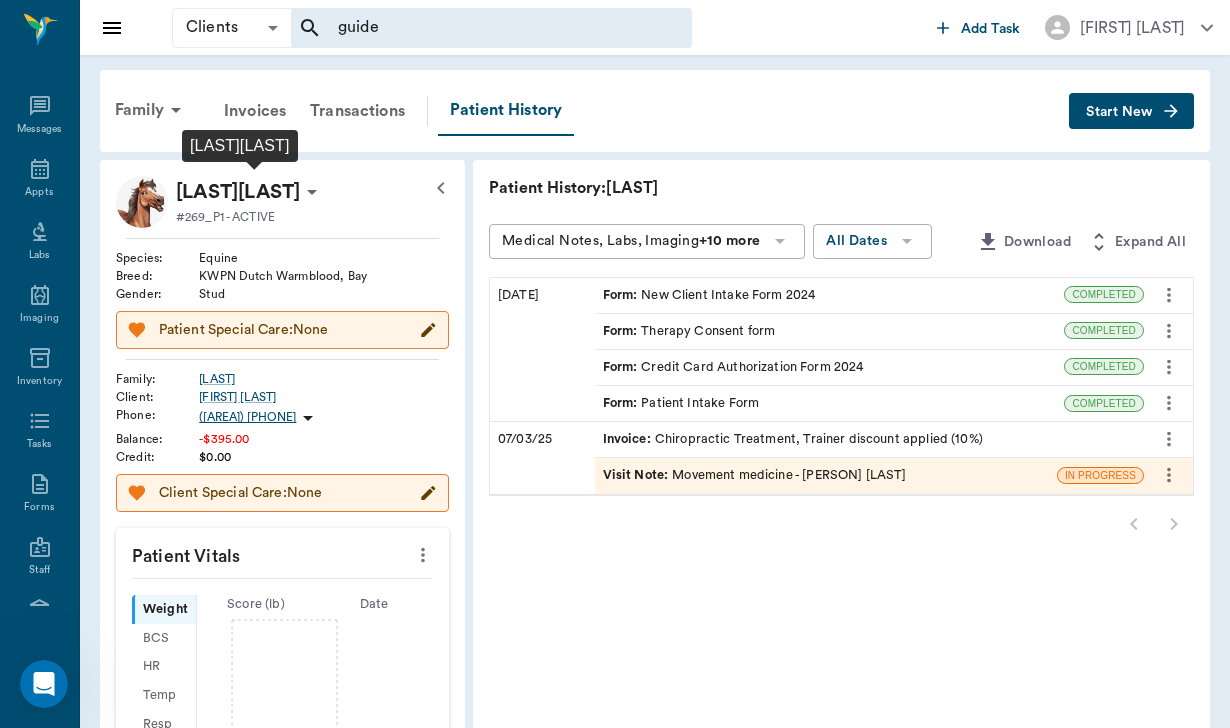 click on "[LAST][LAST]" at bounding box center (238, 192) 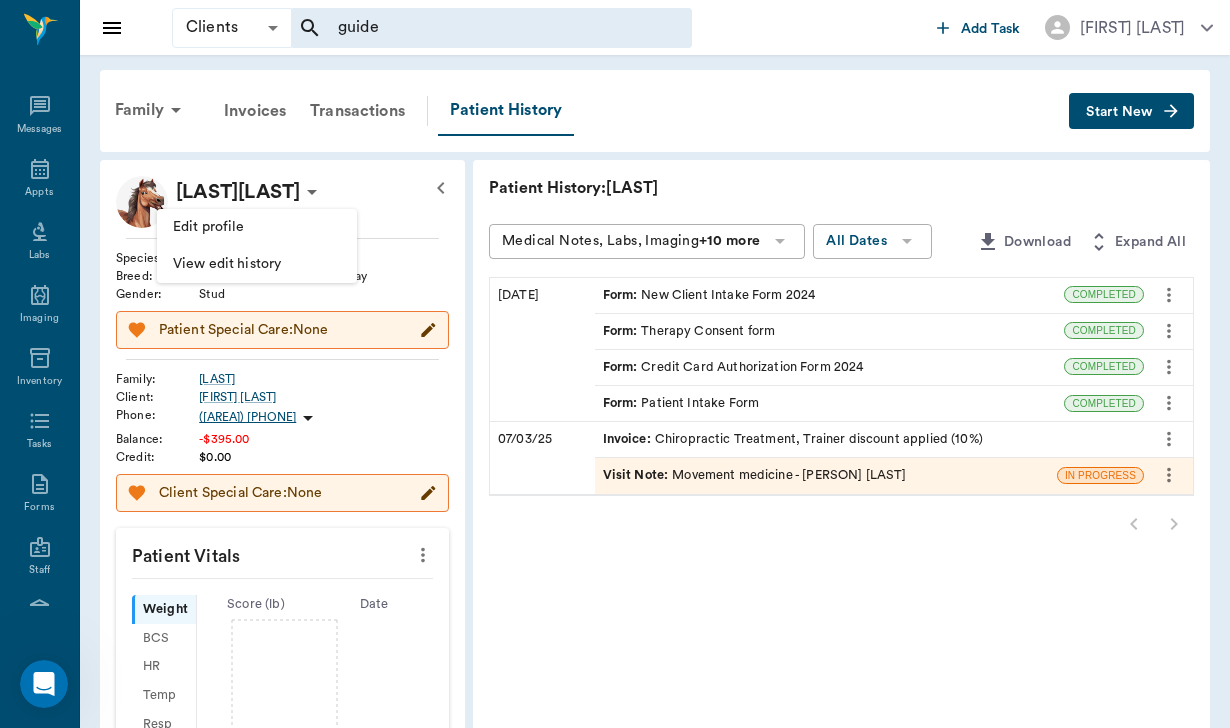 click at bounding box center (615, 364) 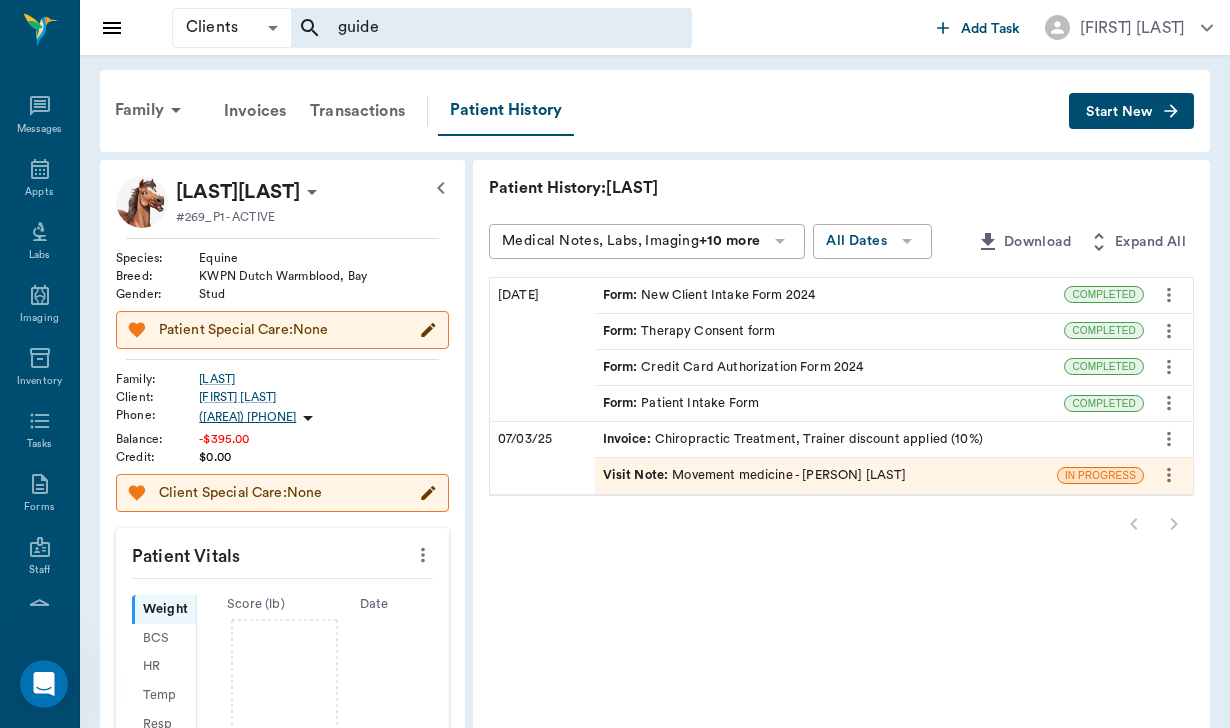 click 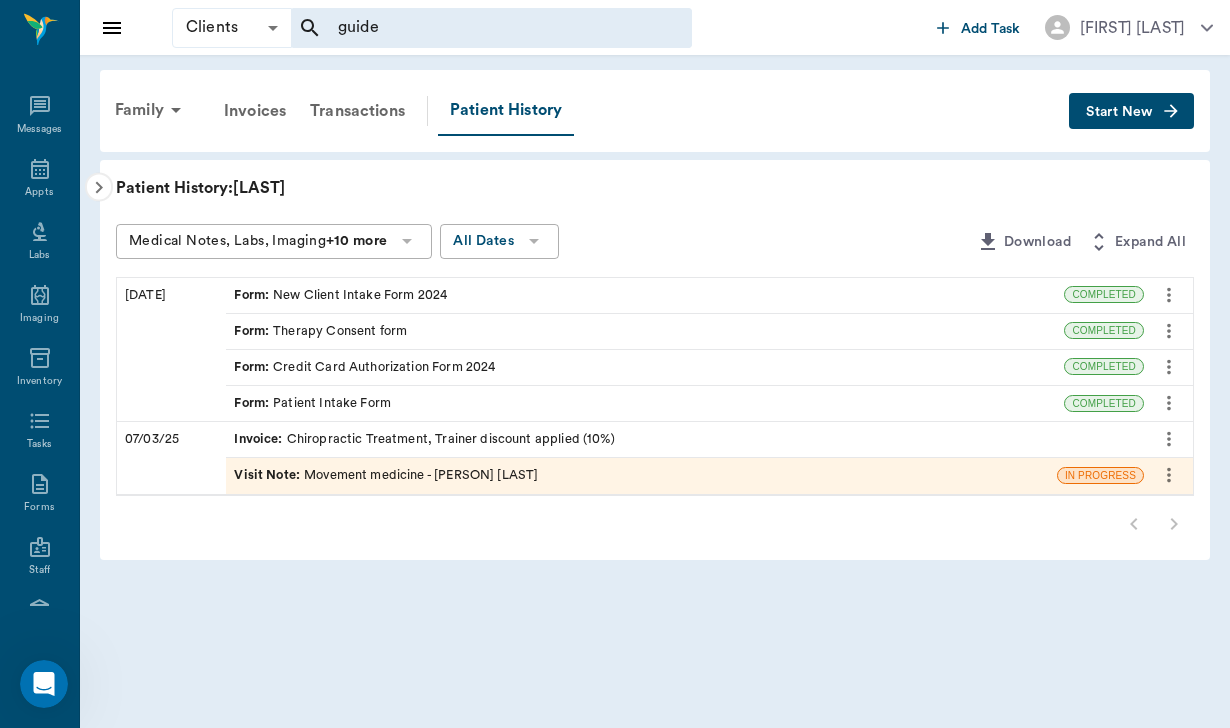 click 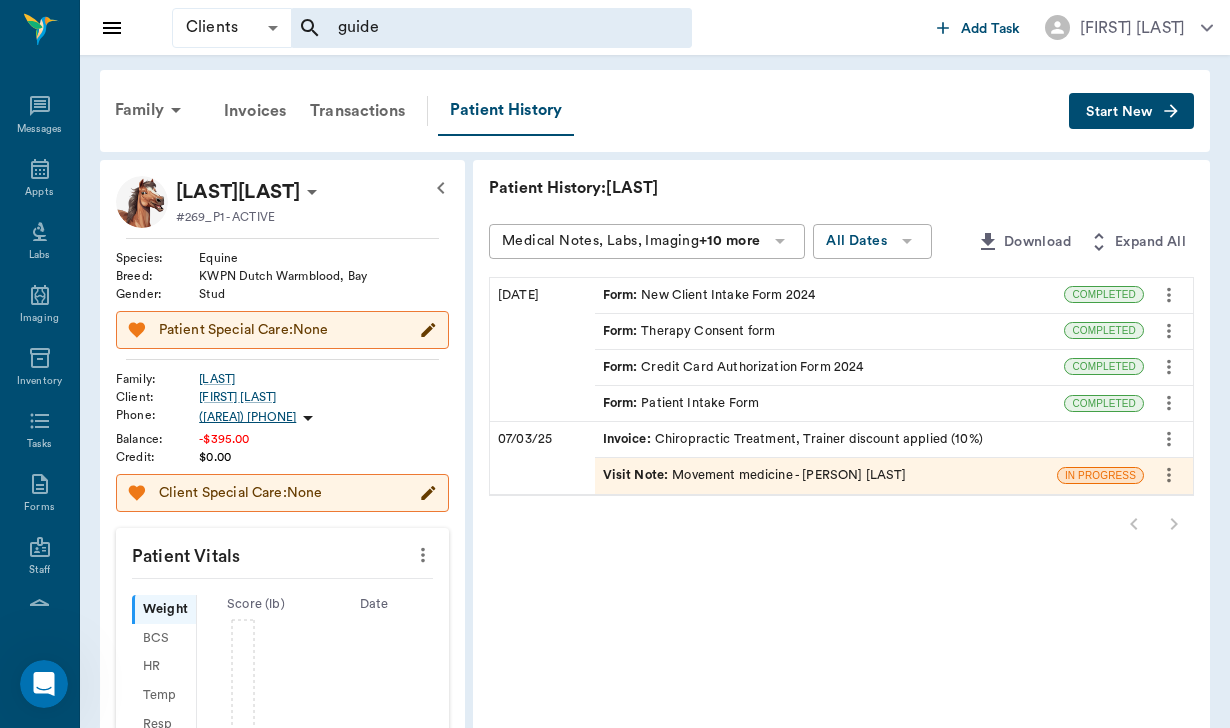 click on "Patient History: [LAST]" at bounding box center [789, 188] 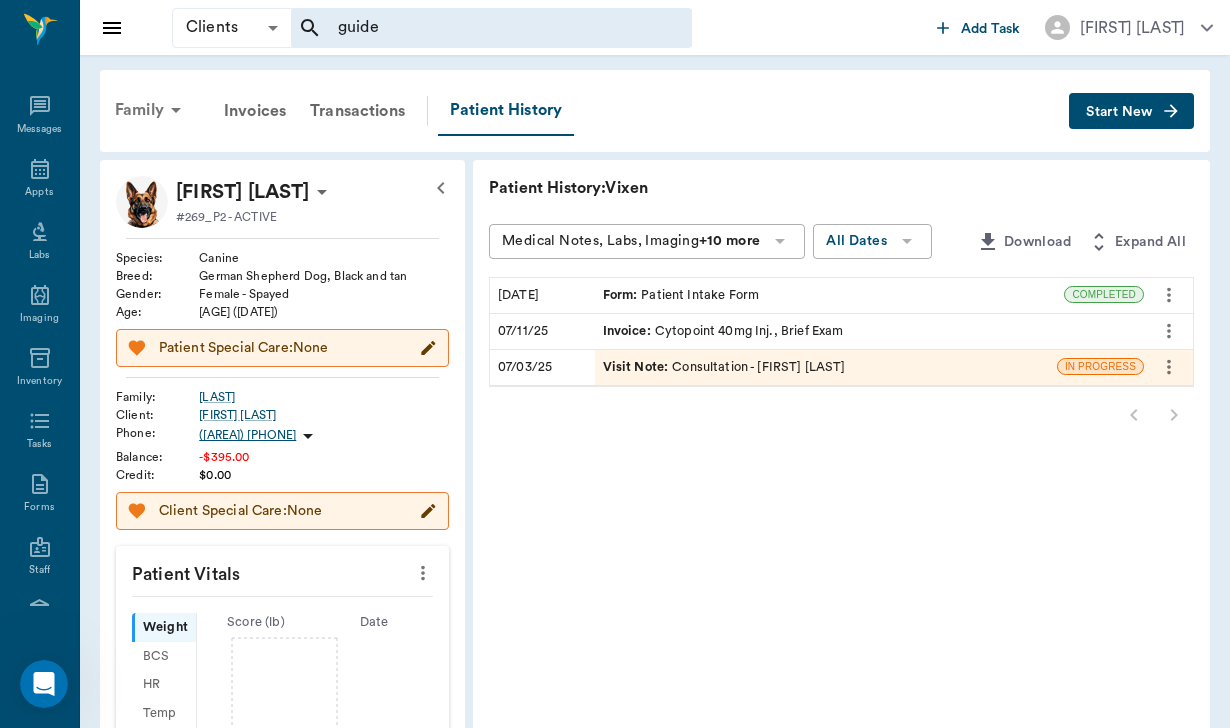 click on "Family" at bounding box center [151, 110] 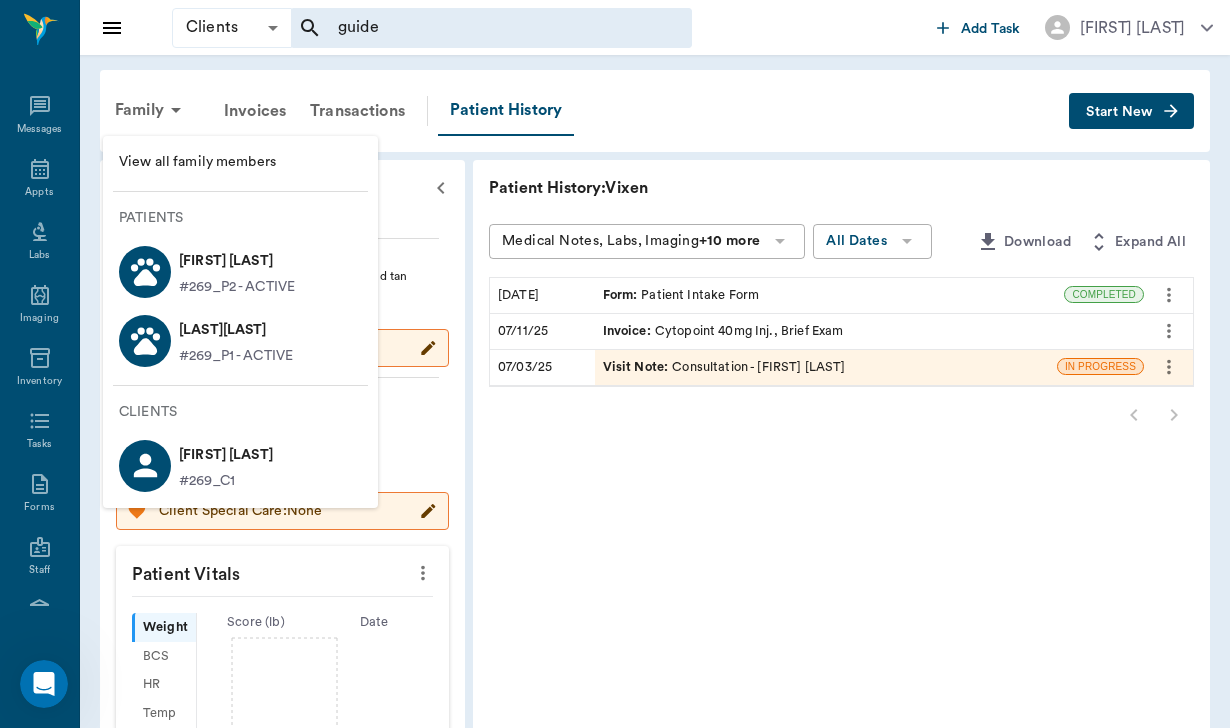 click on "#269_P1    -    ACTIVE" at bounding box center (236, 356) 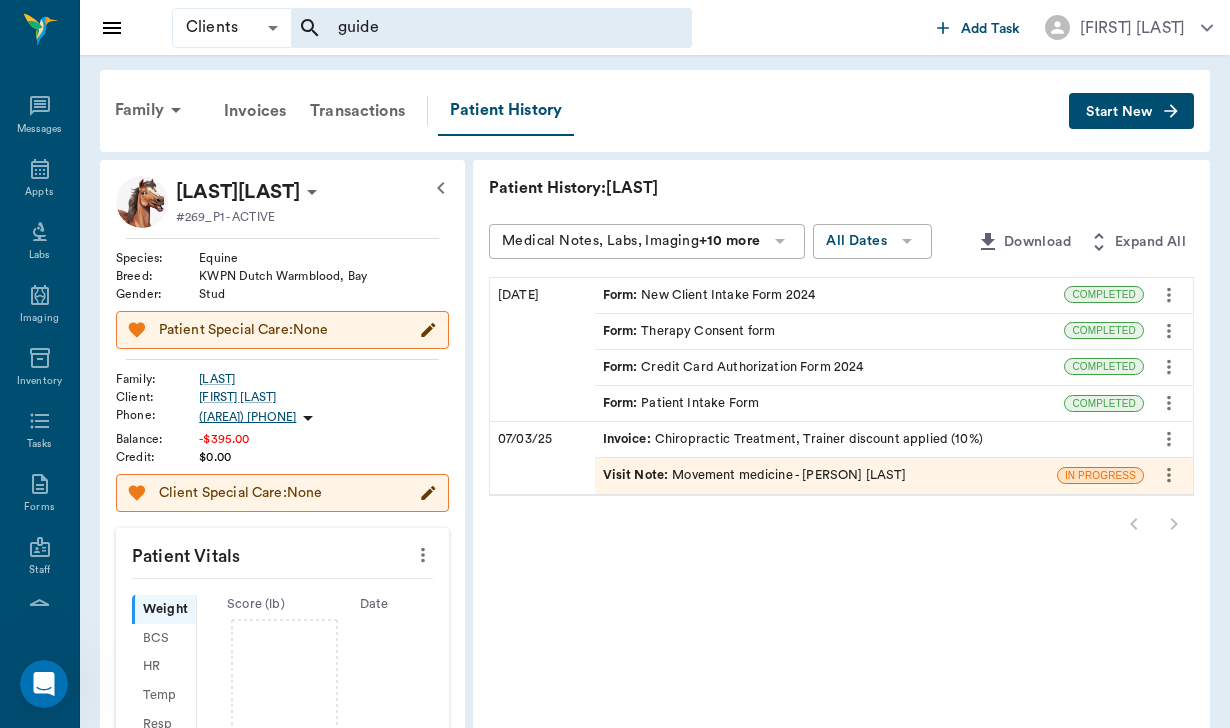 click 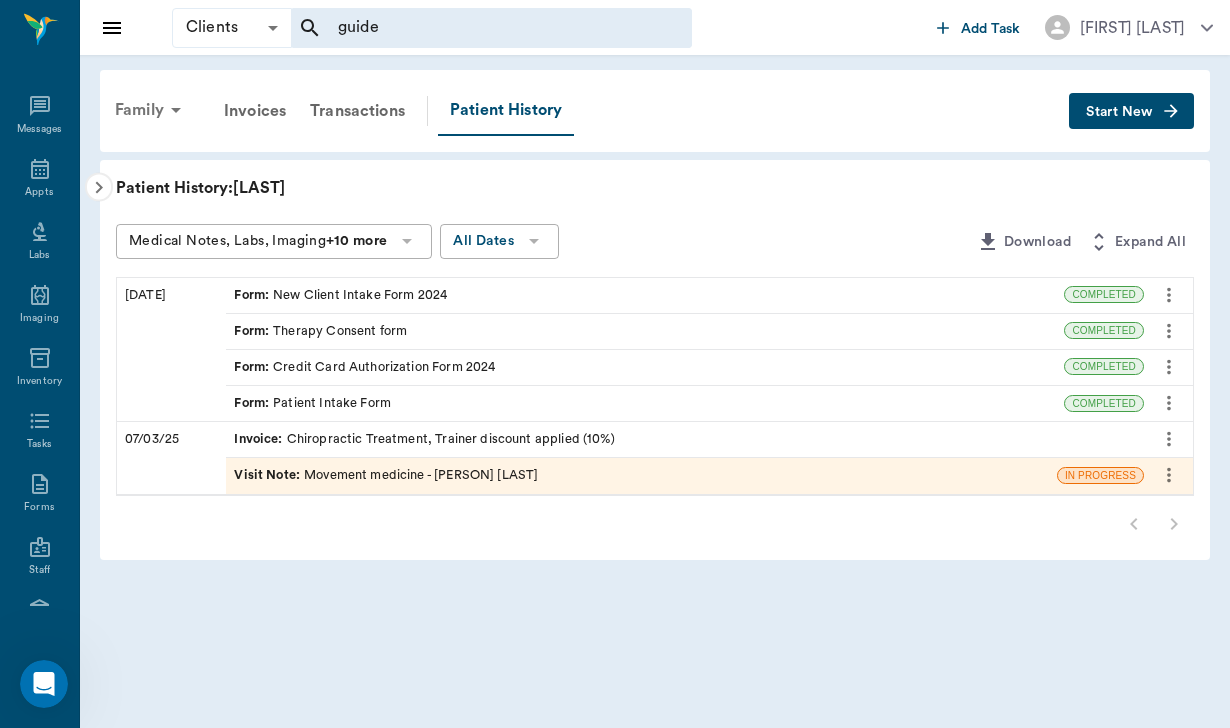 click on "Family" at bounding box center [151, 110] 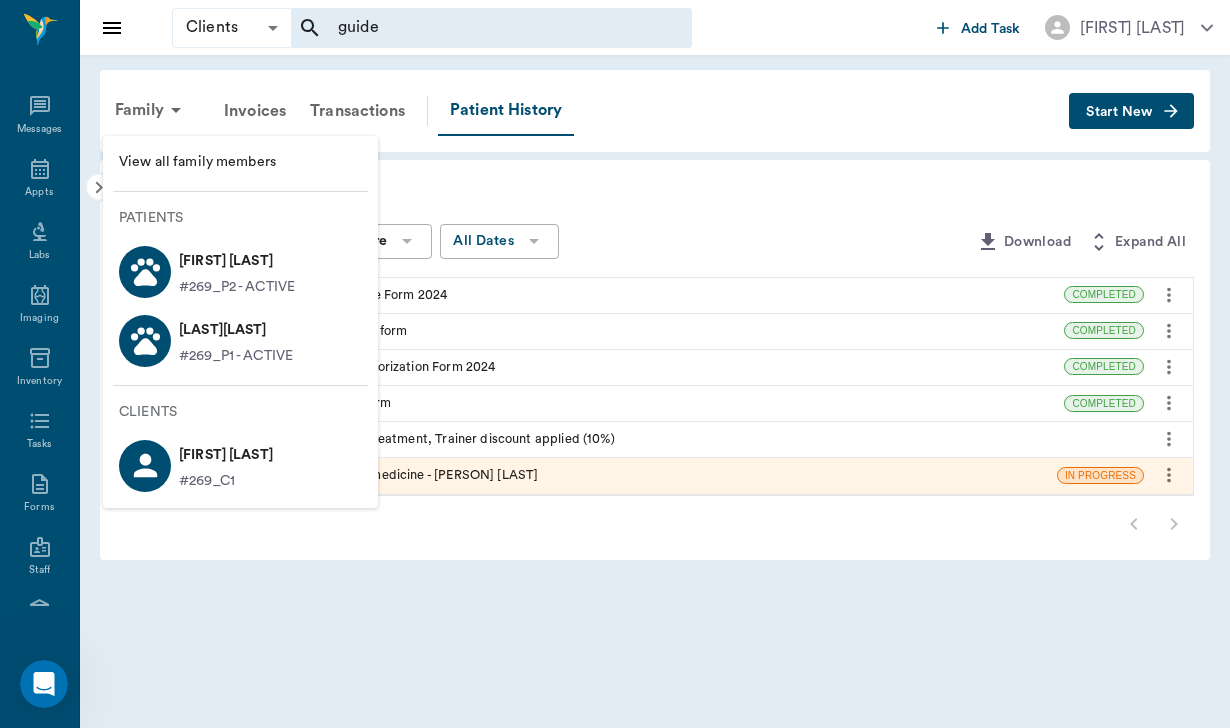 click on "[LAST][LAST]" at bounding box center [236, 330] 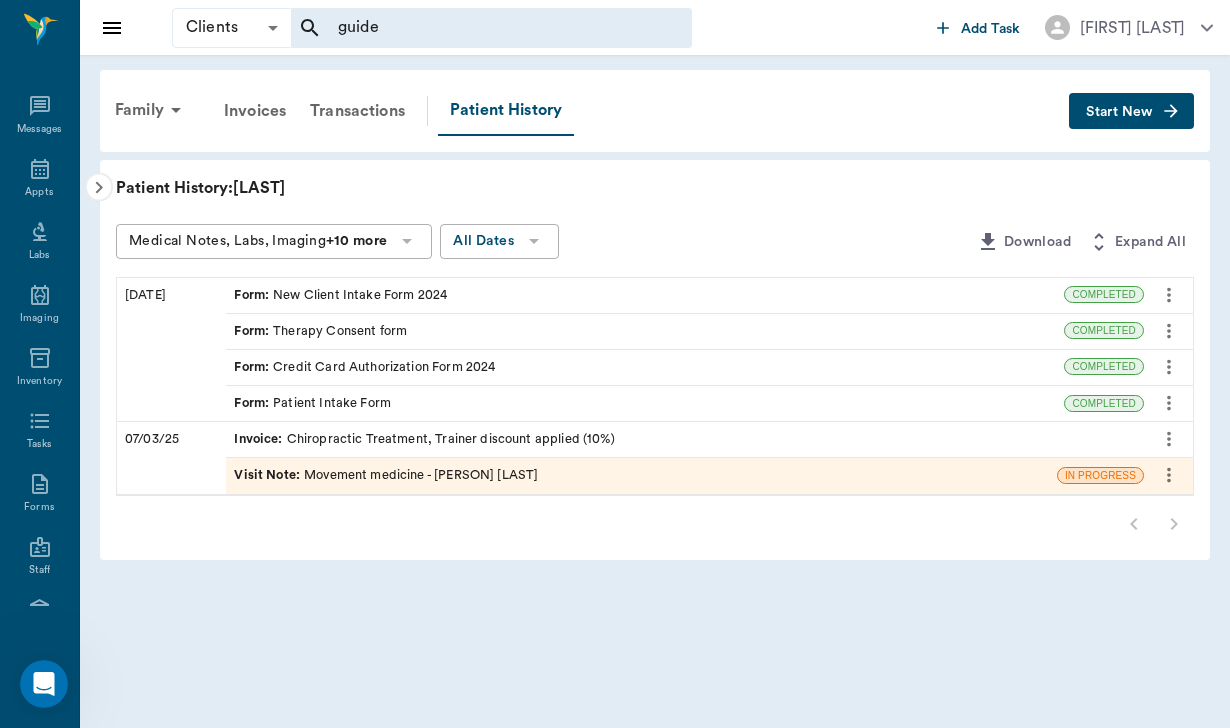 click 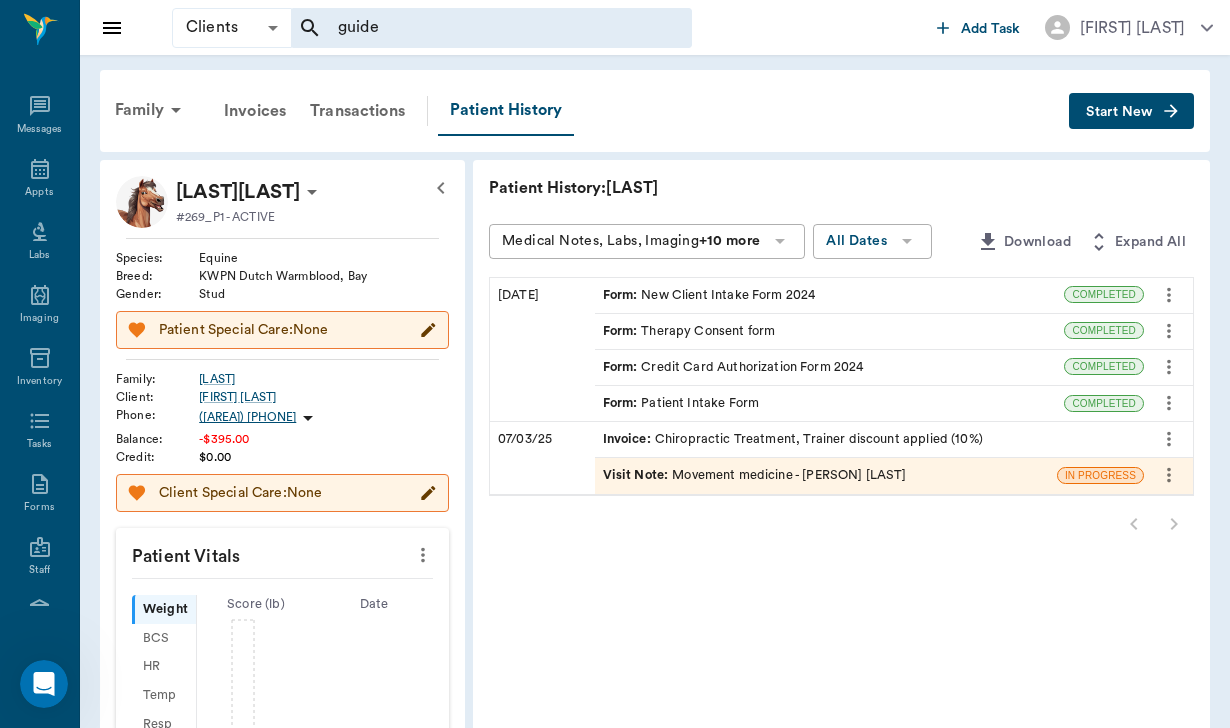 click on "Family Invoices Transactions Patient History Start New [LAST] [LAST] #269_P1  -  ACTIVE  Species : Equine Breed : KWPN Dutch Warmblood, Bay Gender : Stud Patient Special Care:  None Family : [LAST] Client : [FIRST] [LAST] Phone : ([PHONE]) Balance : -$395.00 Credit : $0.00 Client Special Care:  None Patient Vitals Weight BCS HR Temp Resp BP Dia Pain Perio Score ( lb ) Date Ongoing diagnosis Current Rx Reminders Upcoming appointments Schedule Appointment Patient History:  [LAST] Medical Notes, Labs, Imaging  +10 more All Dates Download Expand All [DATE] Form : New Client Intake Form 2024 COMPLETED Form : Therapy Consent form COMPLETED Form : Credit Card Authorization Form 2024 COMPLETED Form : Patient Intake Form COMPLETED [DATE] Invoice : Chiropractic Treatment, Trainer discount applied (10%) Visit Note : Movement medicine - [FIRST] [LAST] IN PROGRESS" at bounding box center [655, 647] 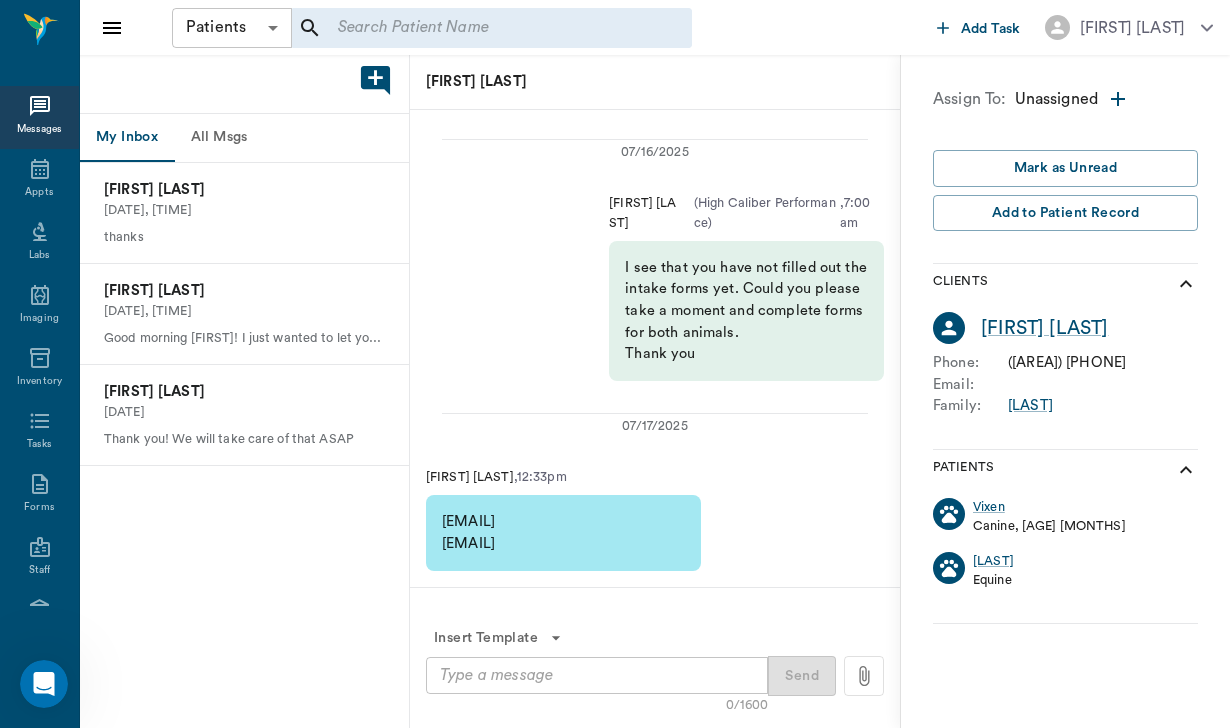 click on "Patients Patients ​ ​ Add Task [FIRST] [LAST] Nectar Messages Appts Labs Imaging Inventory Tasks Forms Staff Reports Lookup Settings My Inbox All Msgs [FIRST] [LAST] [DATE], [TIME] thanks [FIRST] [LAST] [DATE], [TIME] Good morning [FIRST]! I just wanted to let you know we received you check. Thank you! [FIRST] [LAST] [DATE], [TIME] Thank you! We will take care of that ASAP [FIRST] [LAST] [DATE] [FIRST] [LAST] , [TIME] [EMAIL]
[EMAIL] [DATE] [FIRST] [LAST] ( High Caliber Performance ) , [TIME] I see that you have not filled out the intake forms yet. Could you please take a moment and complete forms for both animals.
Thank you [FIRST] [LAST] ( High Caliber Performance ) , [TIME] thank you [FIRST] [LAST] , [TIME] Yes, apologies. It just seemed like a scam. I will fill those out later today! [FIRST] [LAST] ( High Caliber Performance ) , [TIME] did you receive the intake forms? [FIRST] [LAST] ( High Caliber Performance ) , [TIME] [FIRST] [LAST] , ([PHONE])" at bounding box center [615, 364] 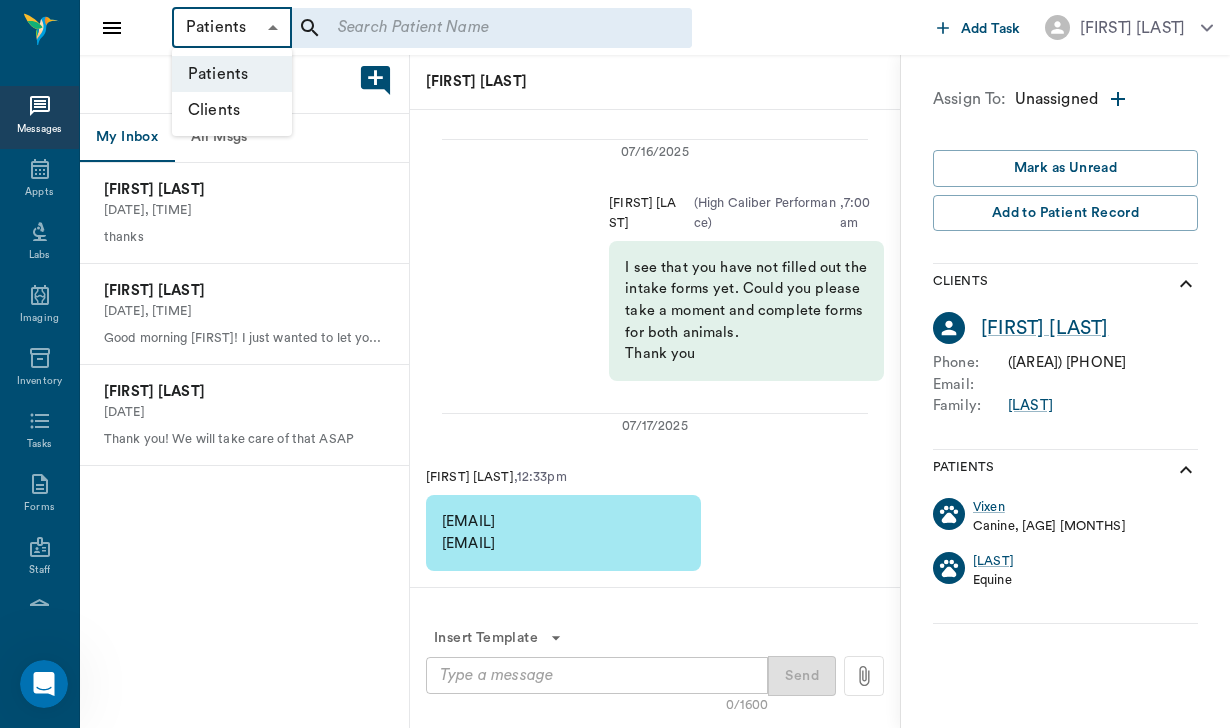 click at bounding box center [615, 364] 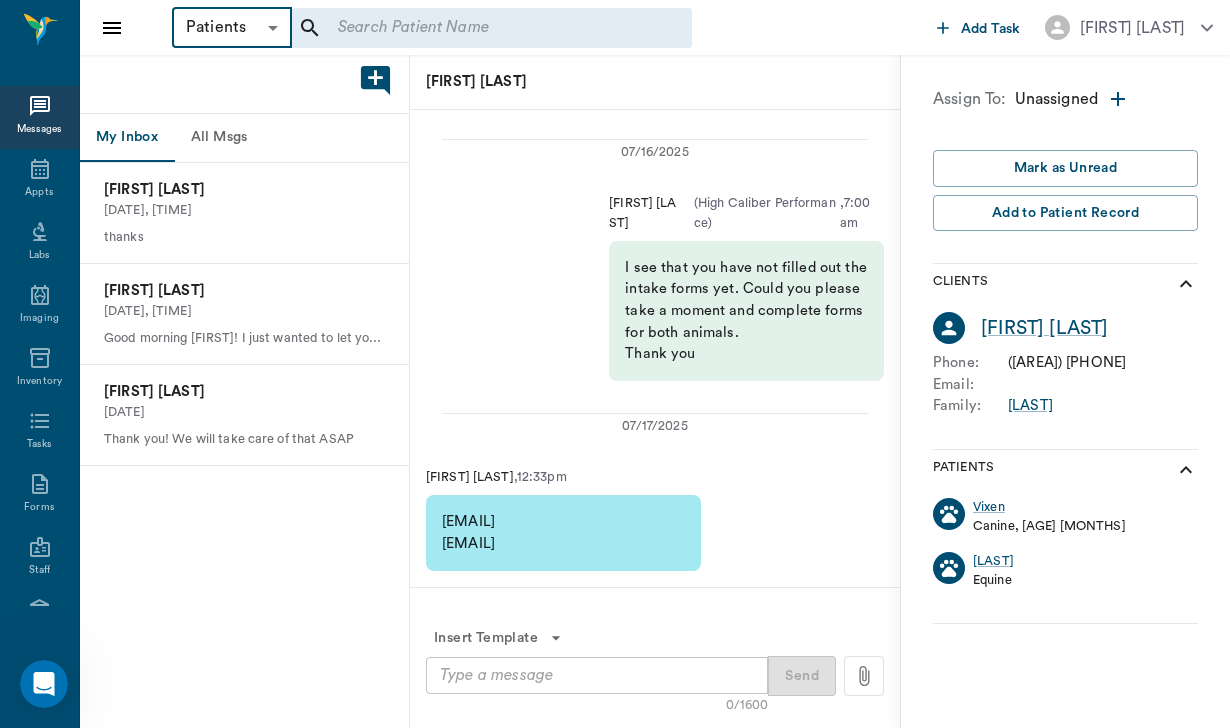 click at bounding box center (491, 28) 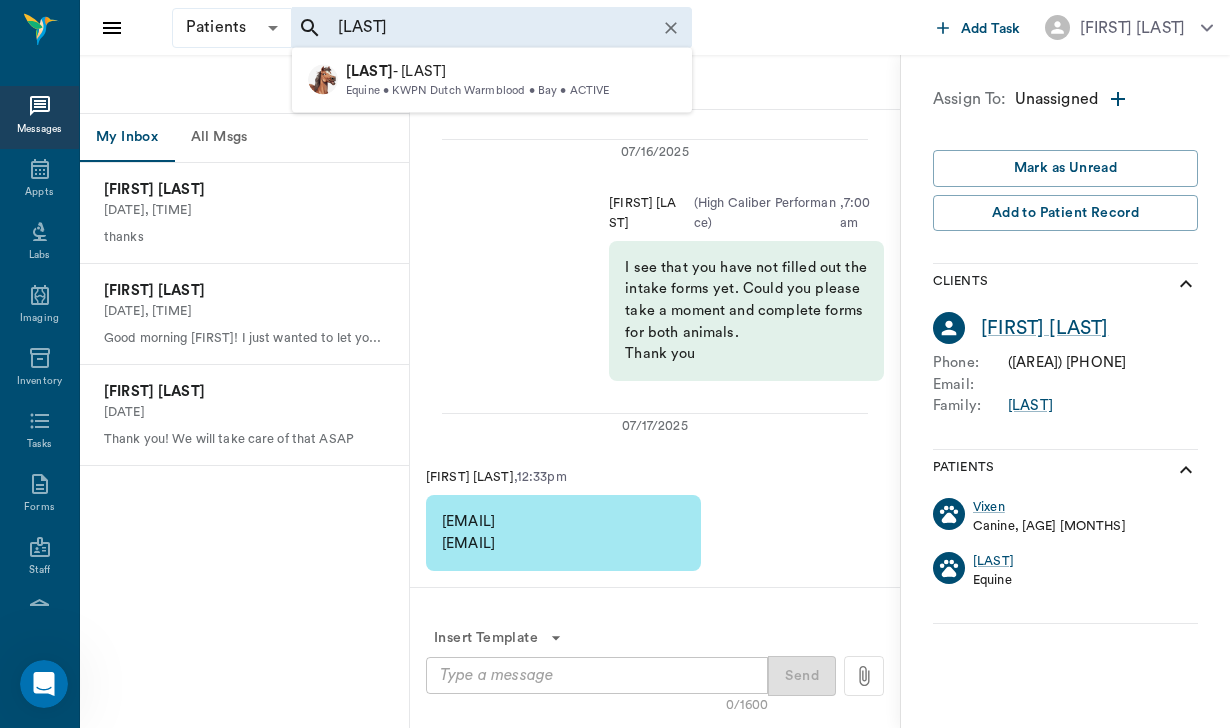 type on "[LAST]" 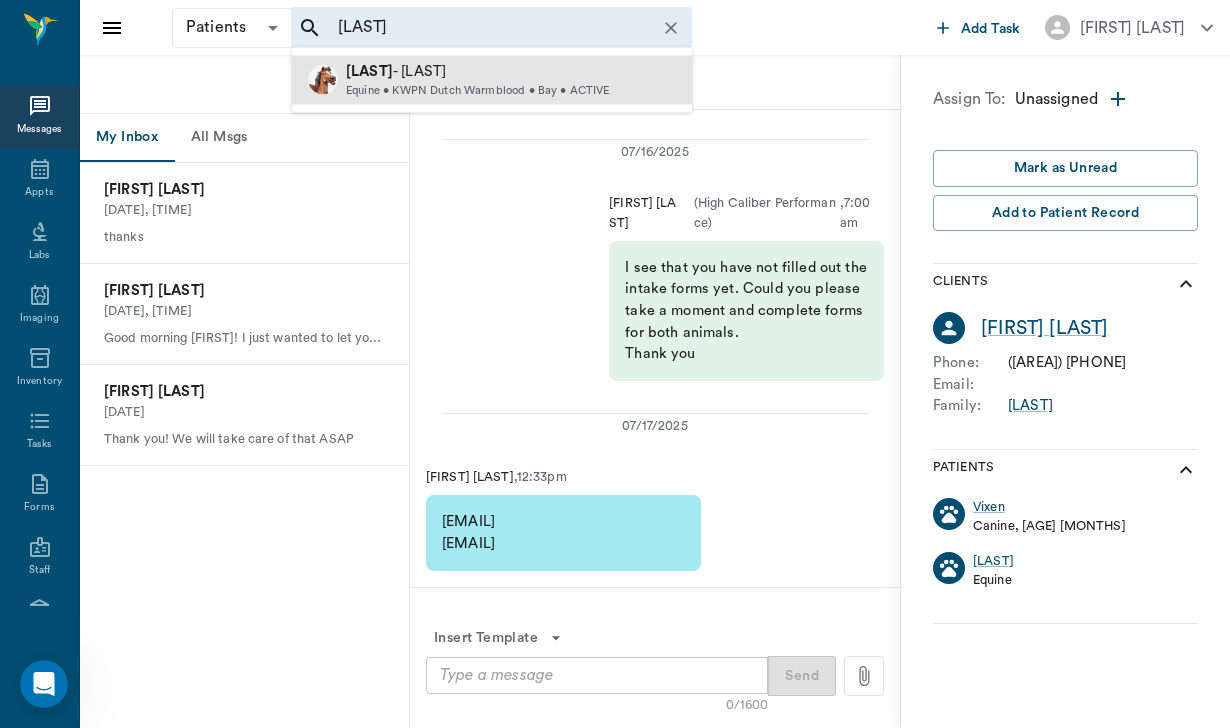 click on "[FIRST]   - [LAST]" at bounding box center (478, 72) 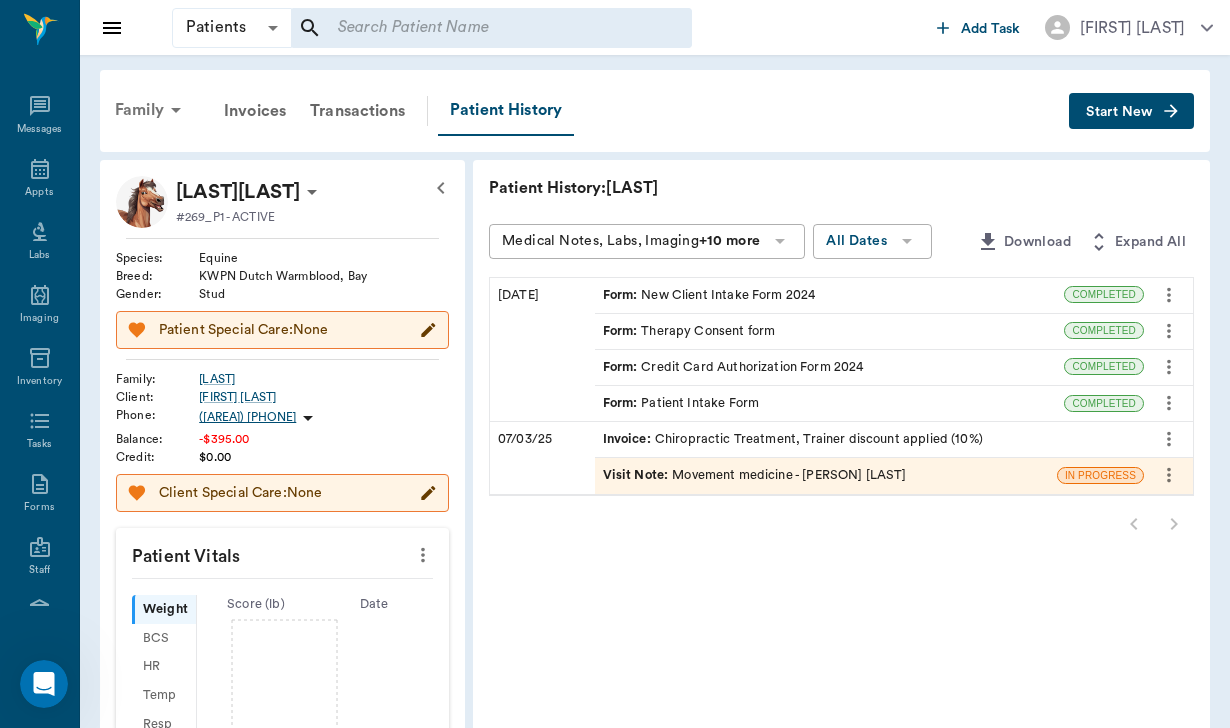 click on "Family" at bounding box center [151, 110] 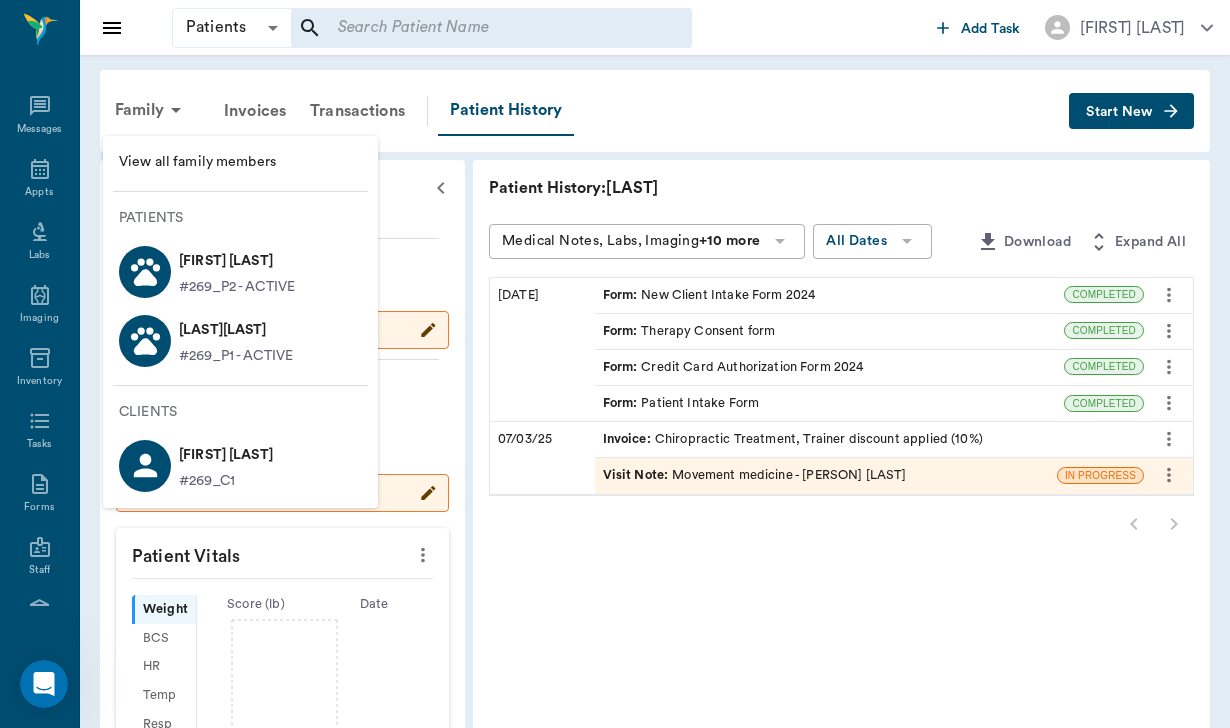 click on "[FIRST] [LAST]" at bounding box center [237, 261] 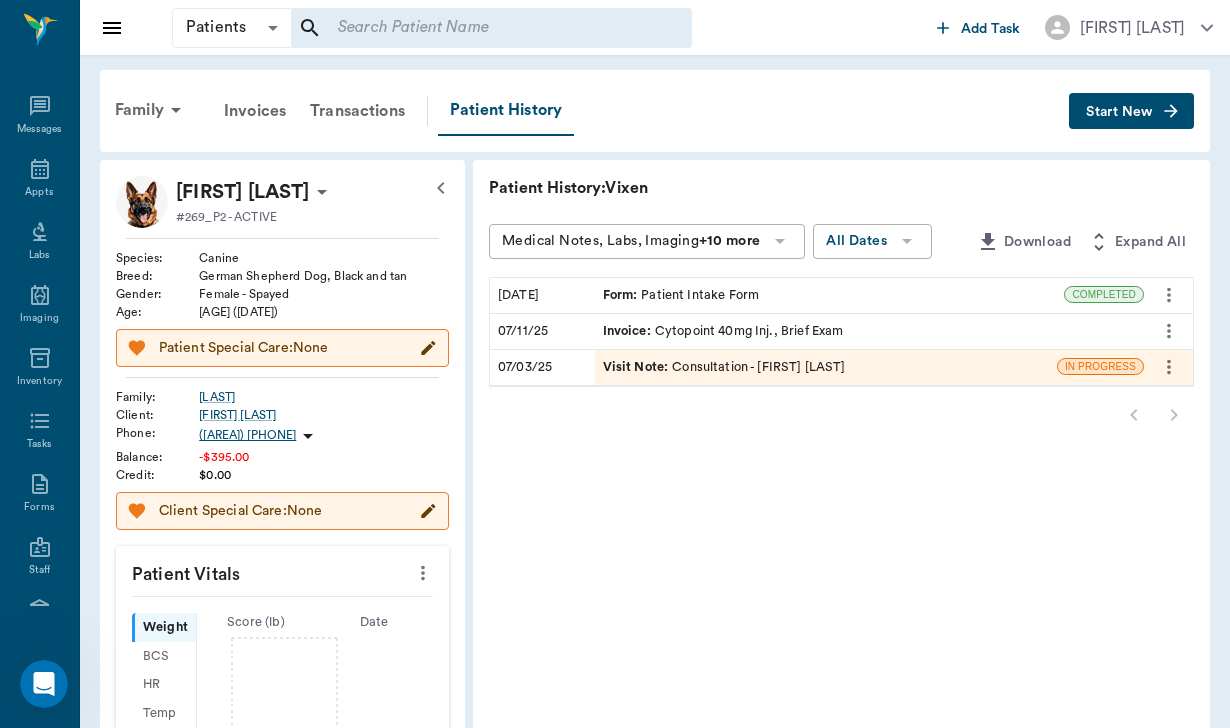 click on "Form : Patient Intake Form" at bounding box center (681, 295) 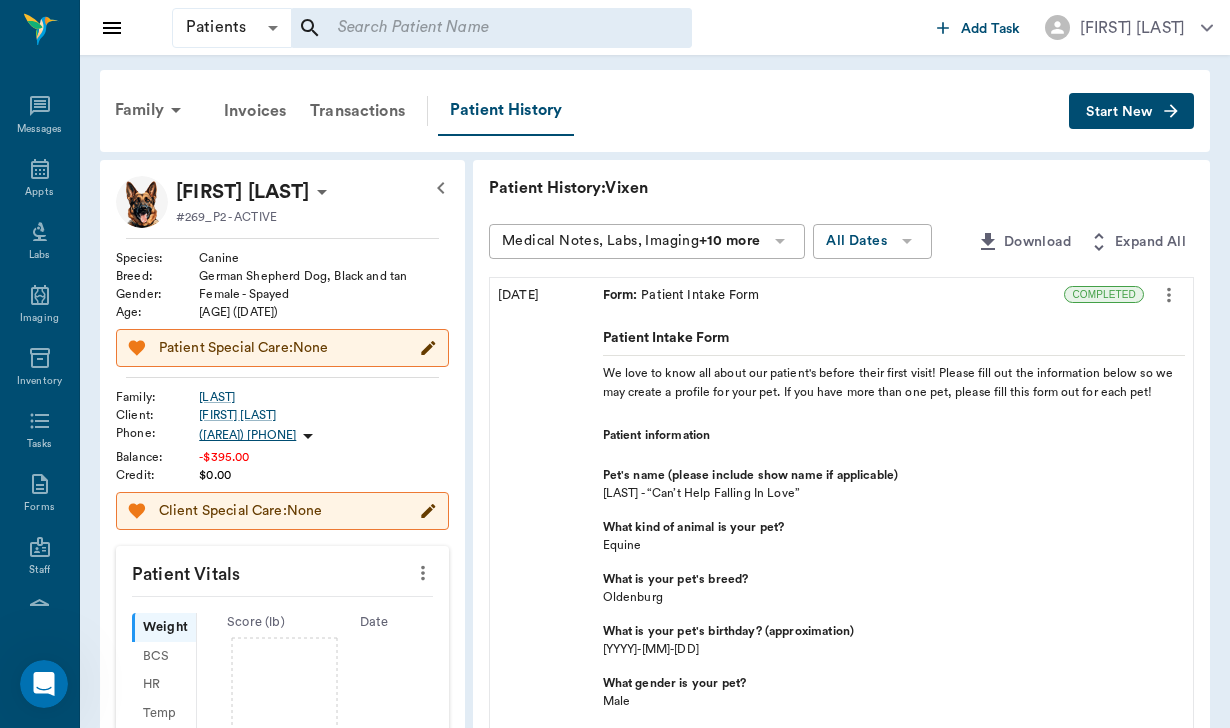 scroll, scrollTop: 0, scrollLeft: 0, axis: both 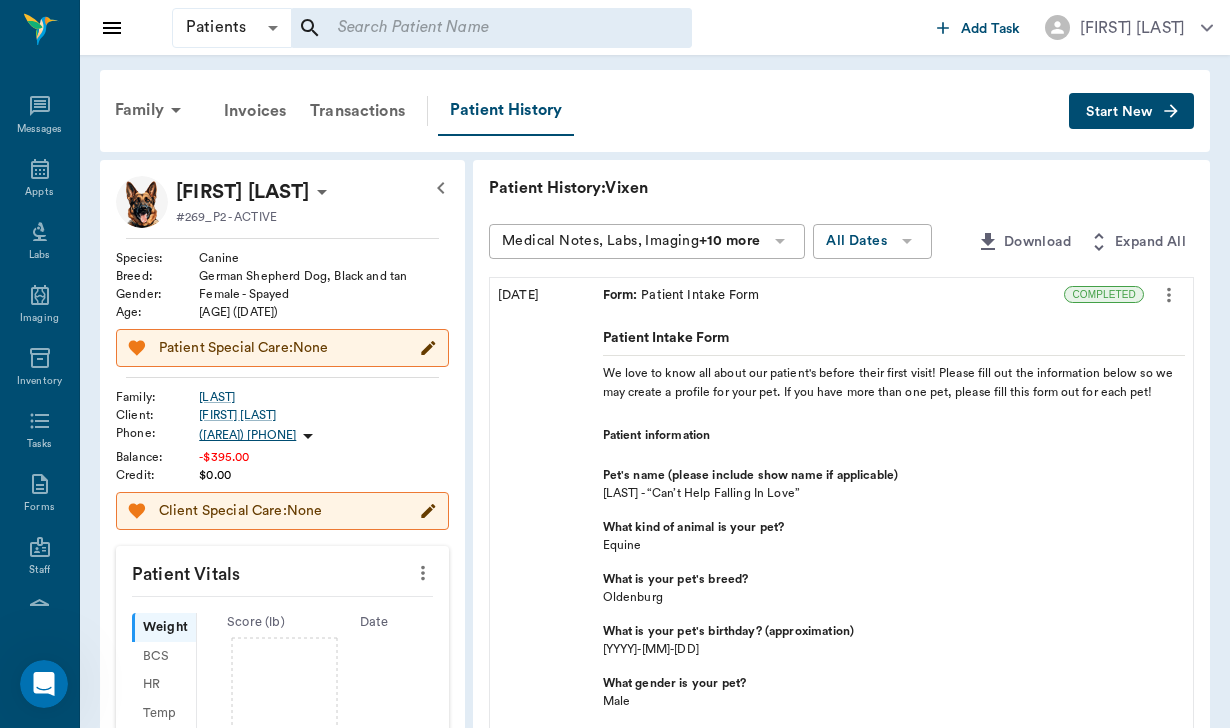 click on "Form : Patient Intake Form" at bounding box center [830, 295] 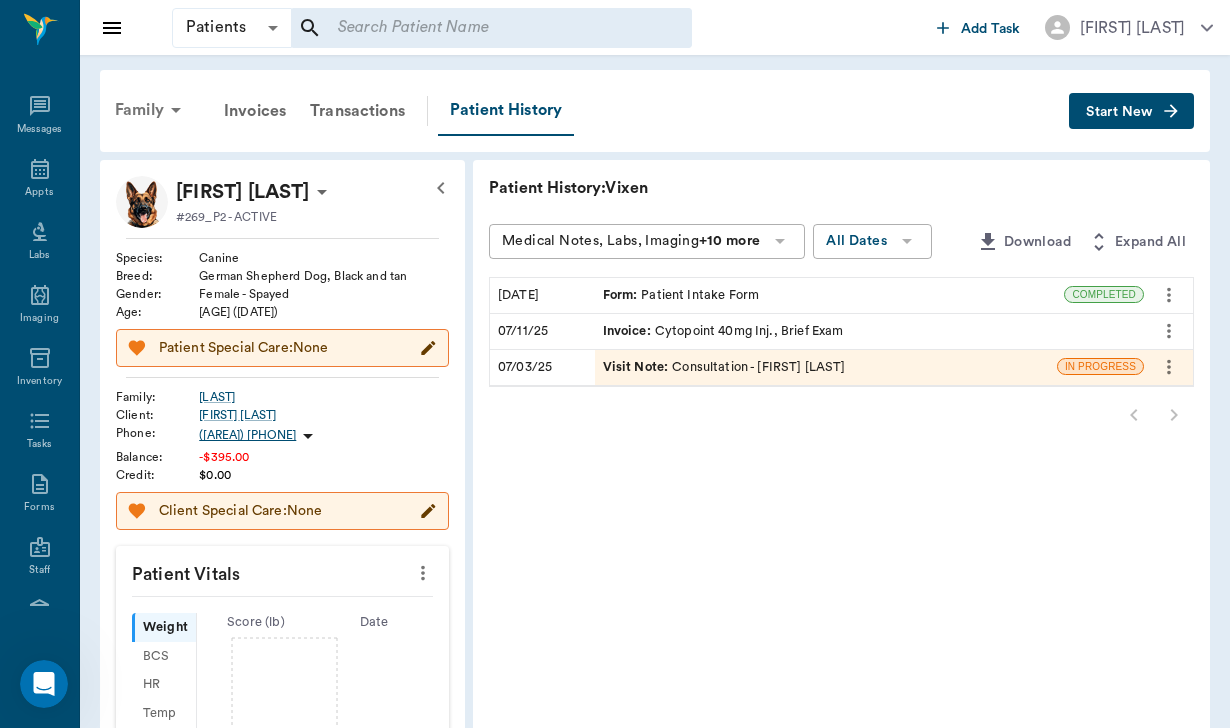 click on "Family" at bounding box center (151, 110) 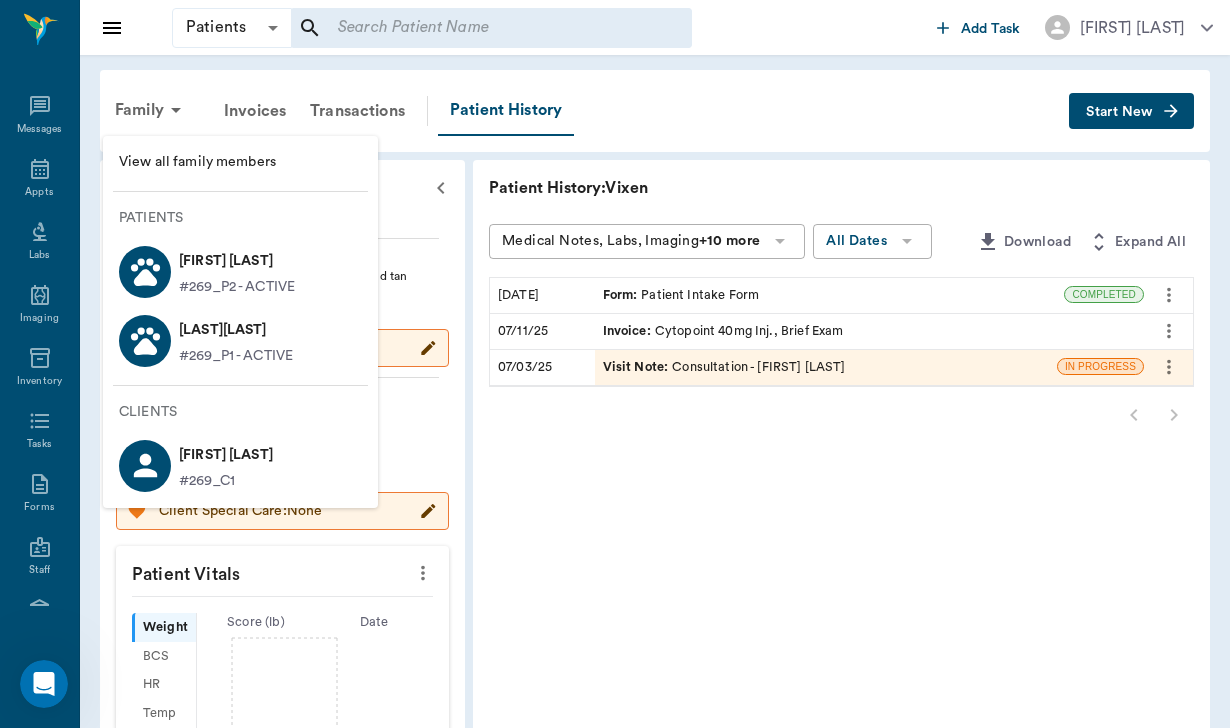 click on "[LAST][LAST]" at bounding box center (236, 330) 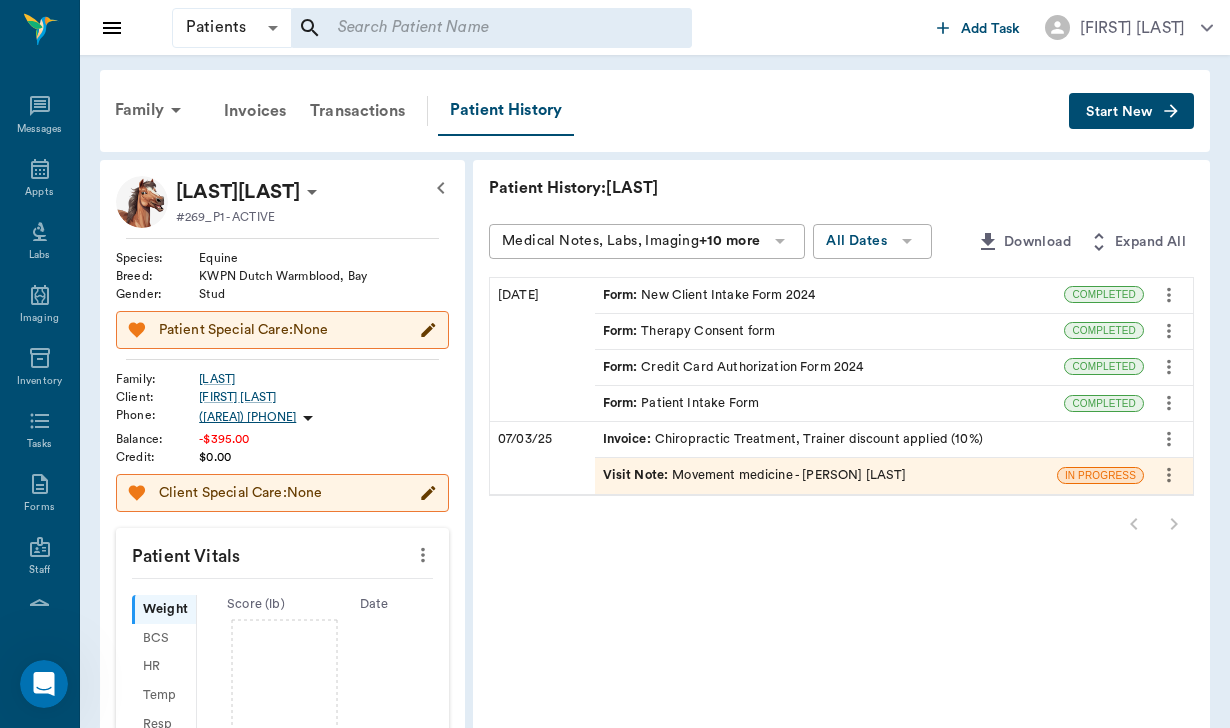 scroll, scrollTop: 0, scrollLeft: 0, axis: both 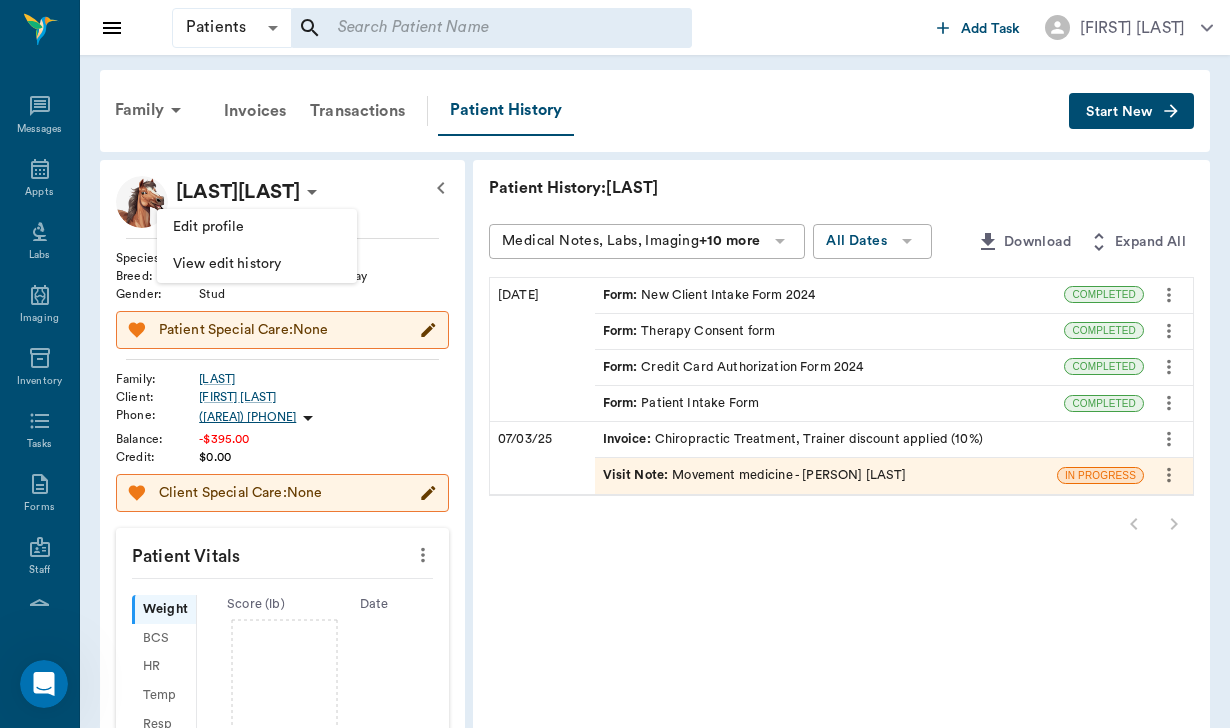 click on "Edit profile" at bounding box center [257, 227] 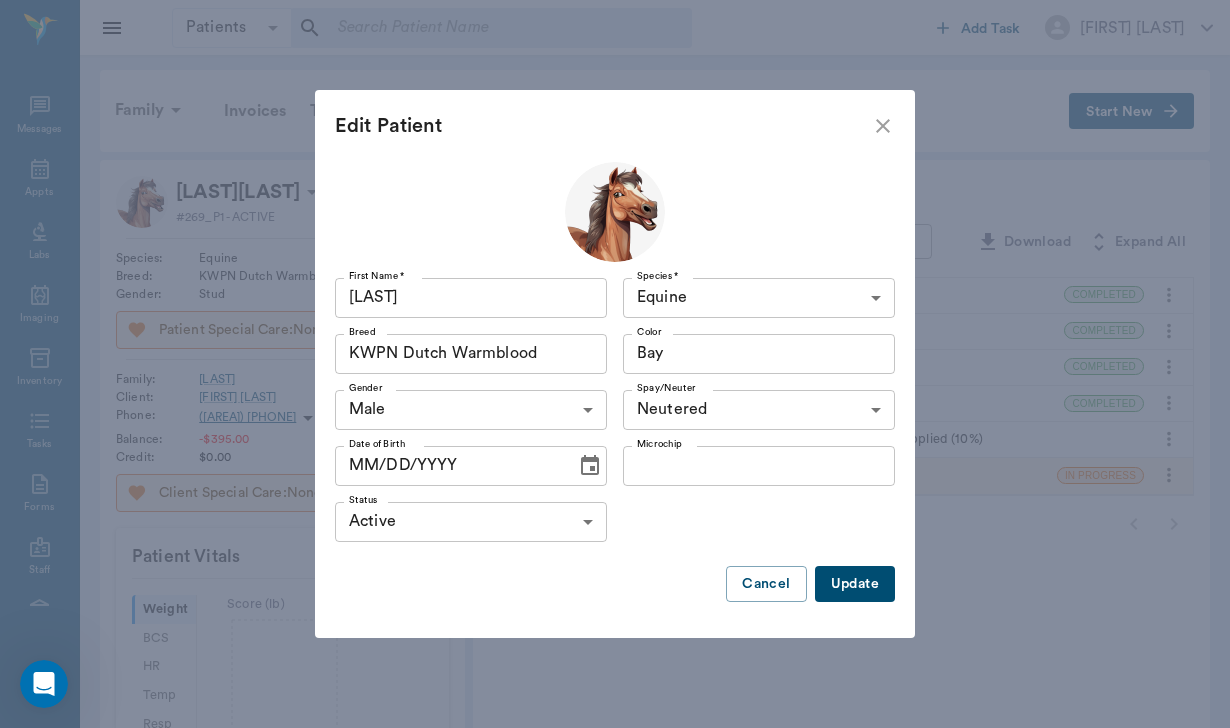 click on "KWPN Dutch Warmblood" at bounding box center [441, 354] 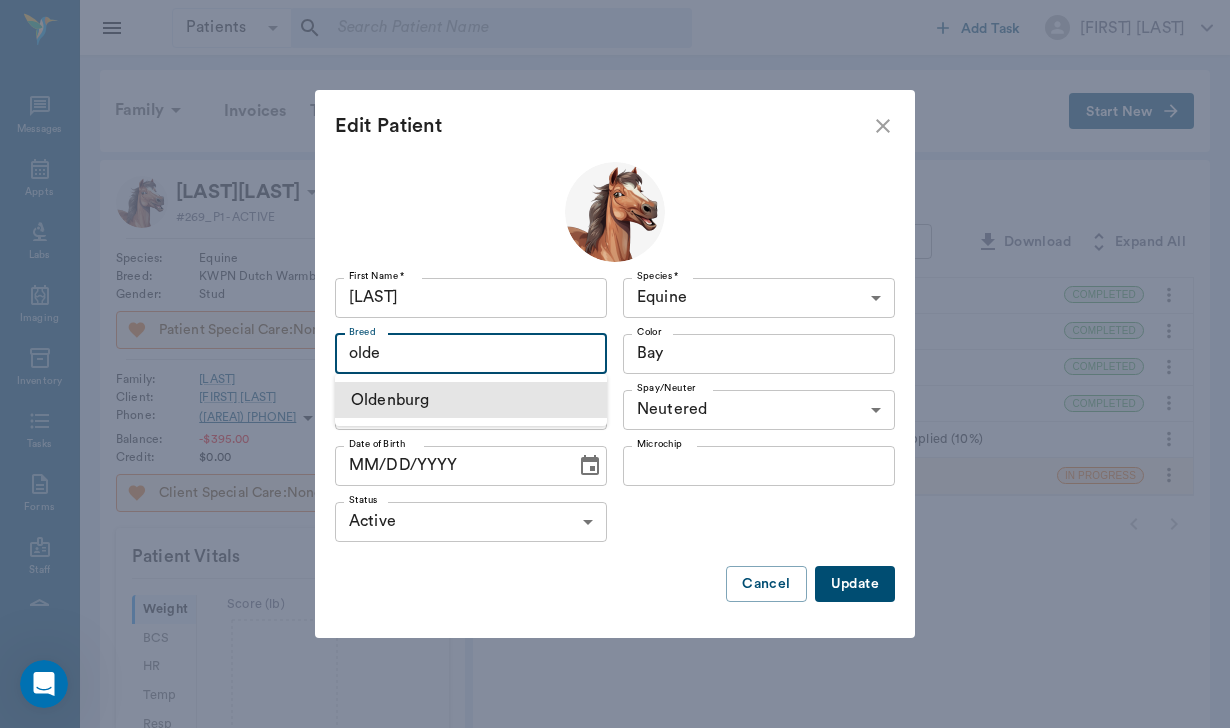 click on "Oldenburg" at bounding box center [471, 400] 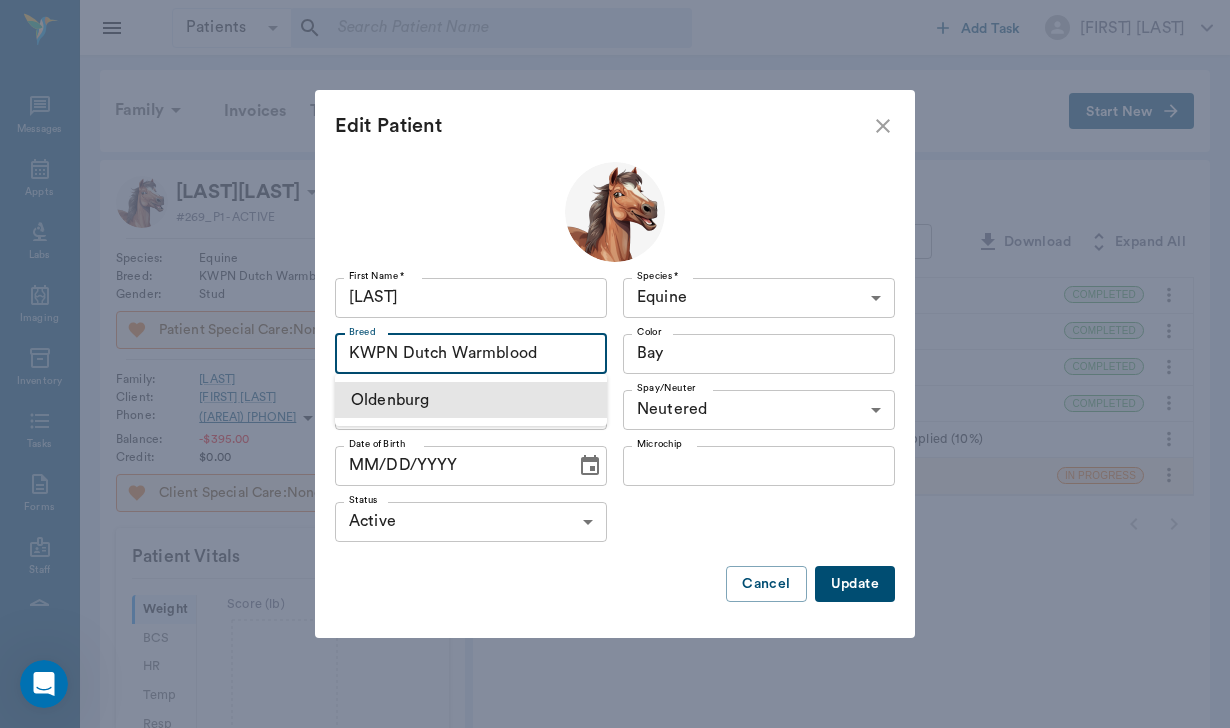 type on "Oldenburg" 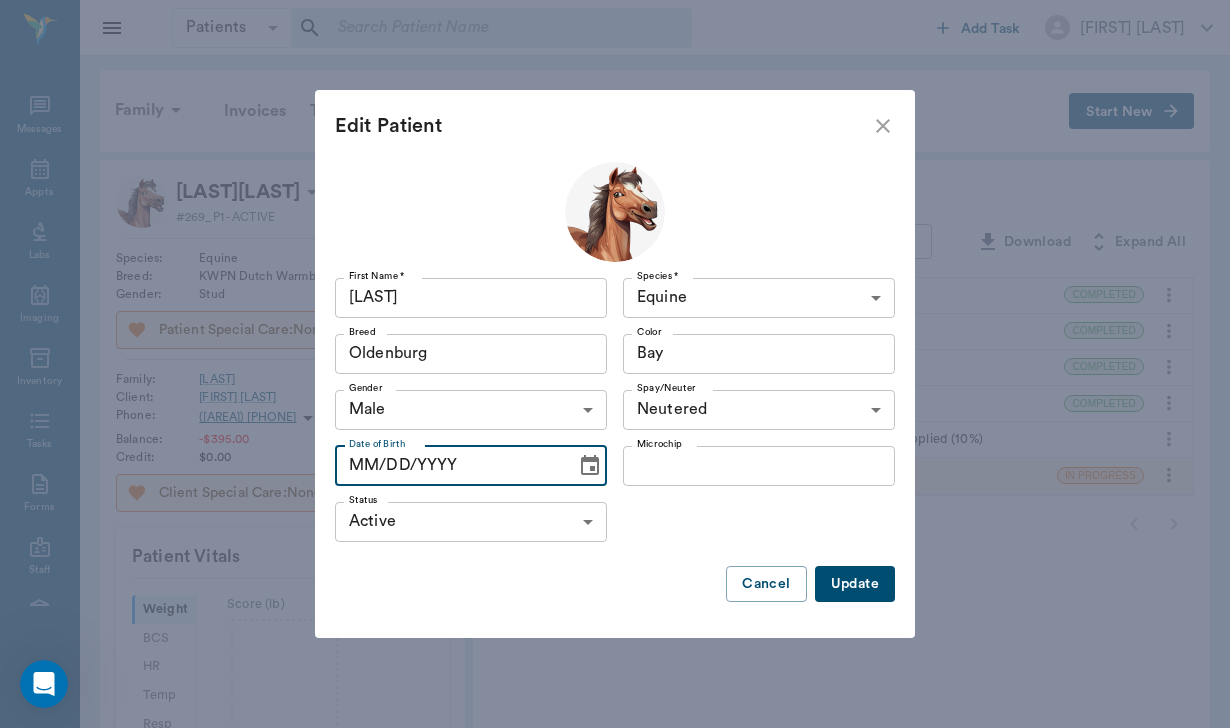 click on "MM/DD/YYYY" at bounding box center [448, 466] 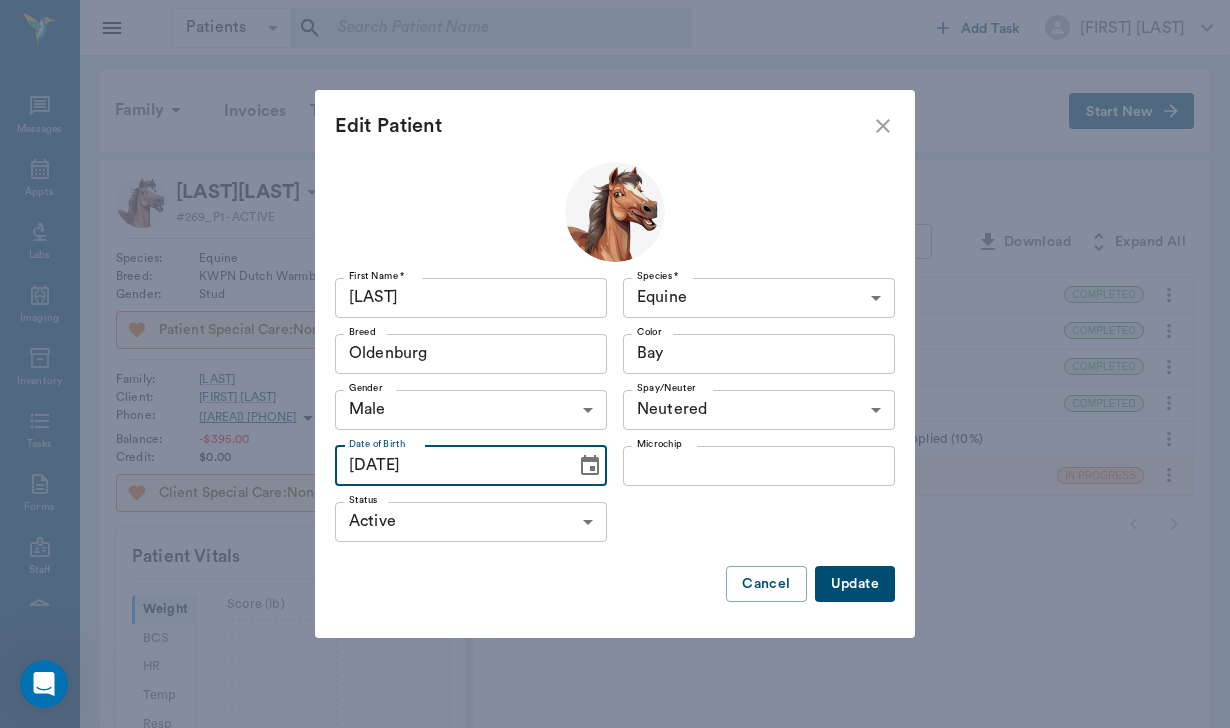 type on "[DATE]" 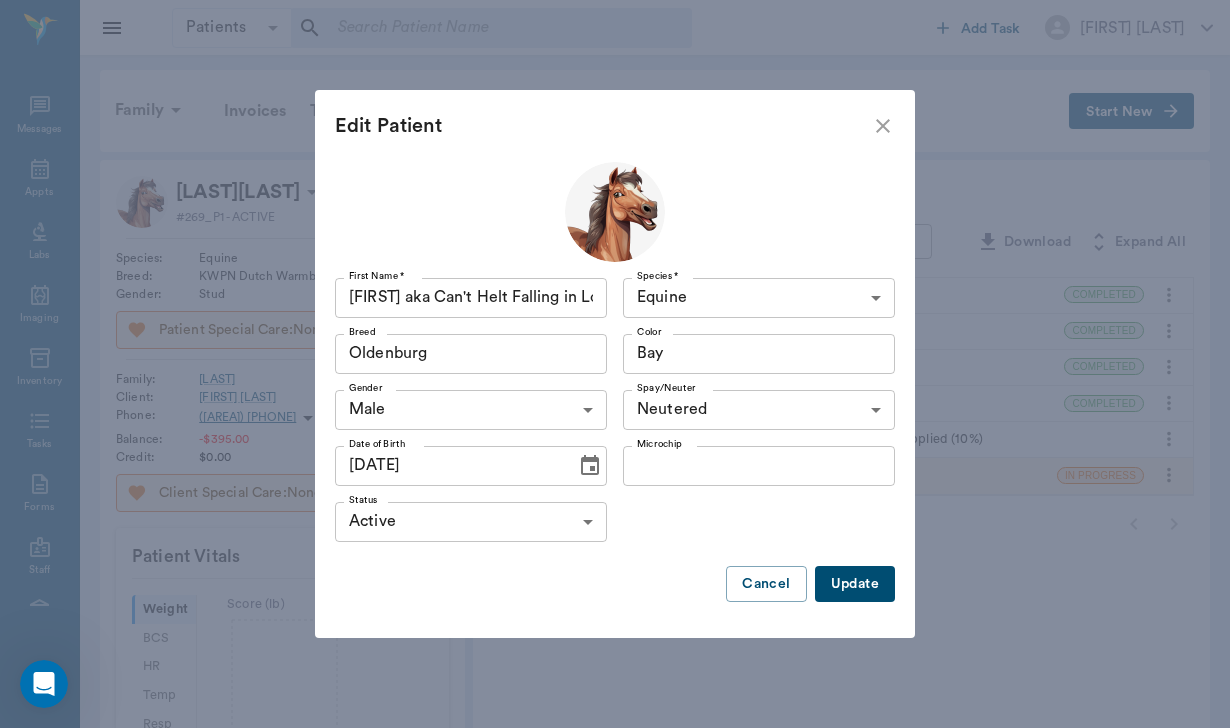 click on "Update" at bounding box center (855, 584) 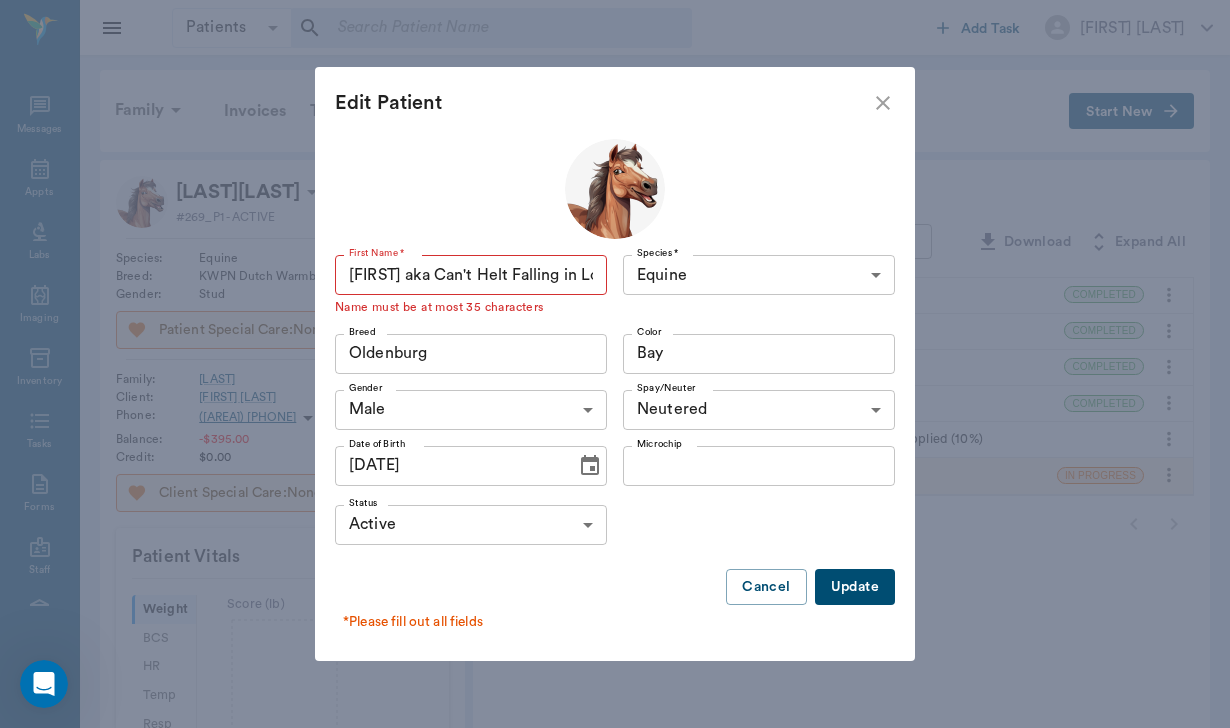 click on "[FIRST] aka Can't Helt Falling in Love" at bounding box center (471, 275) 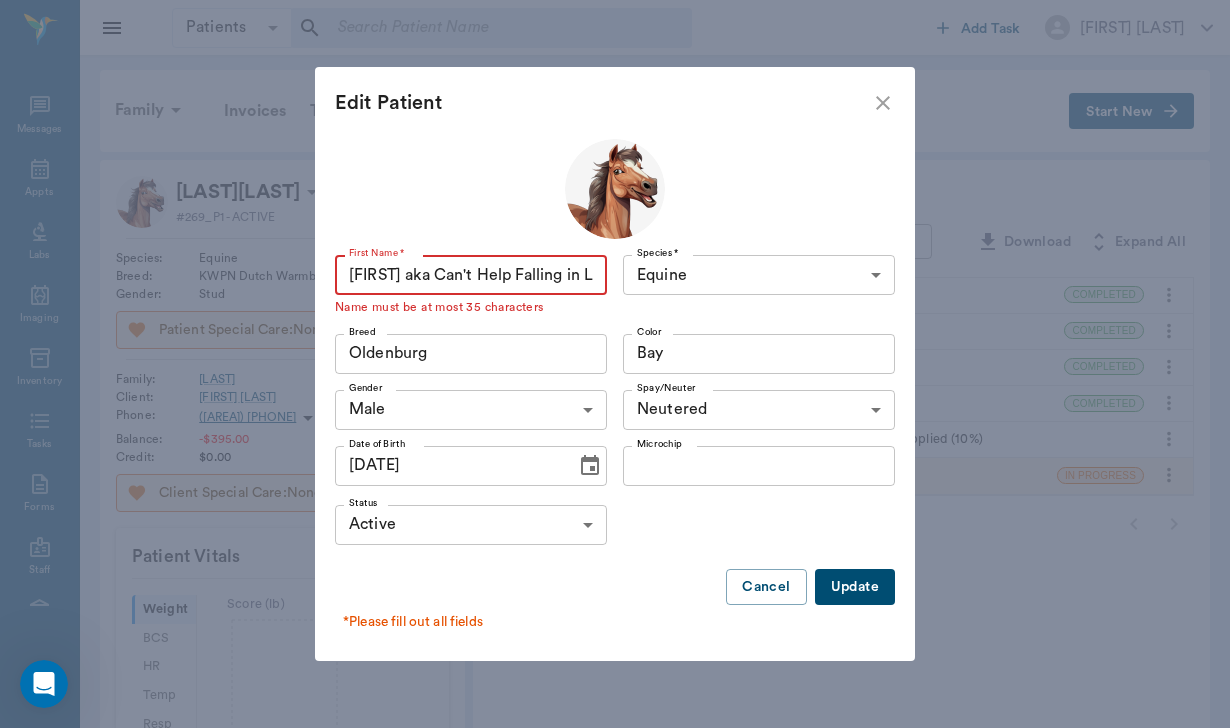 click on "[FIRST] aka Can't Help Falling in Love" at bounding box center [471, 275] 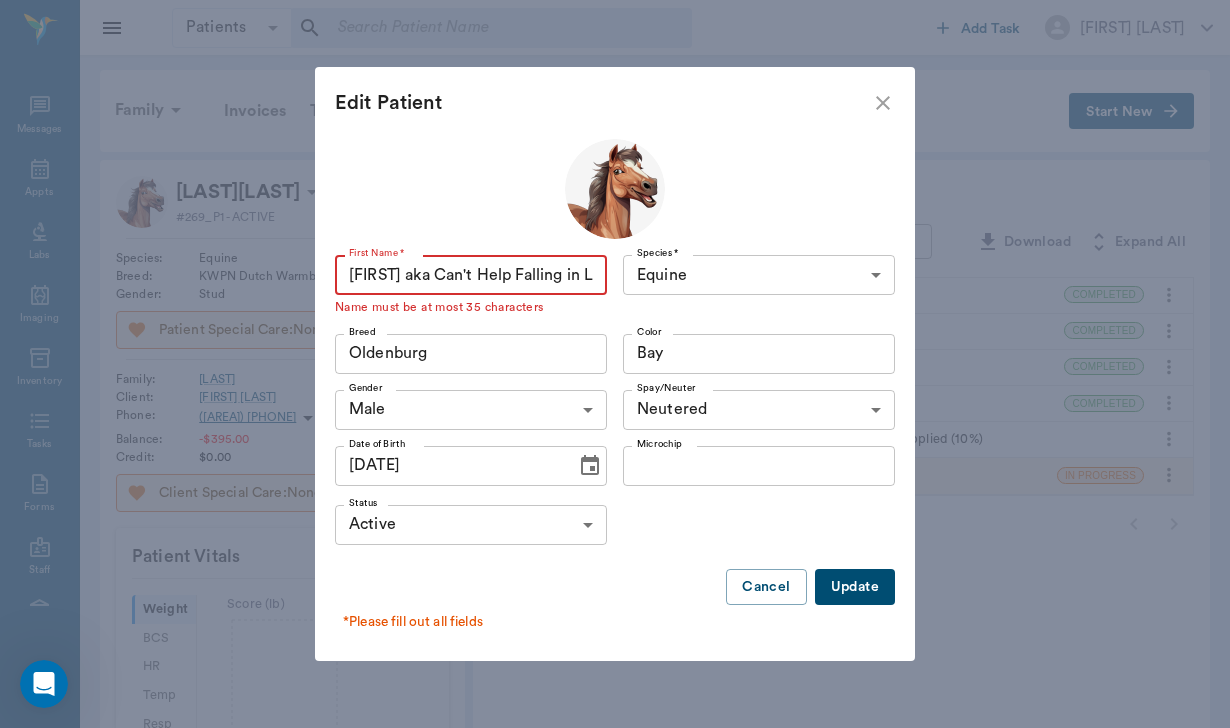 click on "[FIRST] aka Can't Help Falling in Love" at bounding box center (471, 275) 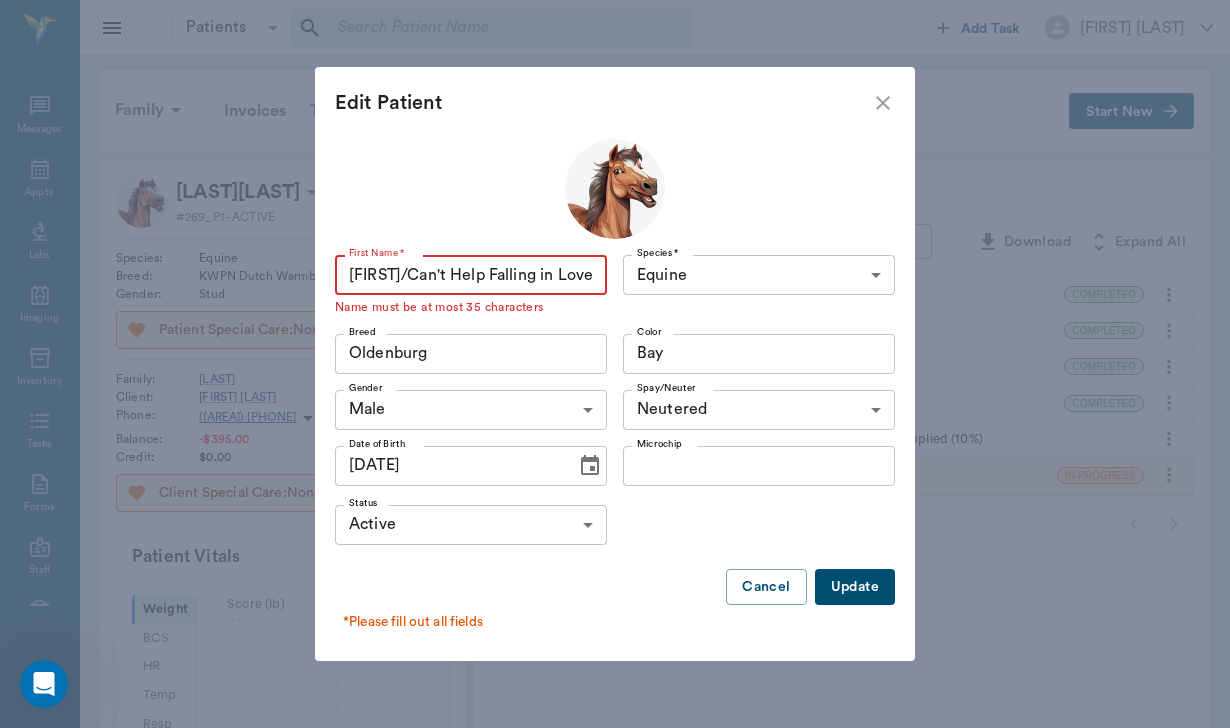 click on "[FIRST]/Can't Help Falling in Love" at bounding box center (471, 275) 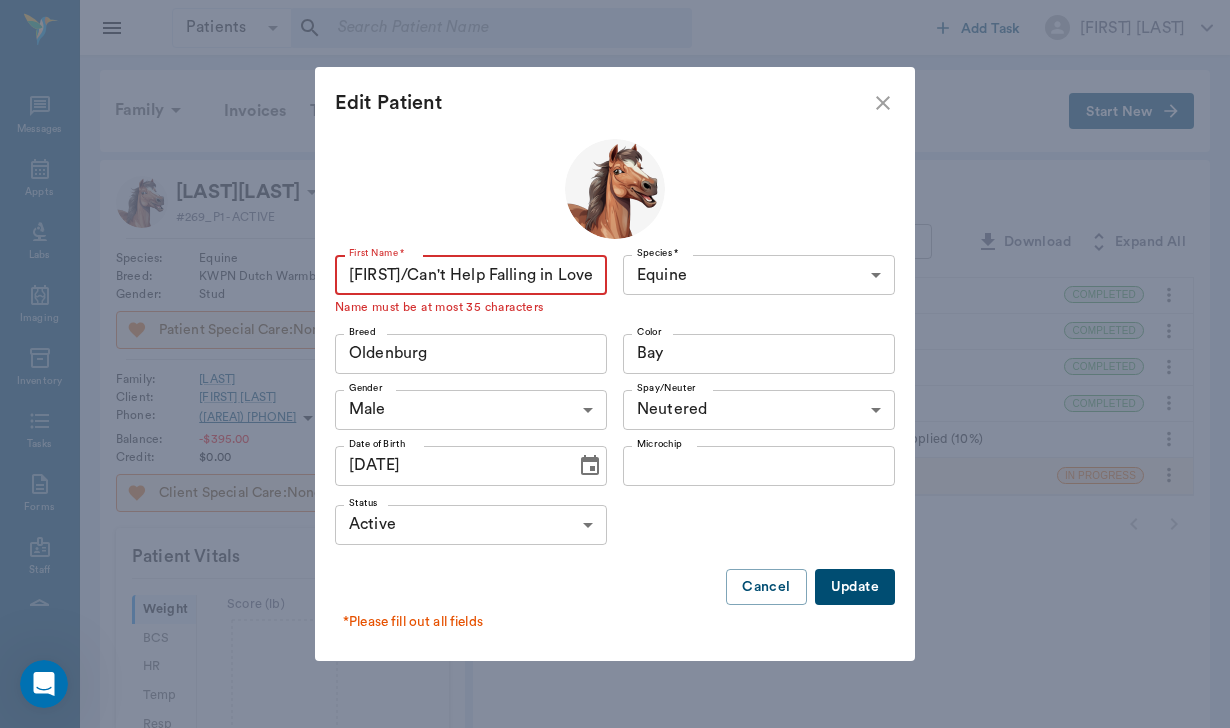 click on "[FIRST]/Can't Help Falling in Love" at bounding box center (471, 275) 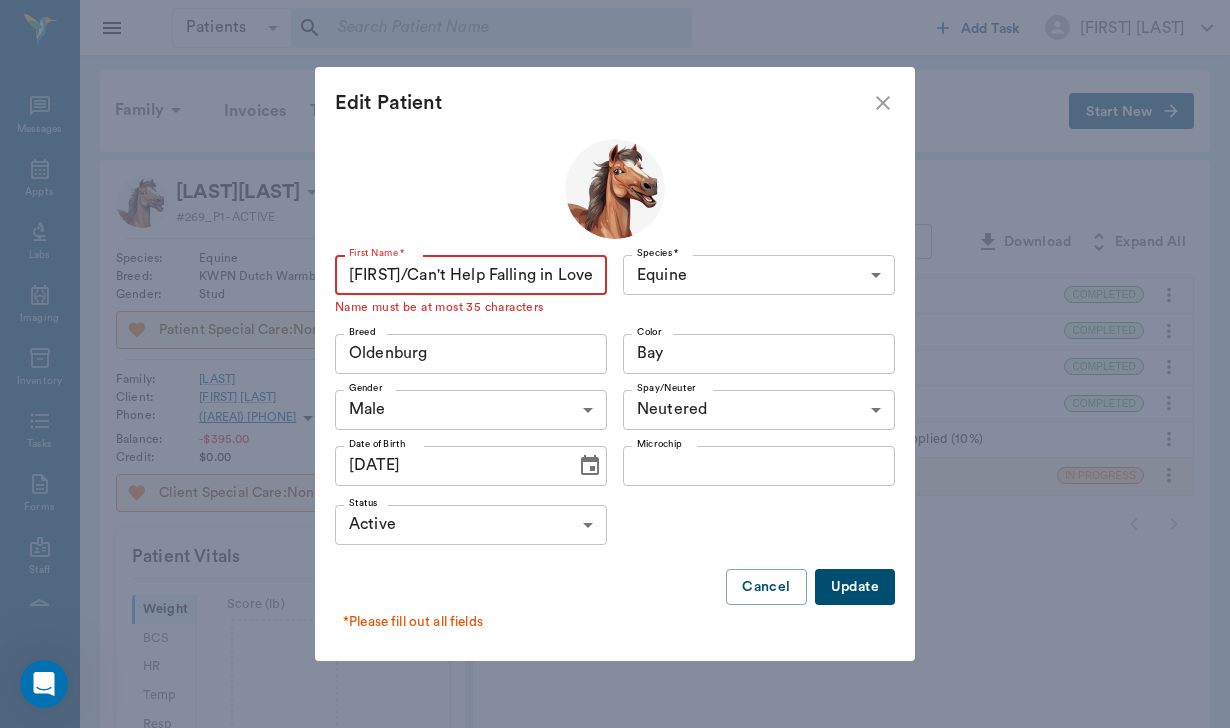 click on "[FIRST]/Can't Help Falling in Love" at bounding box center (471, 275) 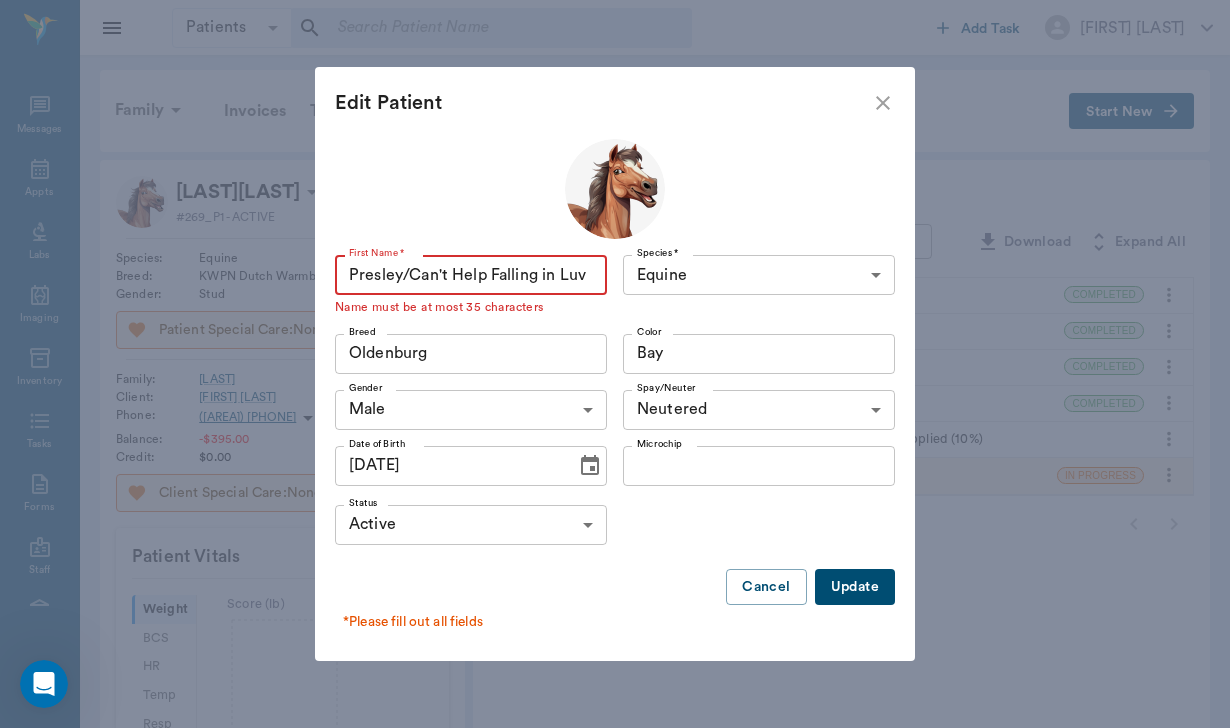 type on "Presley/Can't Help Falling in Luv" 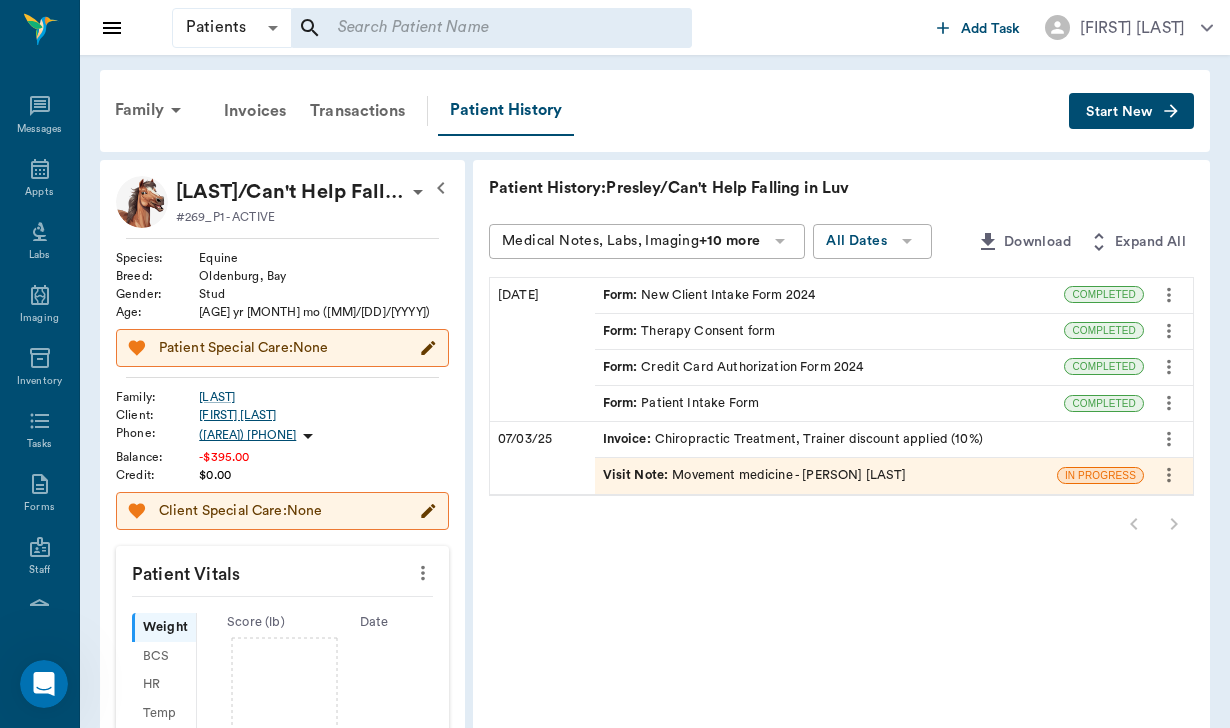 click on "[FIRST] [LAST]" at bounding box center (324, 415) 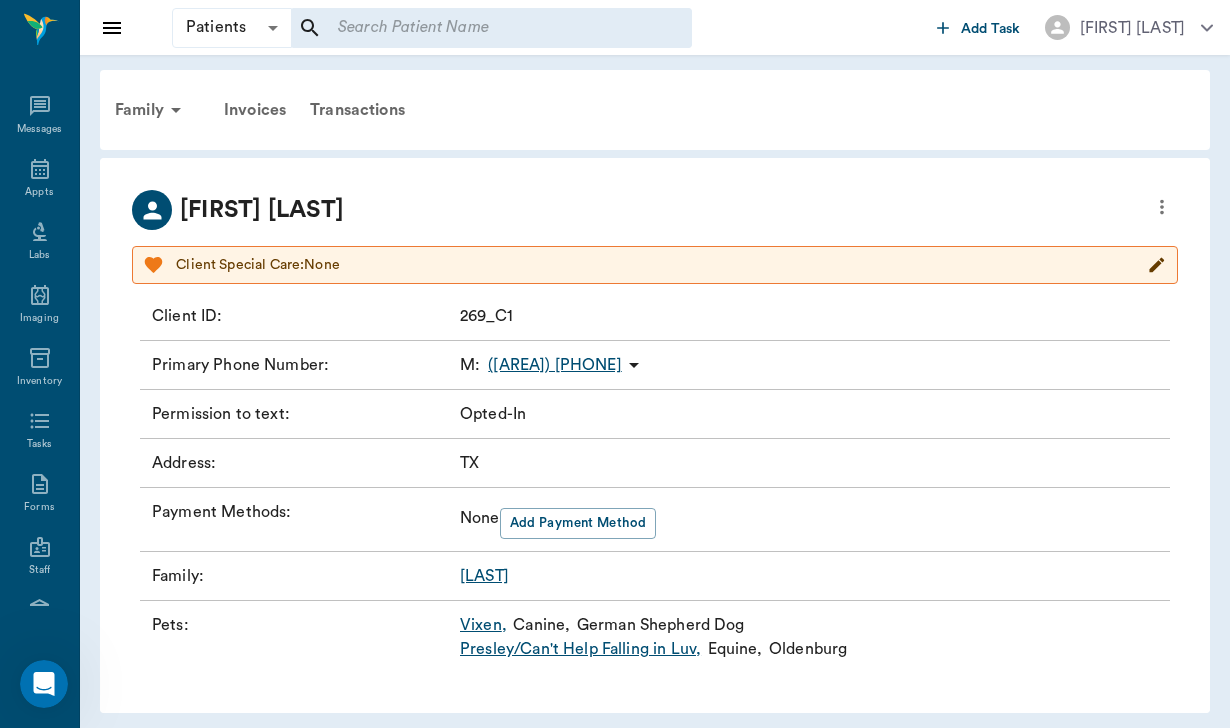 click 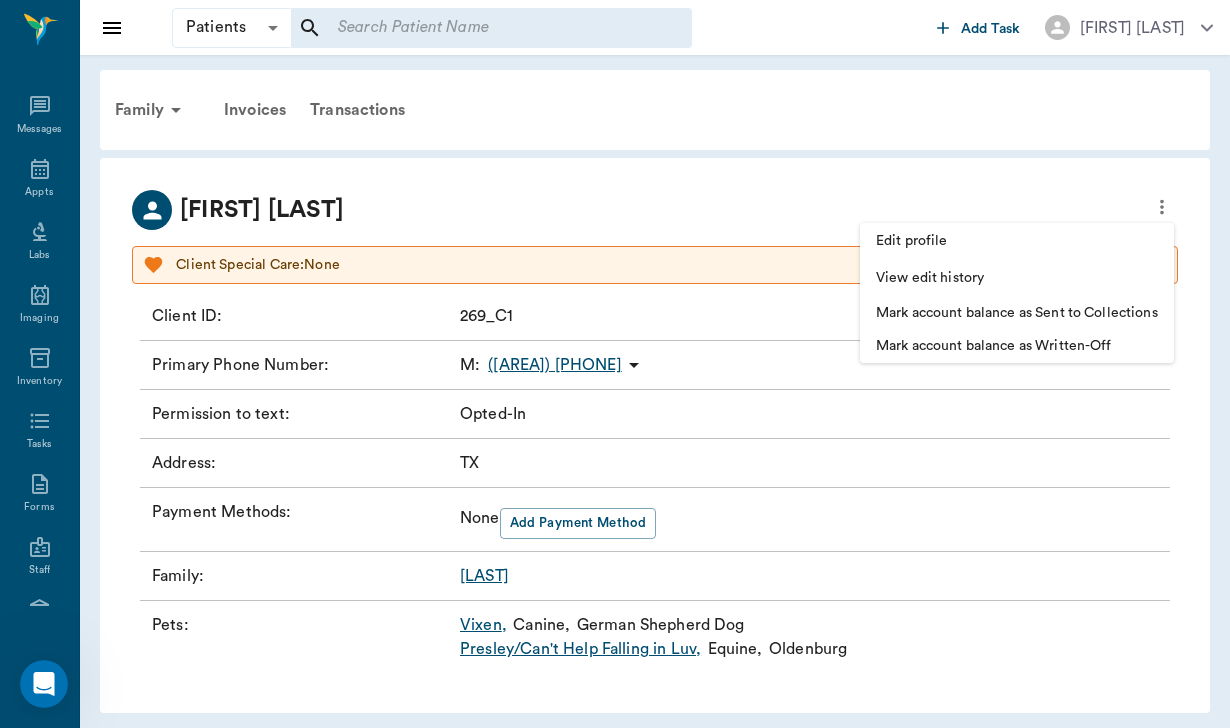 click on "Edit profile" at bounding box center (1017, 241) 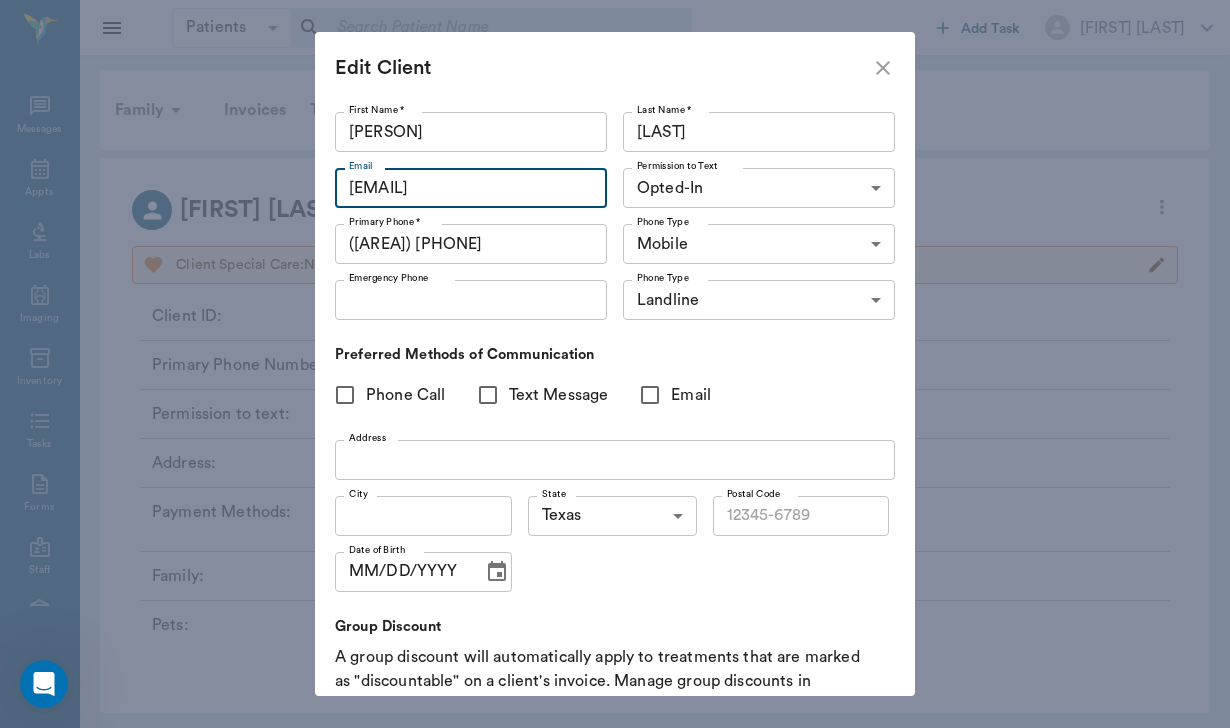 type on "[EMAIL]" 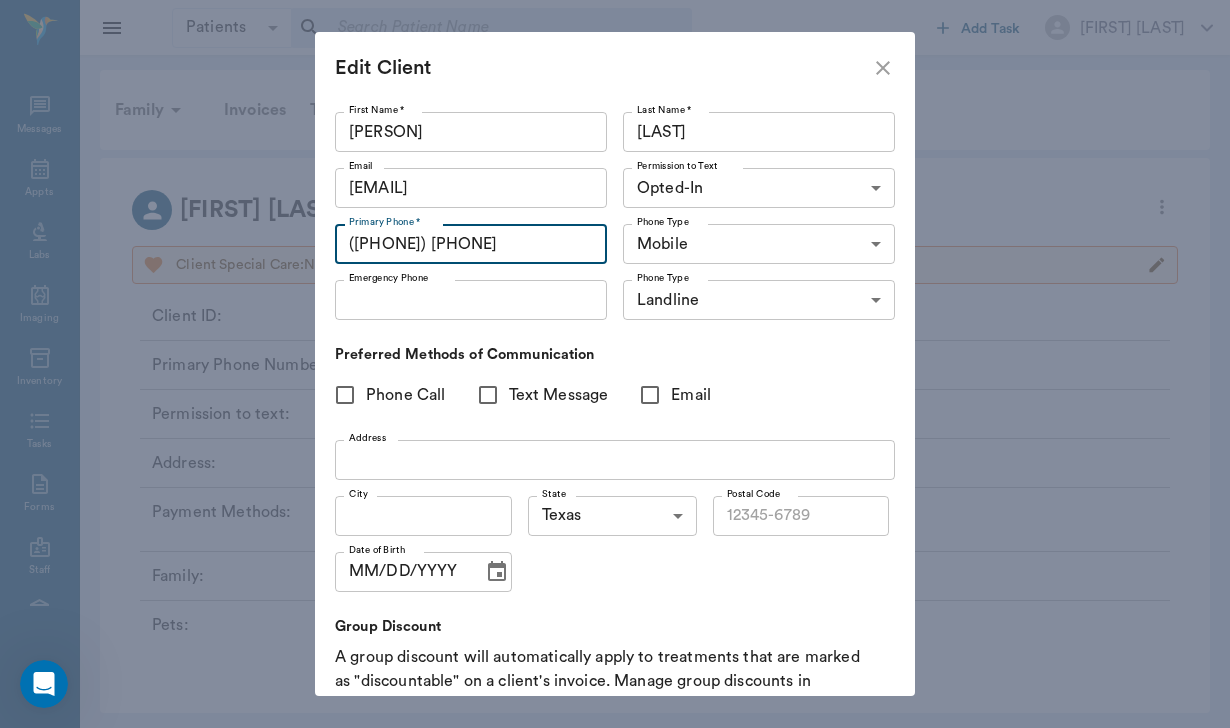 type on "([PHONE]) [PHONE]" 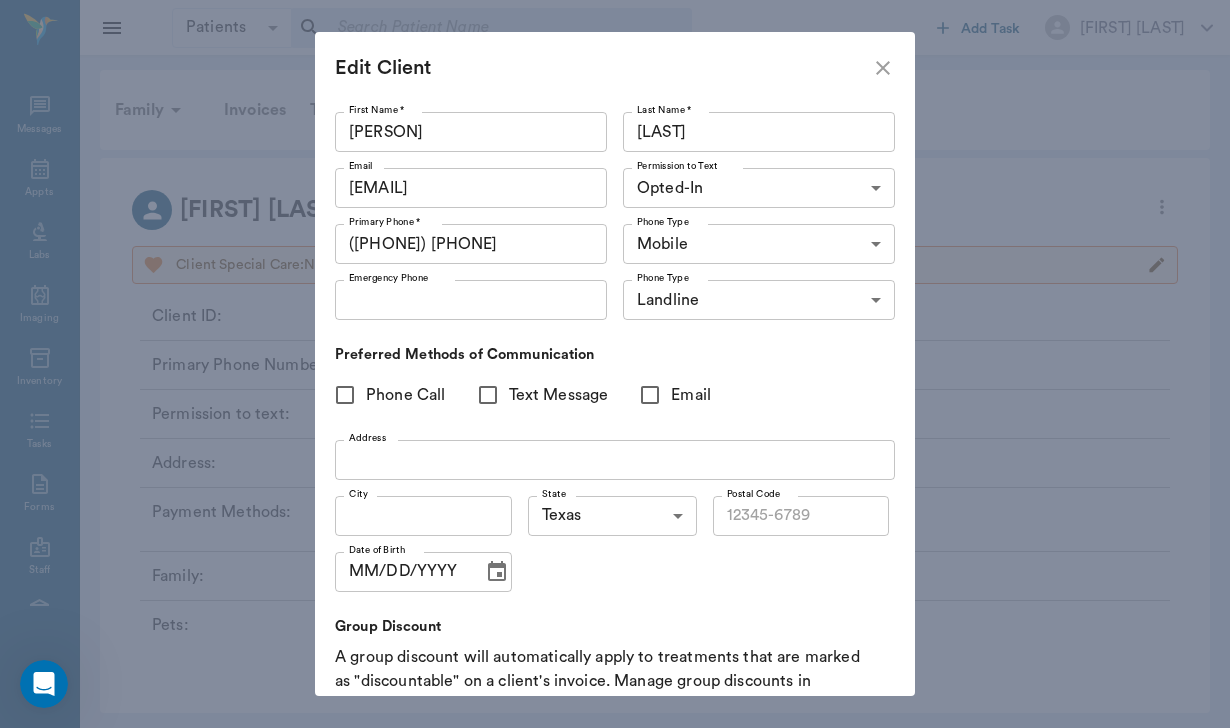 click on "Phone Call" at bounding box center [345, 395] 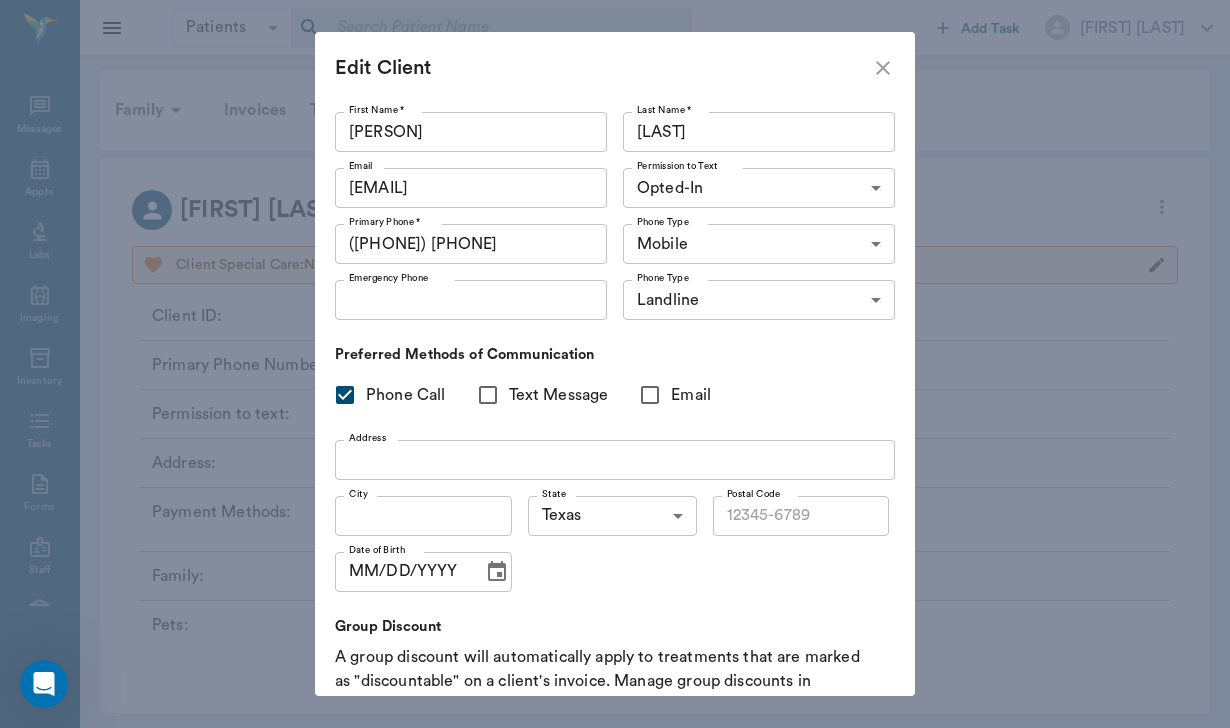 click on "Text Message" at bounding box center [488, 395] 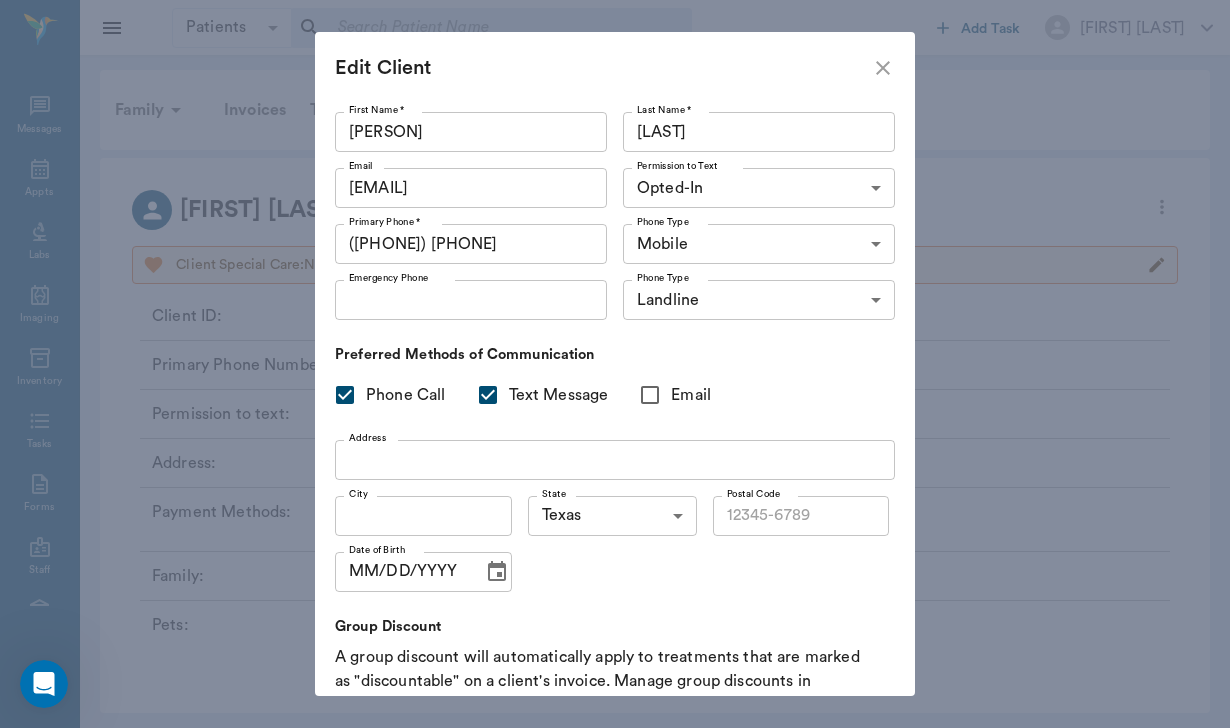 click on "Email" at bounding box center (650, 395) 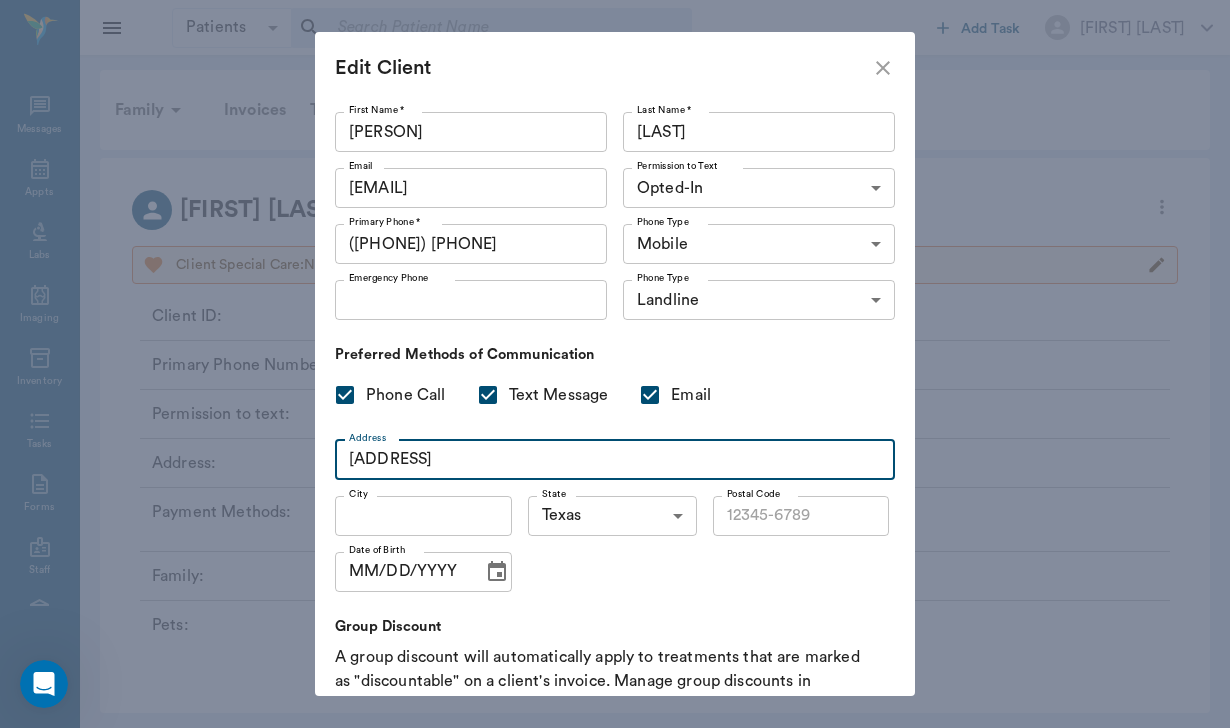 type on "[ADDRESS]" 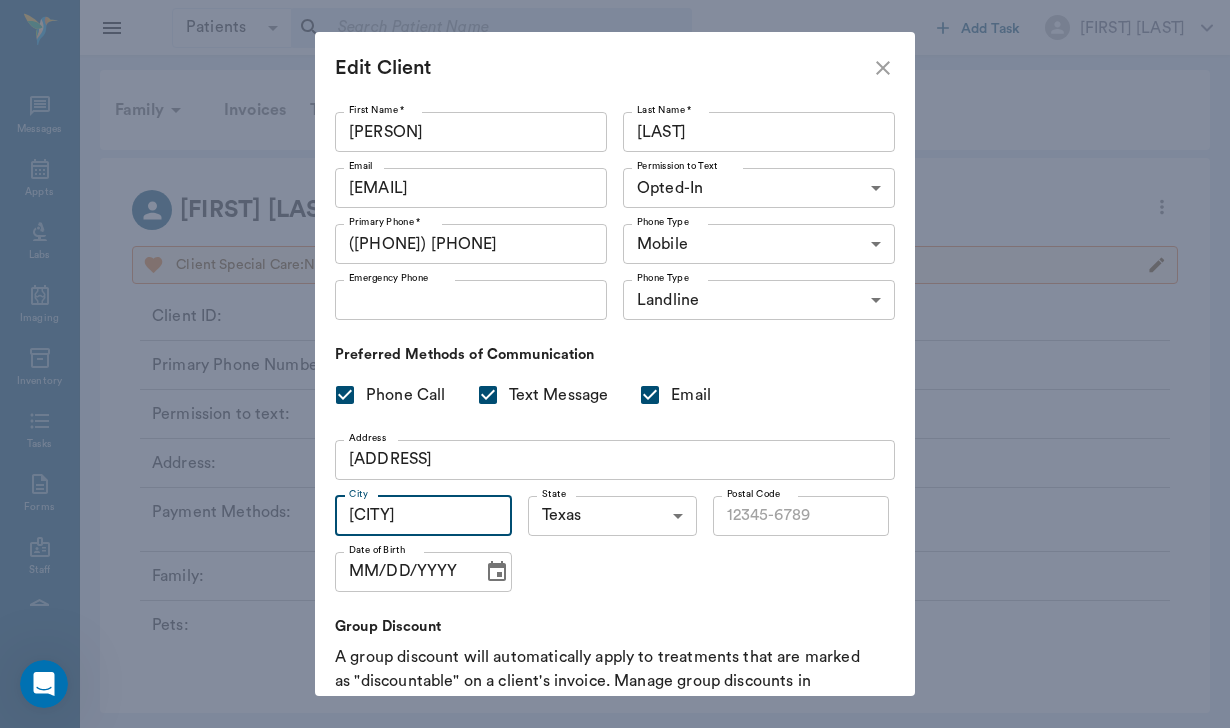 type on "[CITY]" 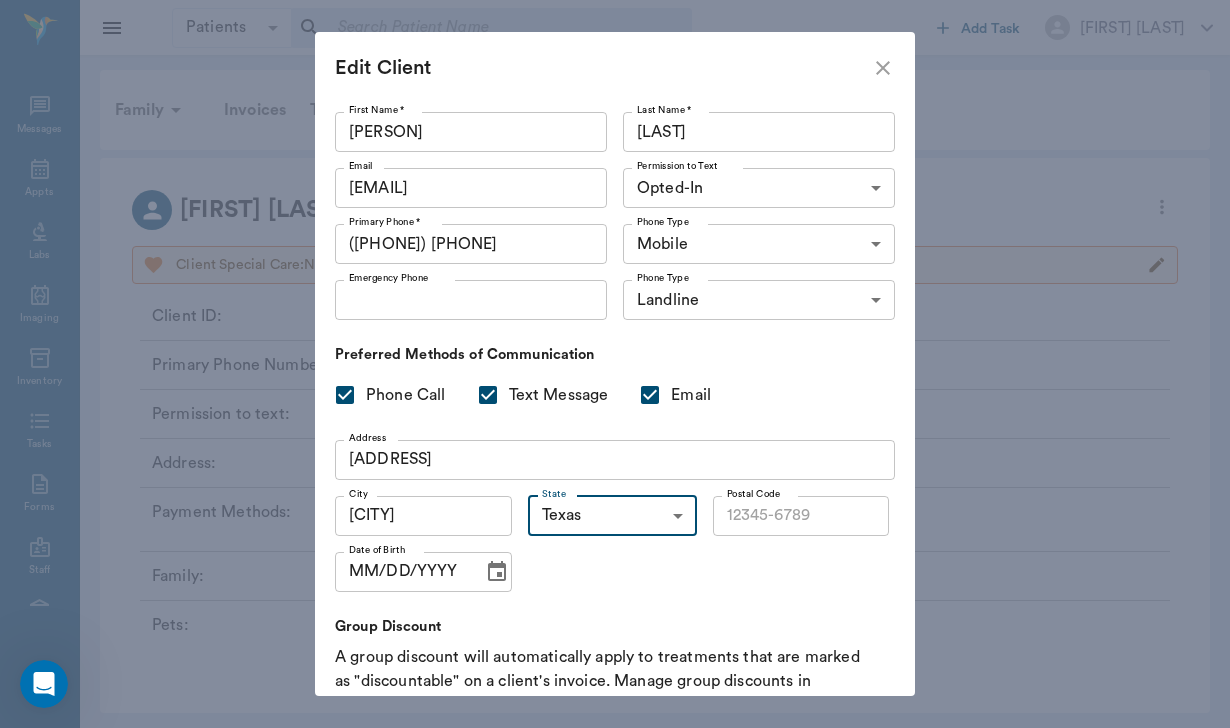 click on "Patients Patients ​​​ Add Task [FIRST] [LAST] Nectar Messages Appts Labs Imaging Inventory Tasks Forms Staff Reports Lookup Settings Family Invoices Transactions [FIRST] [LAST] Client Special Care: None Client ID : [ID] Primary Phone Number : M : ([PHONE]) Permission to text : Opted-In Address : [STATE] Payment Methods : None Add Payment Method Family : [LAST] Pets : [PET_NAME] , [ANIMAL_TYPE] , [BREED] [LAST]/Can't Help Falling in Luv , [ANIMAL_TYPE] , [BREED] NectarVet | High Caliber Performance Settings Sign Out View all family members Patients [PET_NAME] [LAST] #[ID] - ACTIVE [LAST]/Can't Help Falling in Luv [LAST] #[ID] - ACTIVE Clients [FIRST] [LAST] #[ID] Edit profile View edit history Mark account balance as Sent to Collections Mark account balance as Written-Off Send SMS Message Call Edit Client First Name * [FIRST] First Name * Last Name * [LAST] Last Name * Email [EMAIL] Email Permission to Text Opted-In OPT_IN Permission to Text Primary Phone * ([PHONE]) Primary Phone * Phone Type Mobile MOBILE Phone Type Emergency Phone Emergency Phone Phone Type Landline LANDLINE Phone Type Preferred Methods of Communication Phone Call Text Message Email Address [NUMBER] [STREET] [CITY] [STATE] [STATE] [POSTAL_CODE] [POSTAL_CODE] Date of Birth MM/DD/YYYY Date of Birth Group Discount A group discount will automatically apply to treatments that are marked as "discountable" on a client's invoice. Manage group discounts in your clinic   Settings Group Discount None Group Discount Save Cancel" at bounding box center (615, 368) 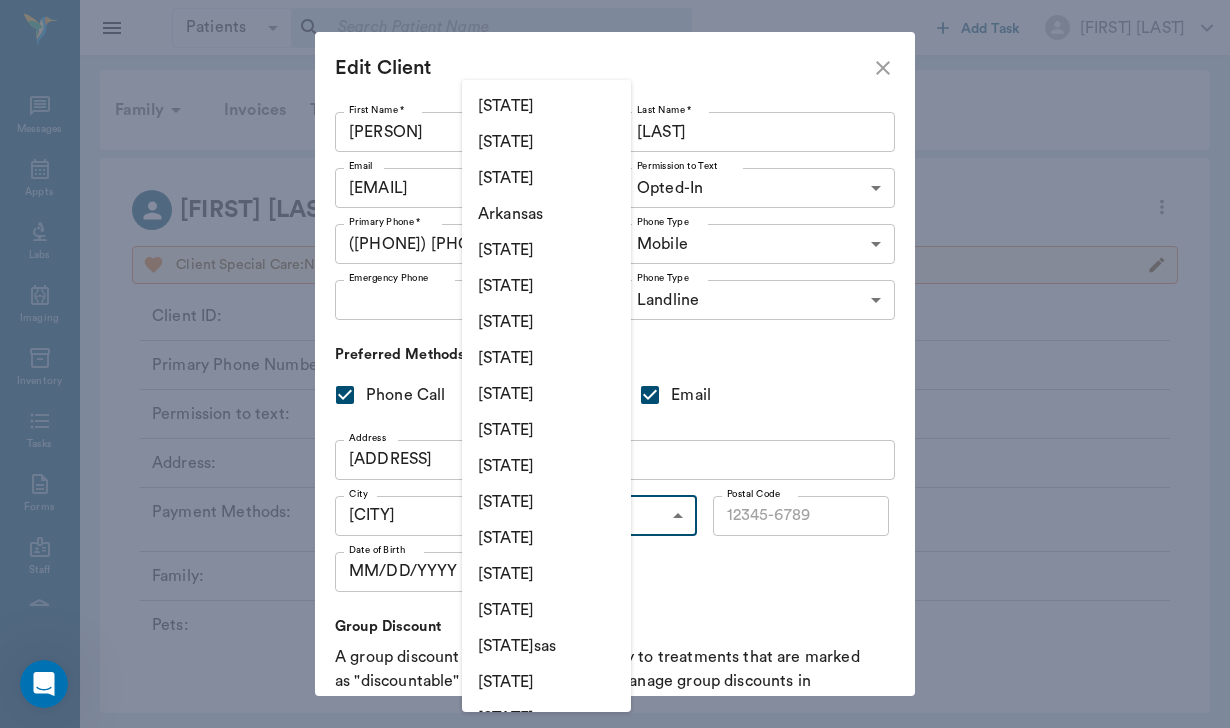 scroll, scrollTop: 0, scrollLeft: 0, axis: both 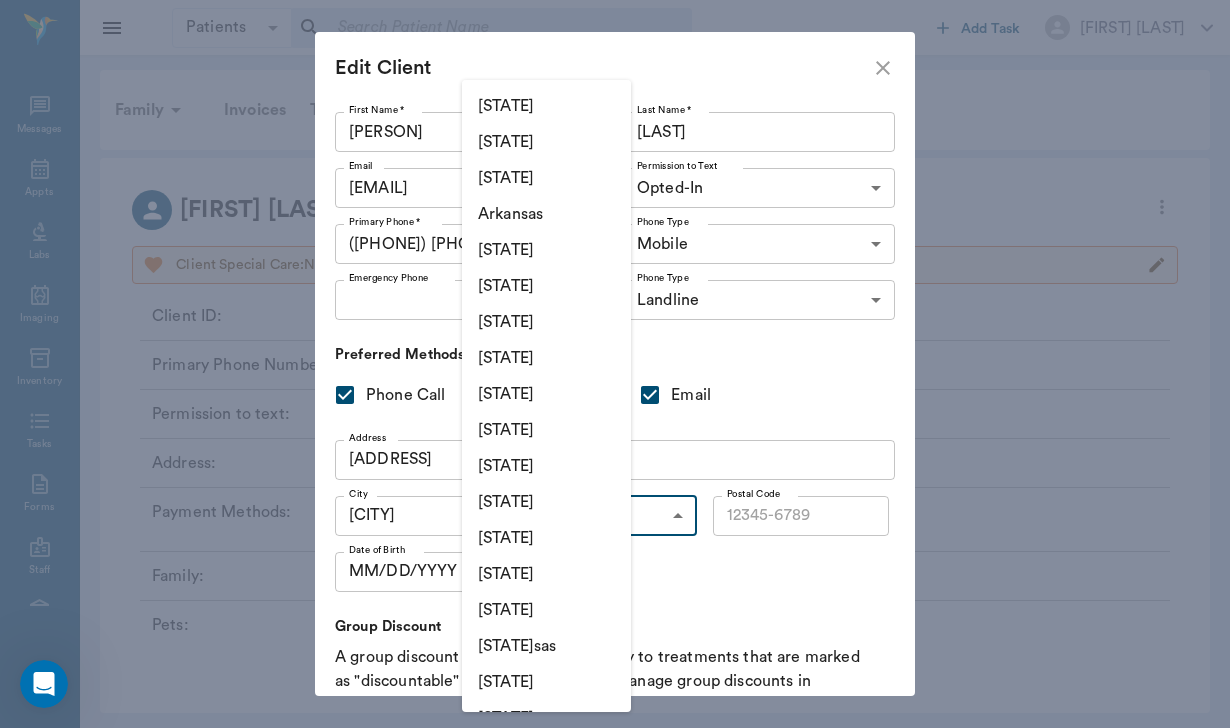 click on "[STATE]" at bounding box center [546, 286] 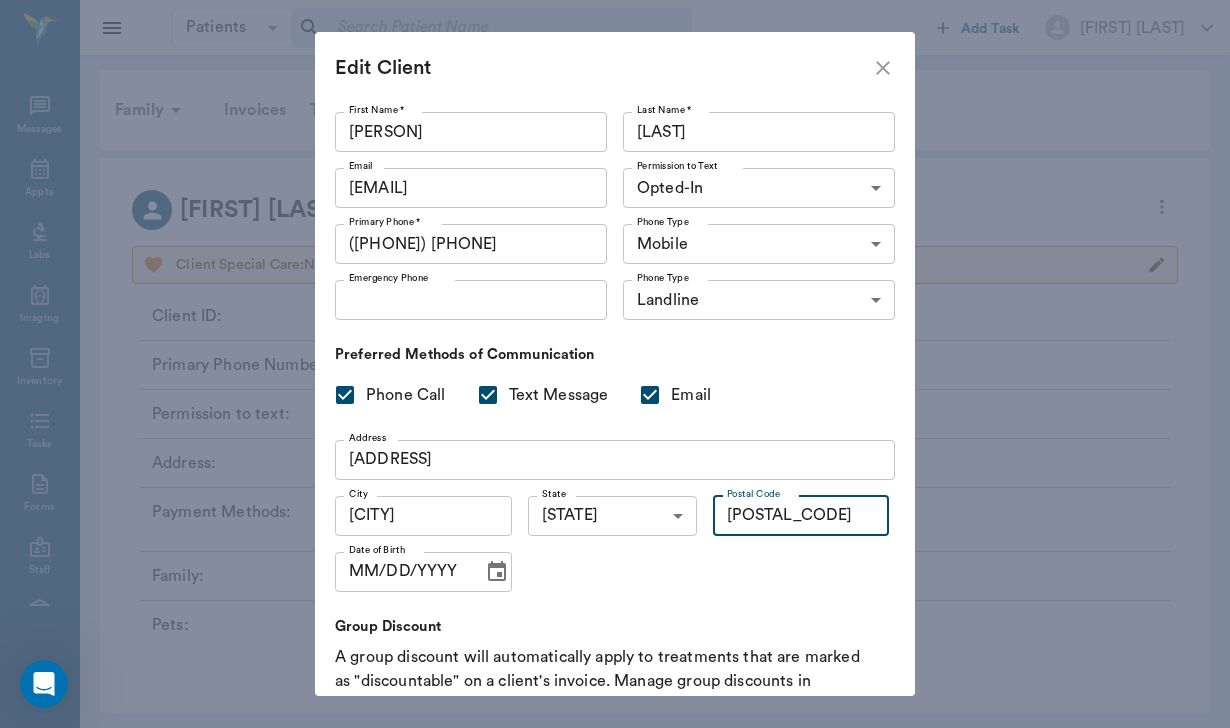 type on "[POSTAL_CODE]" 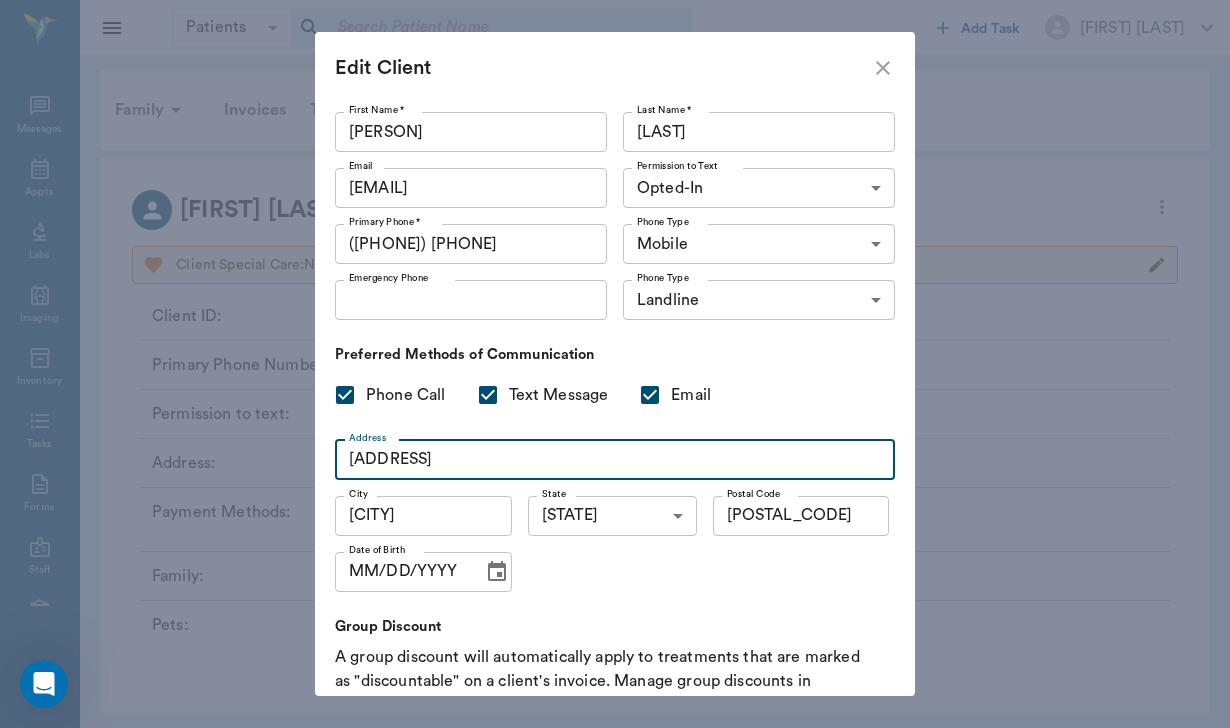 click on "[ADDRESS]" at bounding box center (615, 460) 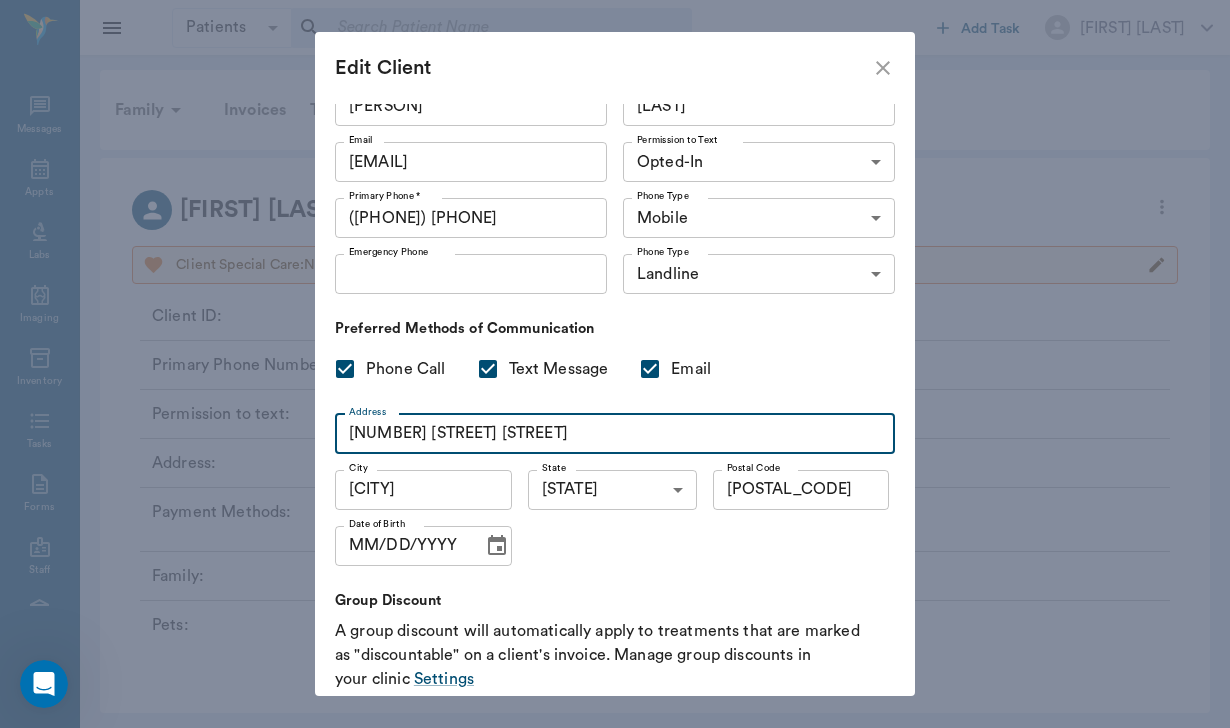 scroll, scrollTop: 31, scrollLeft: 0, axis: vertical 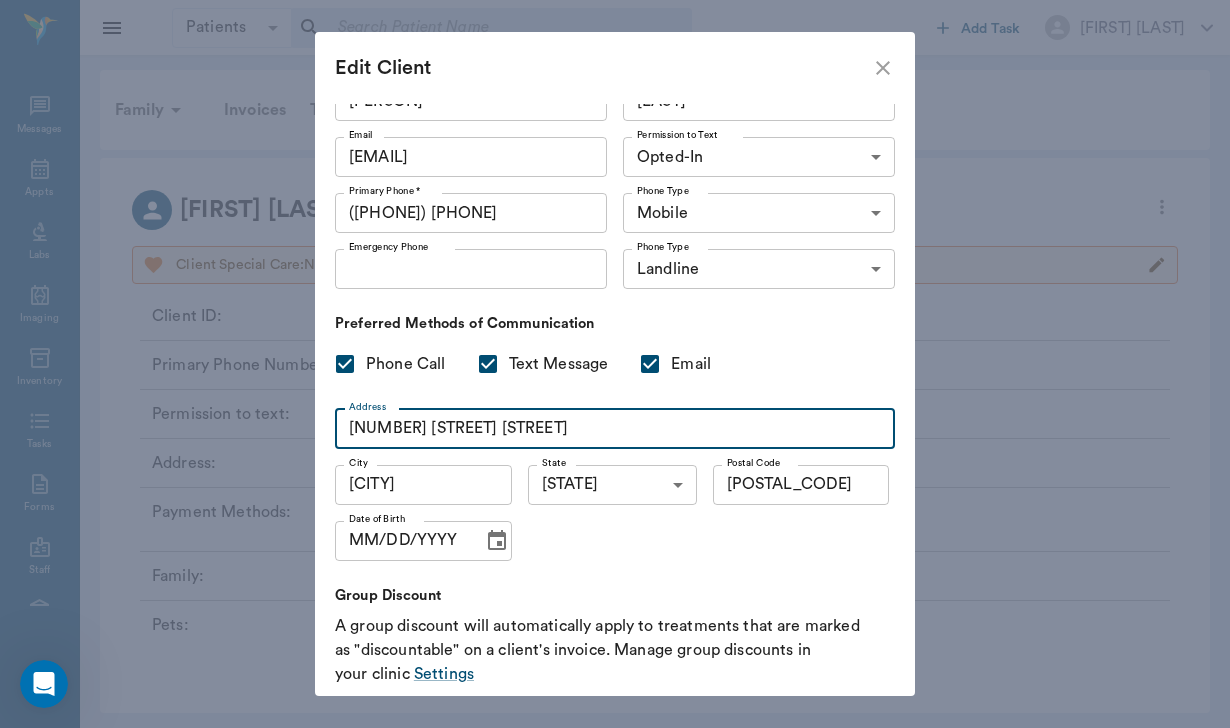 type on "[NUMBER] [STREET] [STREET]" 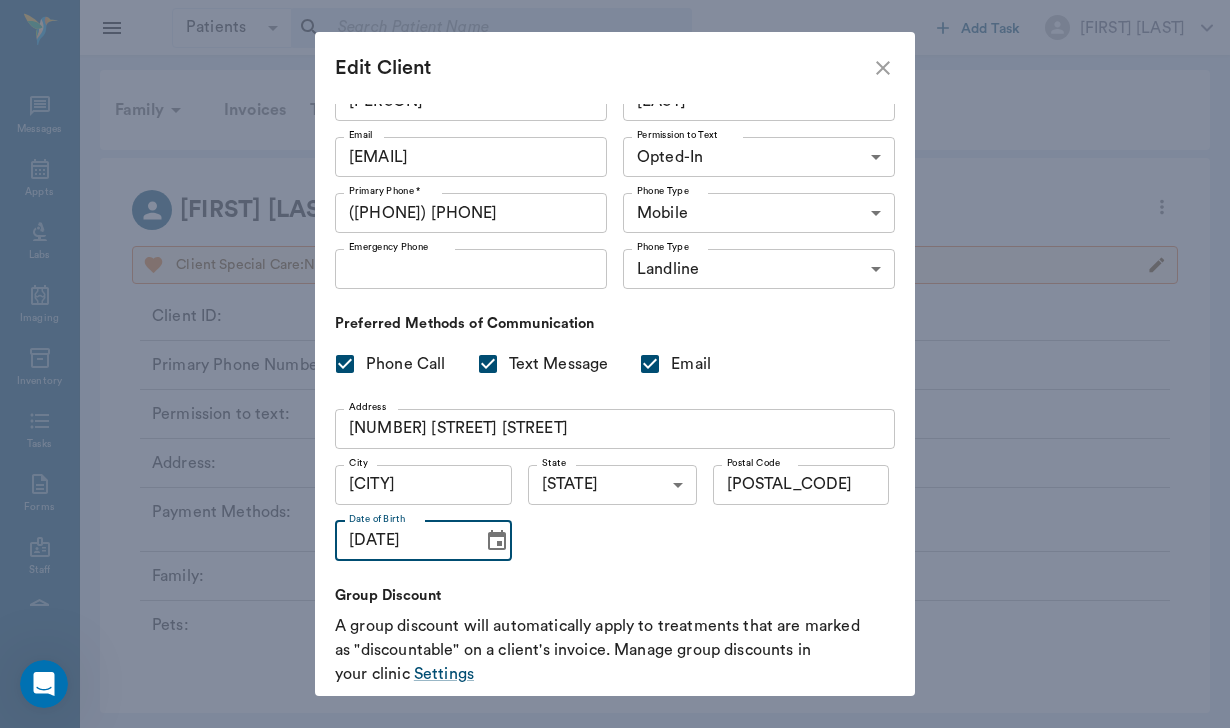 click on "[DATE]" at bounding box center (402, 541) 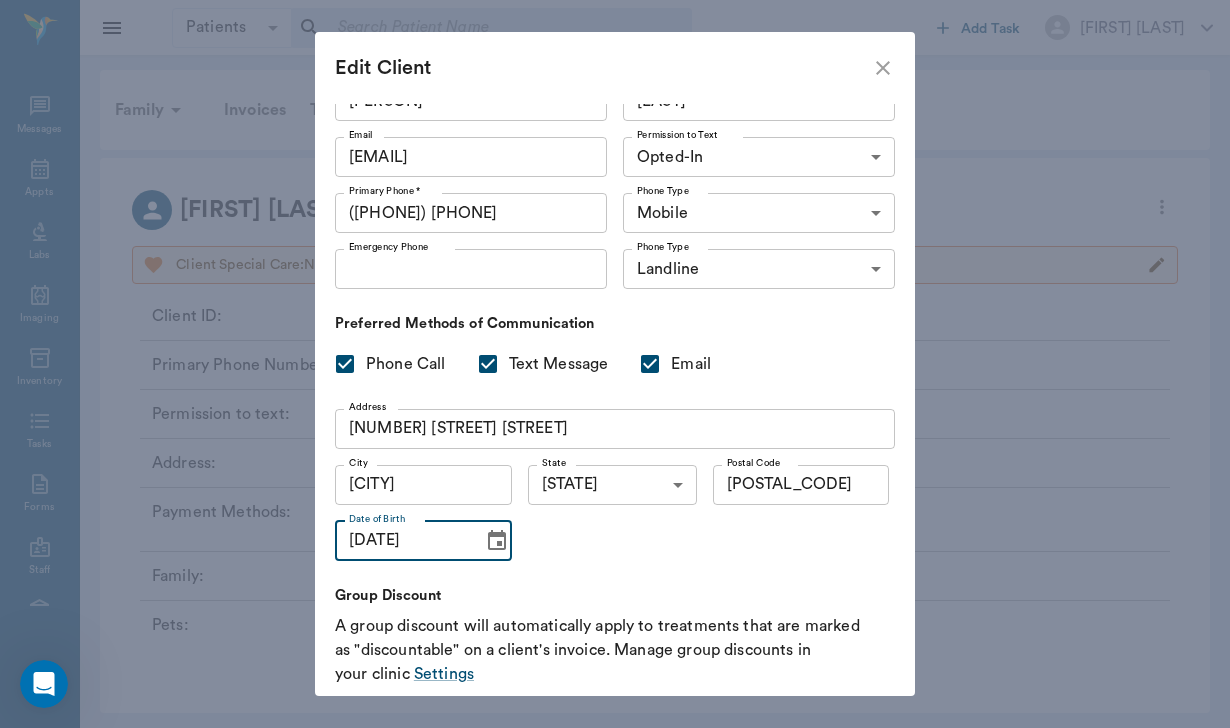 type on "[MM]/[DD]/[YYYY]" 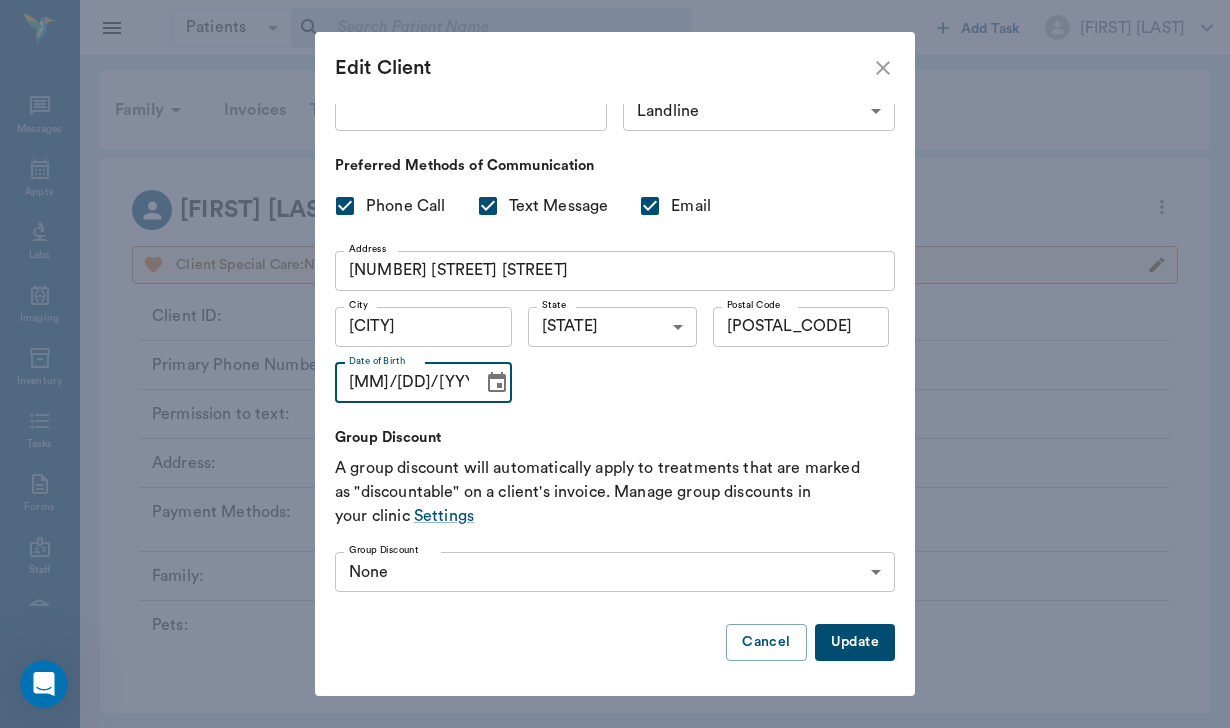 scroll, scrollTop: 188, scrollLeft: 0, axis: vertical 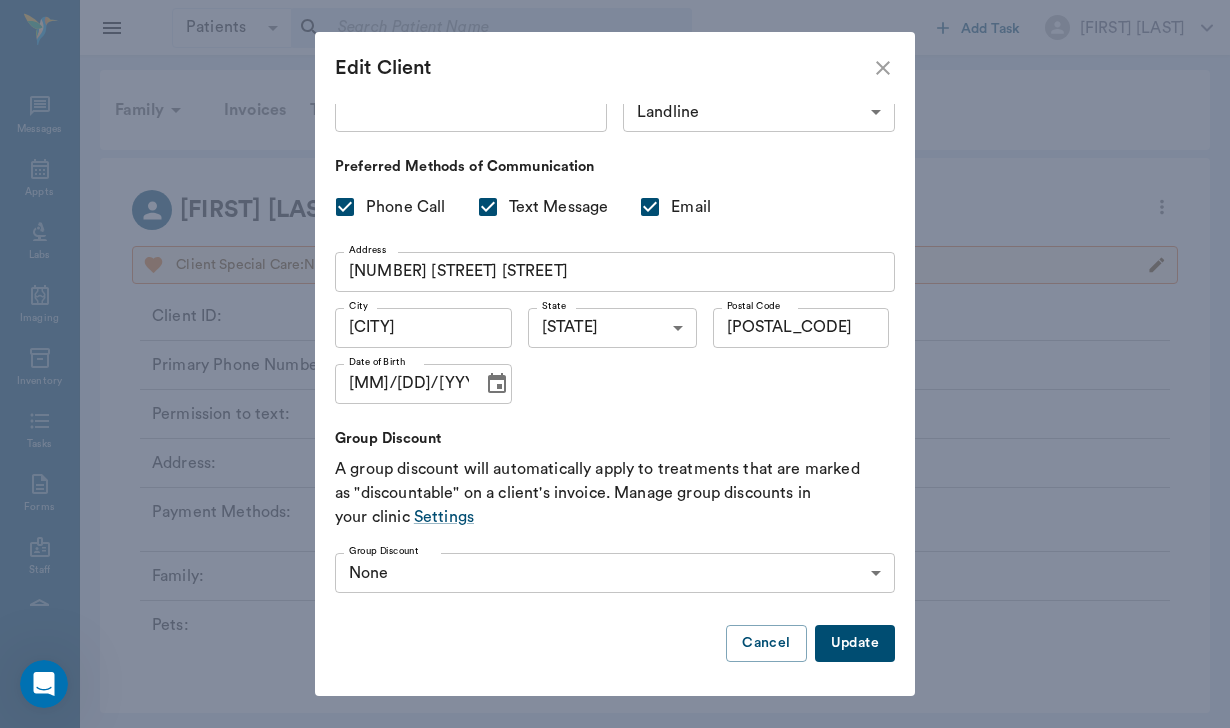 click on "Update" at bounding box center [855, 643] 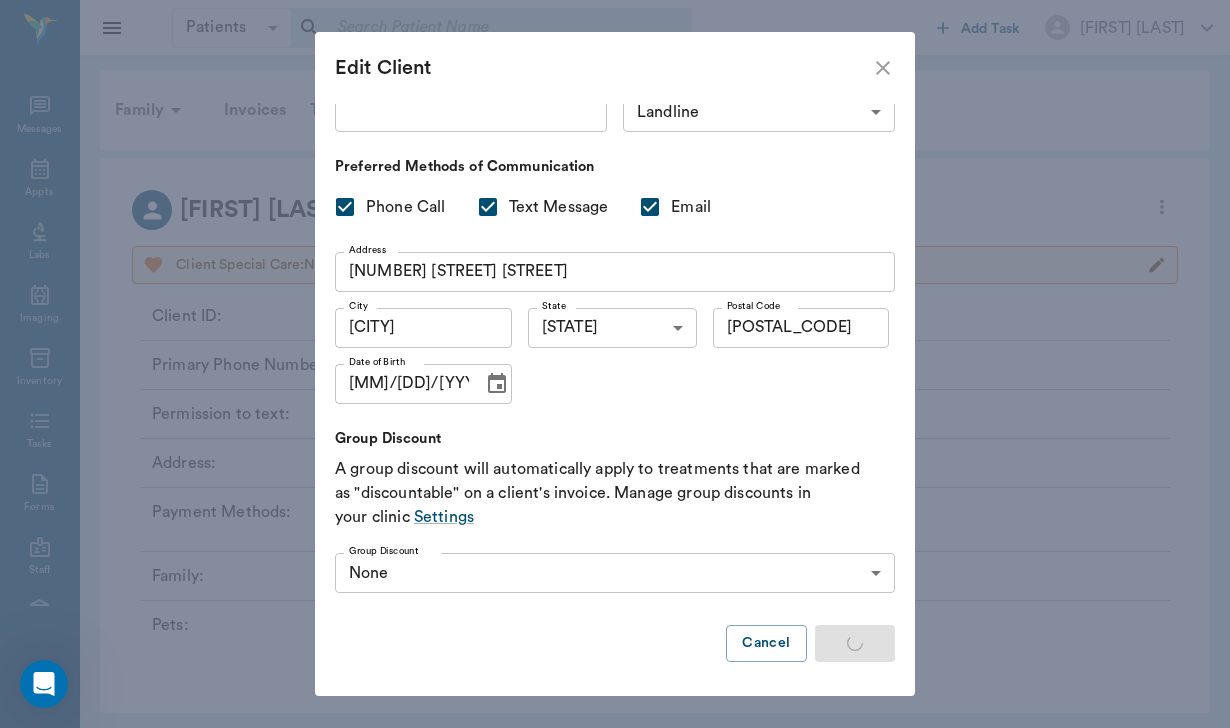 type on "UNKNOWN" 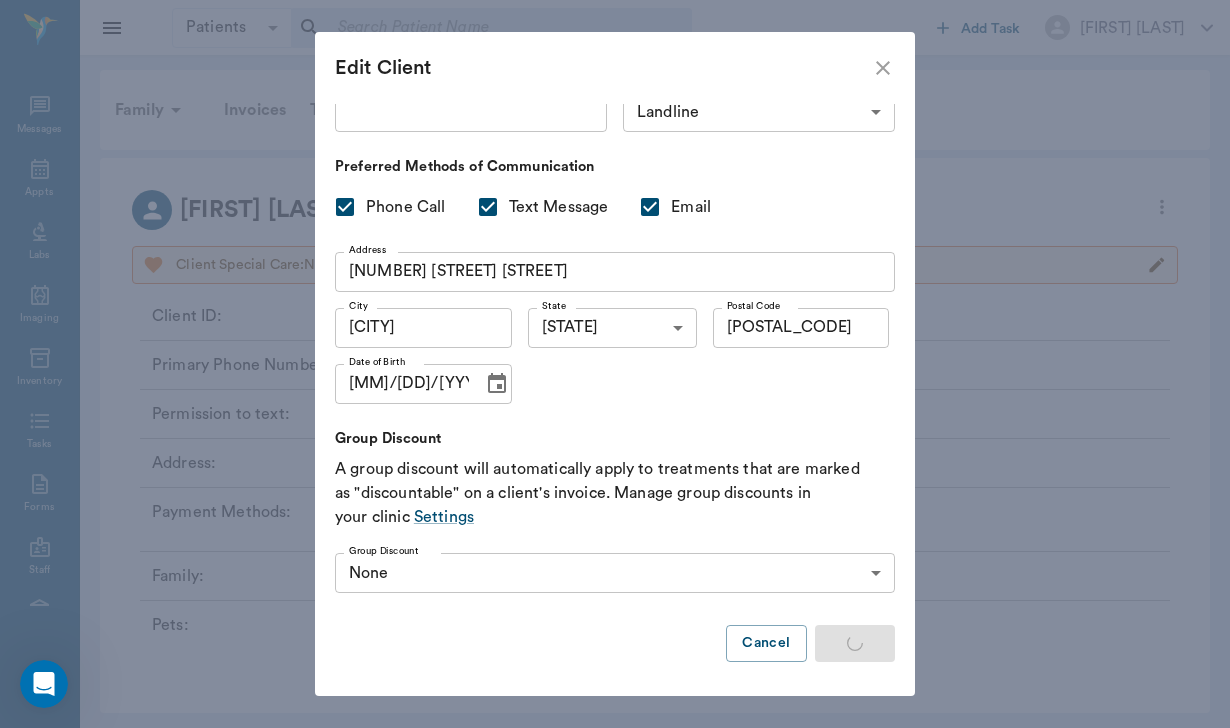 checkbox on "false" 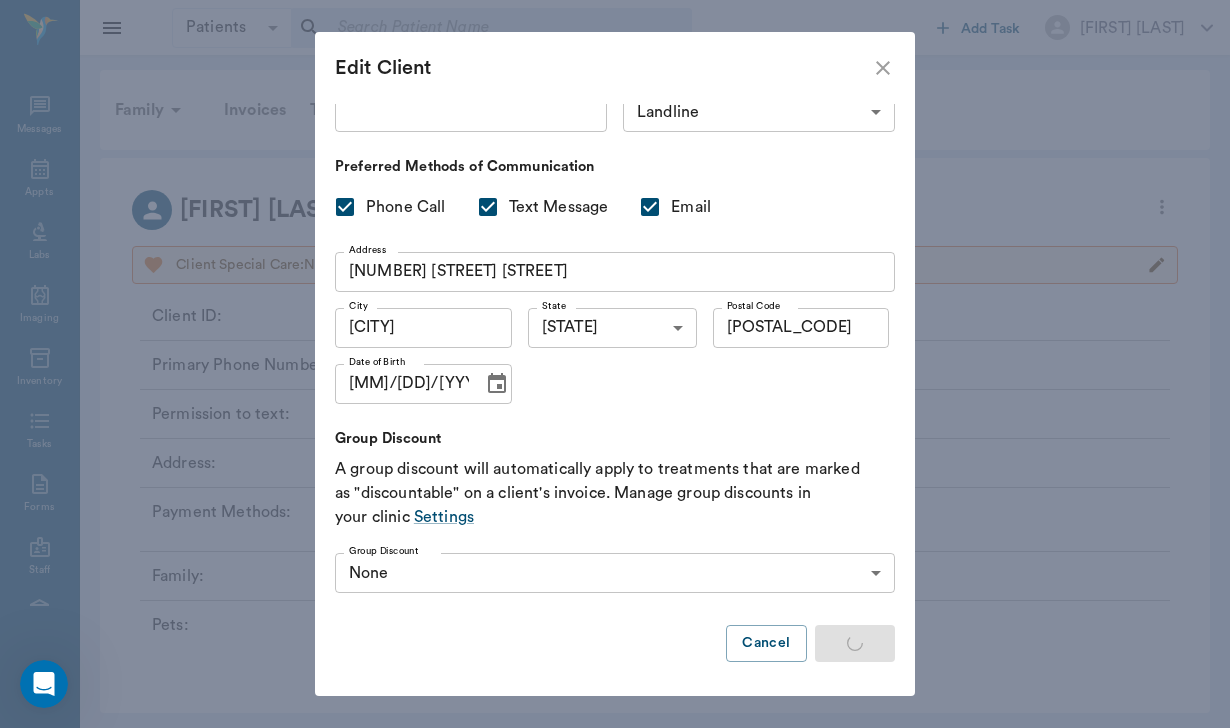checkbox on "false" 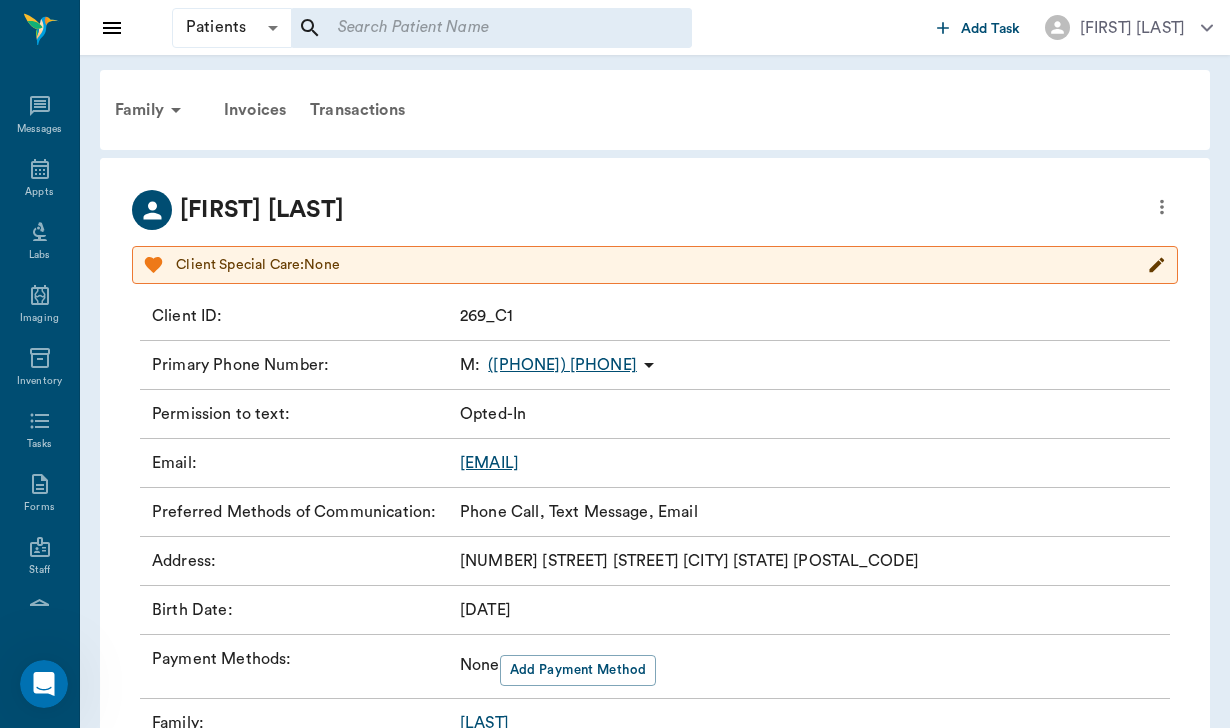type on "OPT_IN" 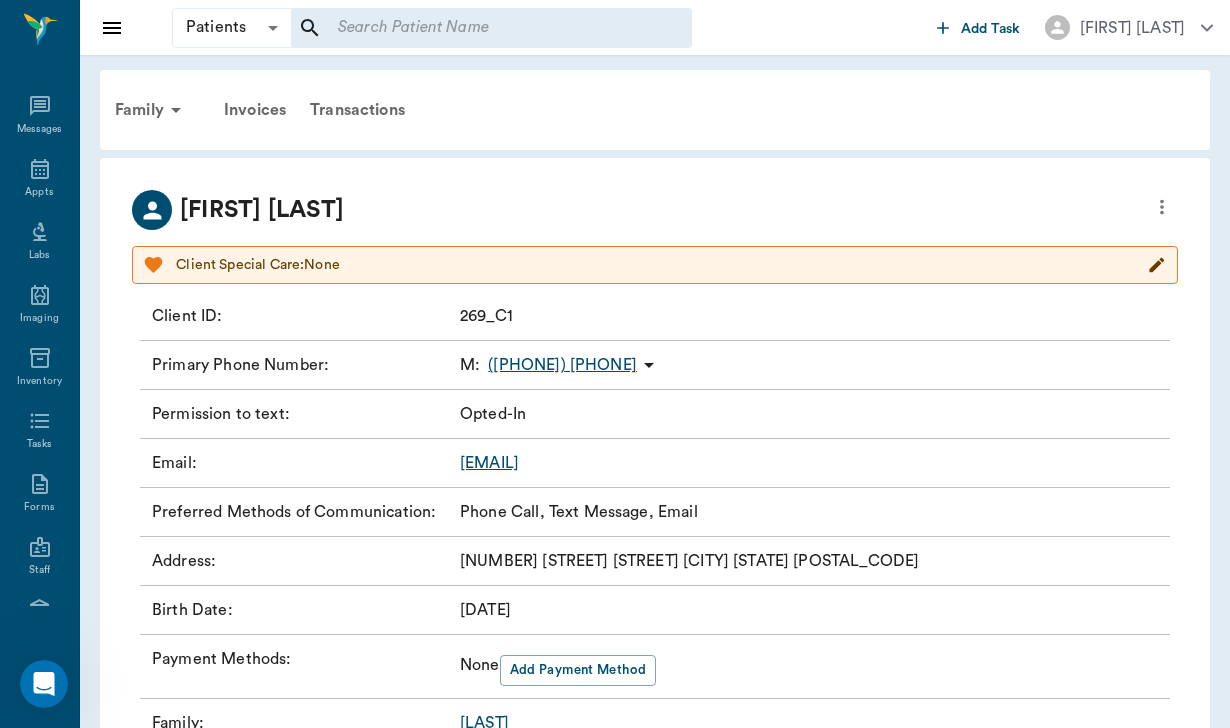 checkbox on "true" 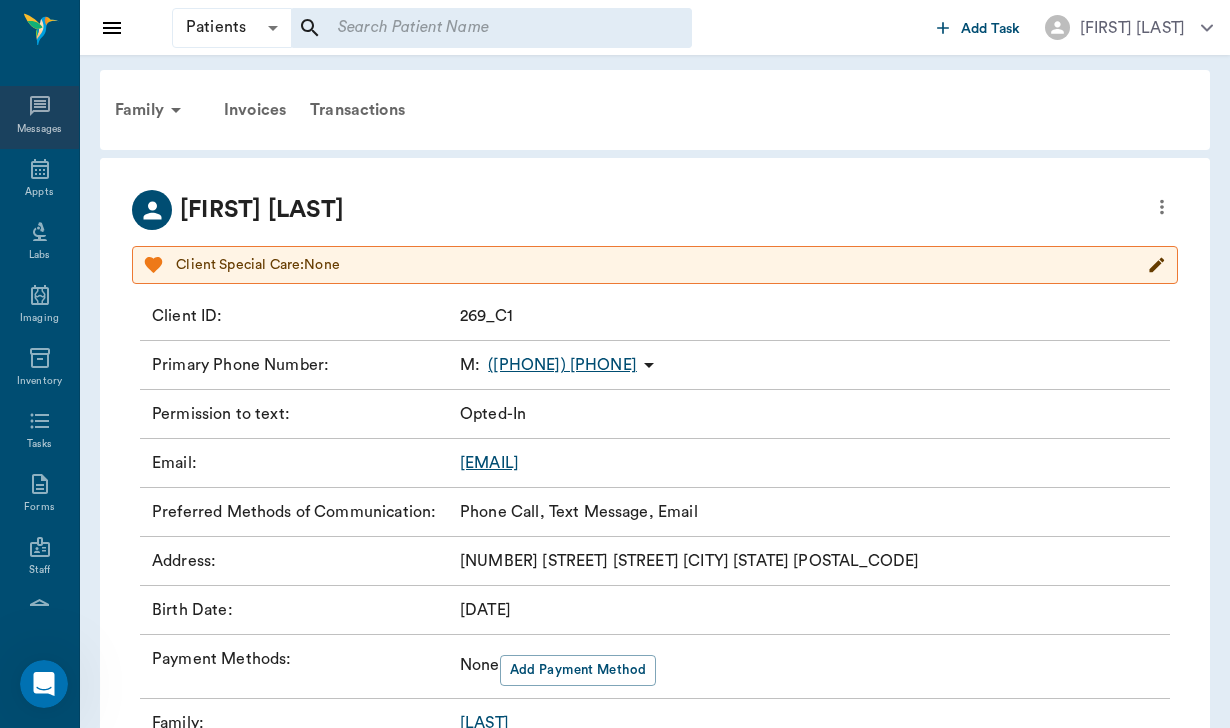 click 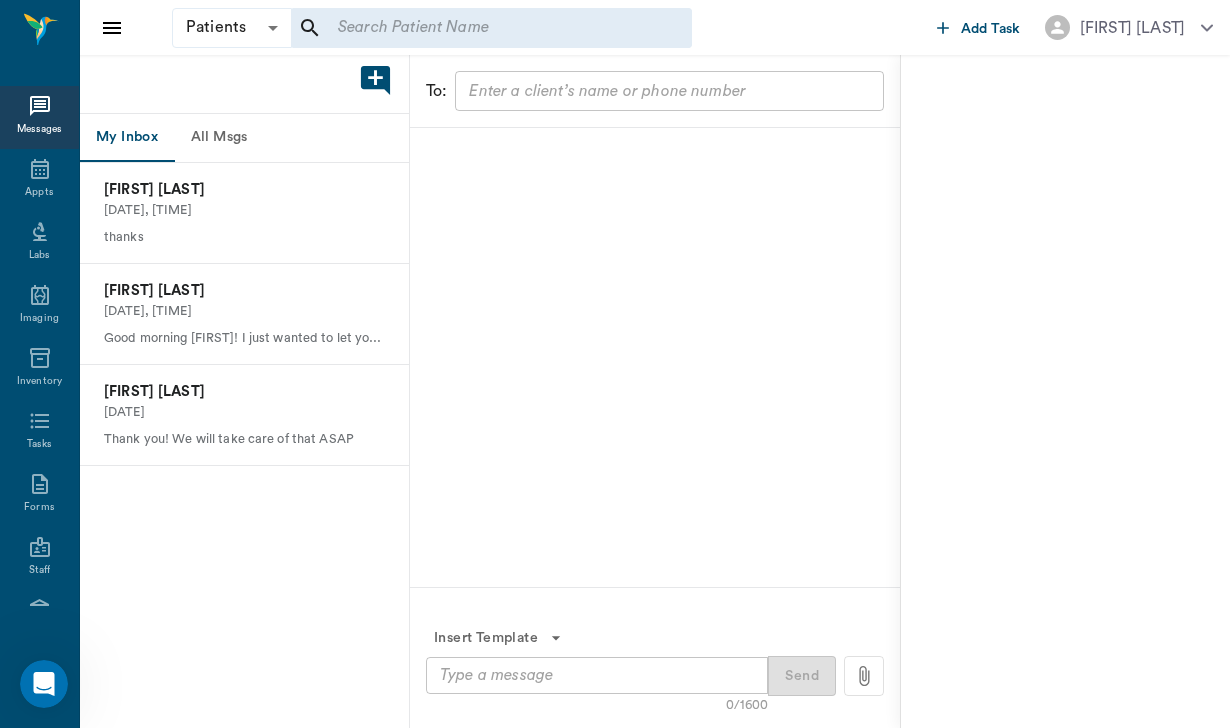 drag, startPoint x: 216, startPoint y: 160, endPoint x: 223, endPoint y: 141, distance: 20.248457 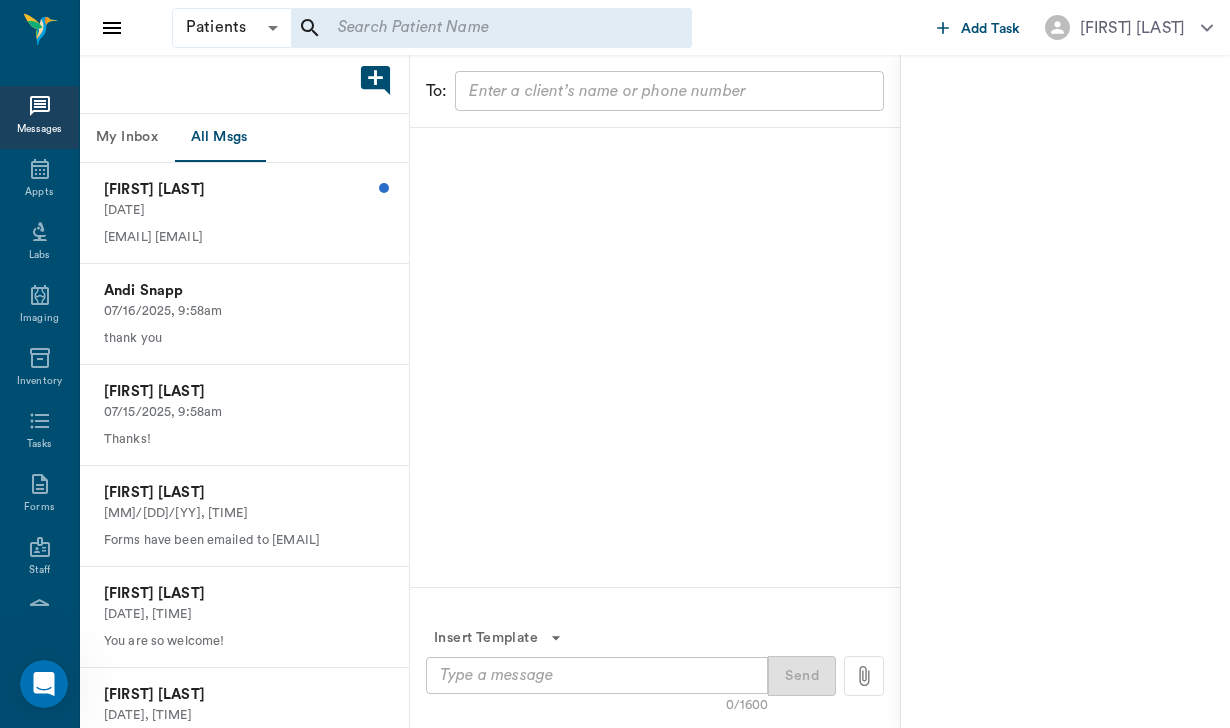 click on "All Msgs" at bounding box center [219, 138] 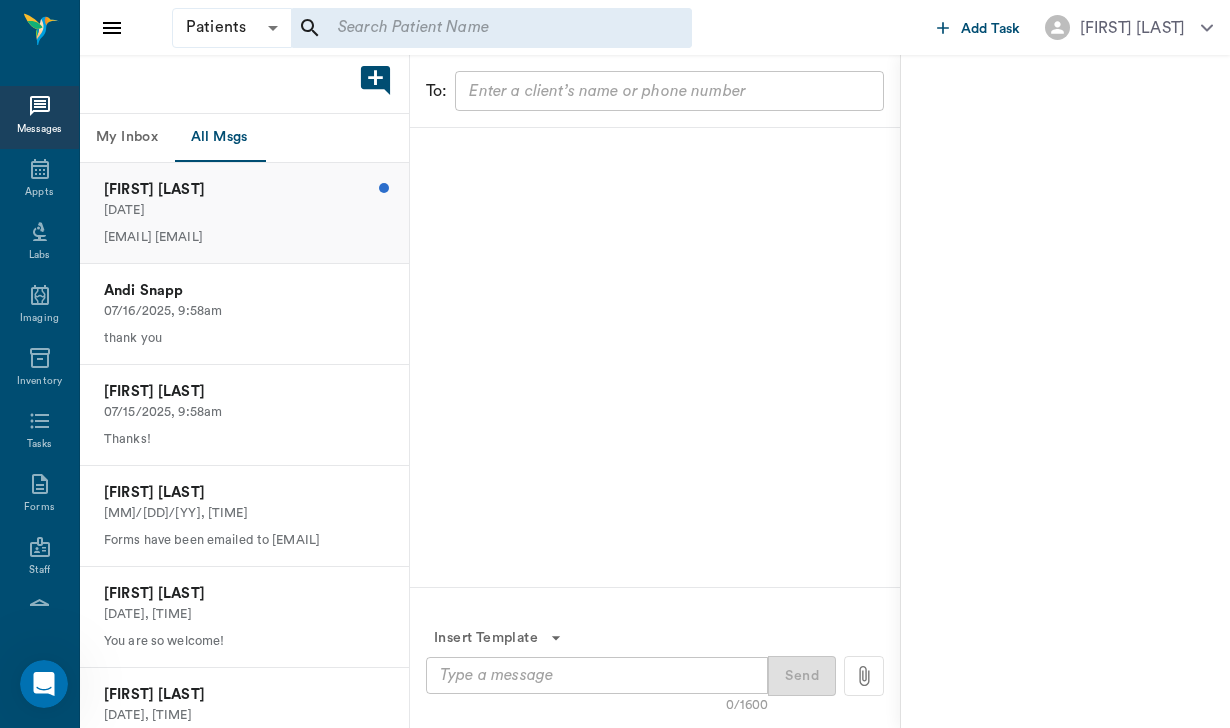 click on "[DATE]" at bounding box center [244, 210] 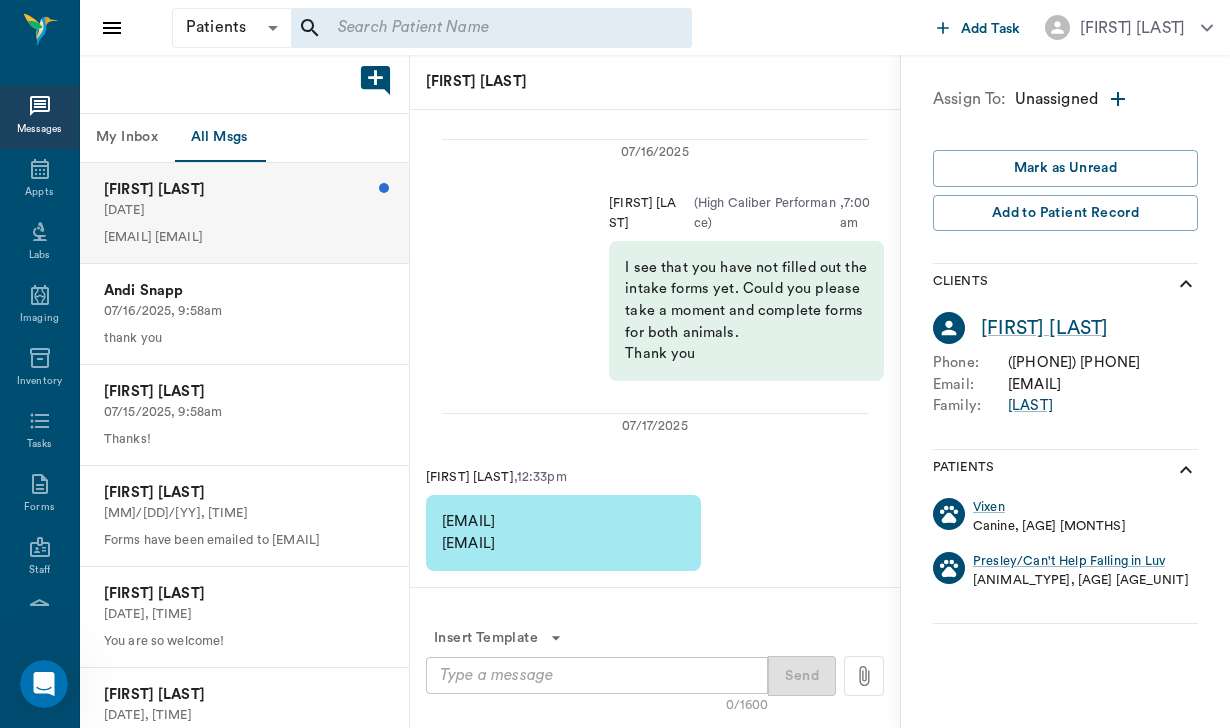 click at bounding box center [597, 675] 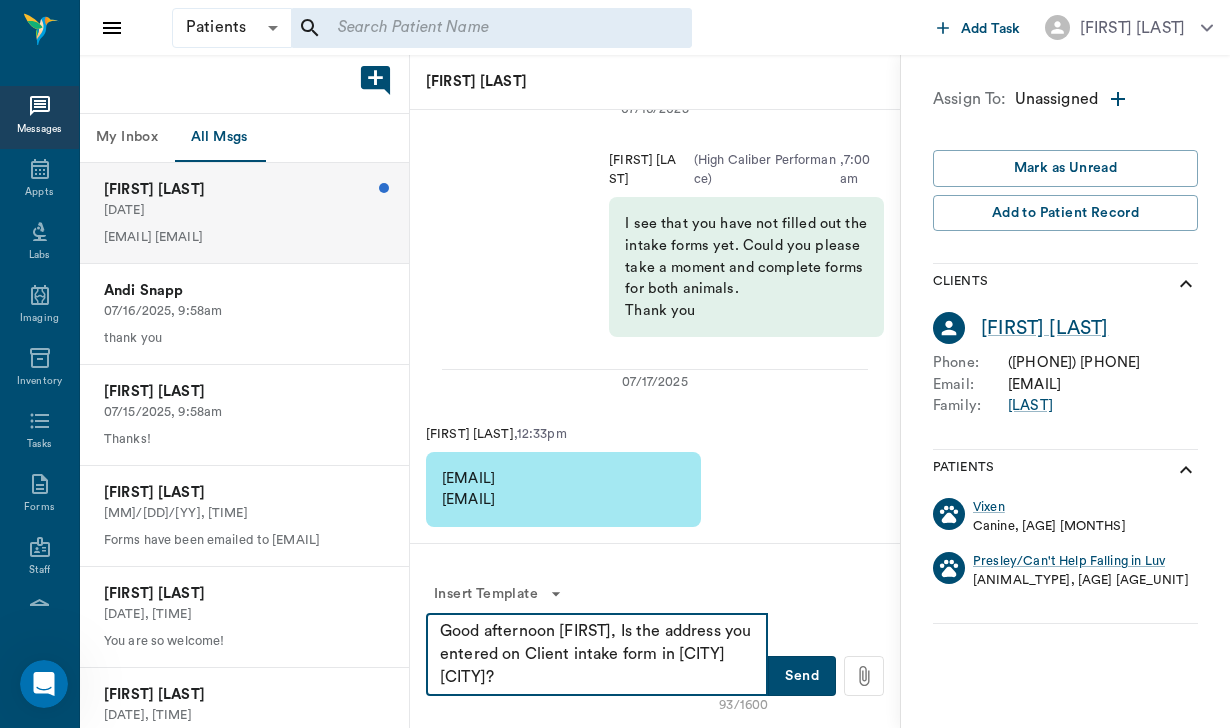 type on "Good afternoon [FIRST], Is the address you entered on Client intake form in [CITY] [CITY]?" 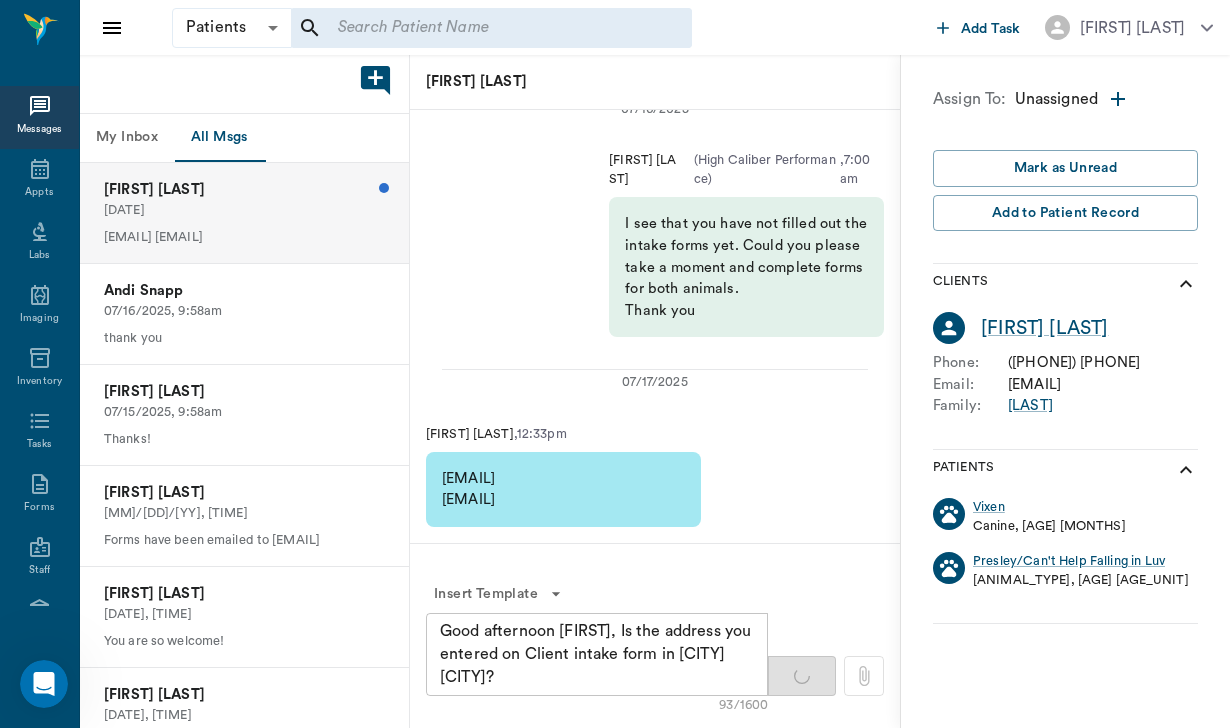 type 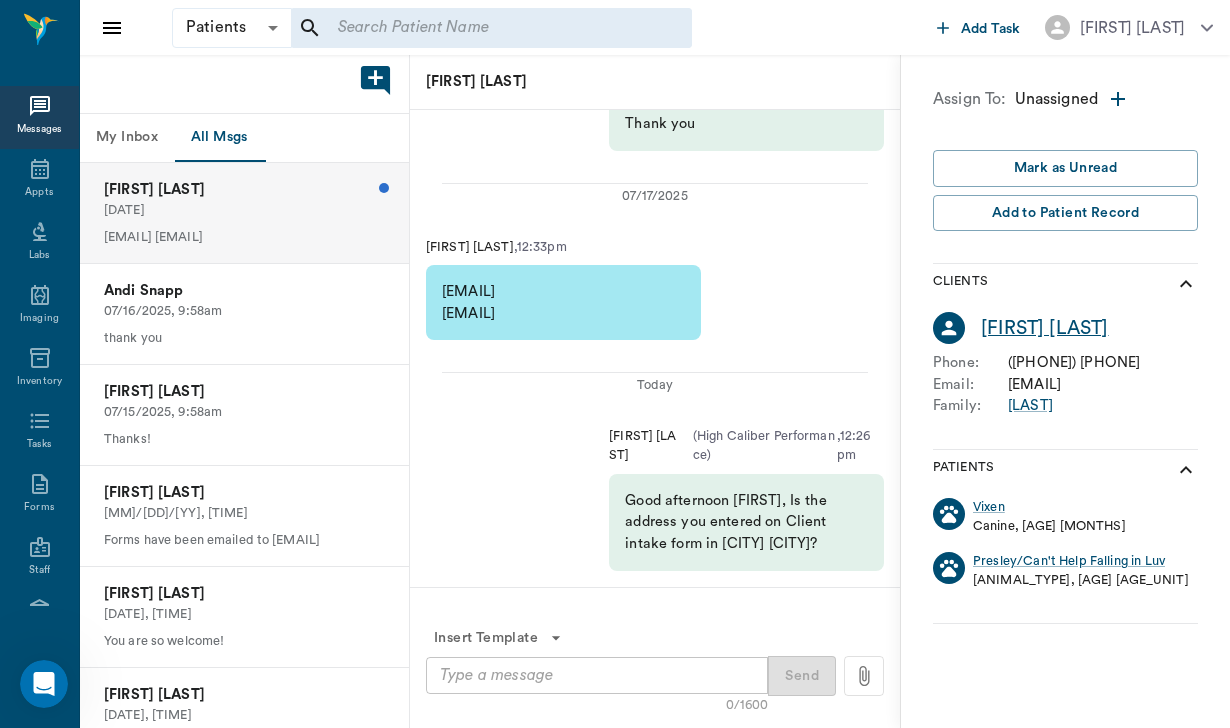 click on "[FIRST] [LAST]" at bounding box center (1045, 328) 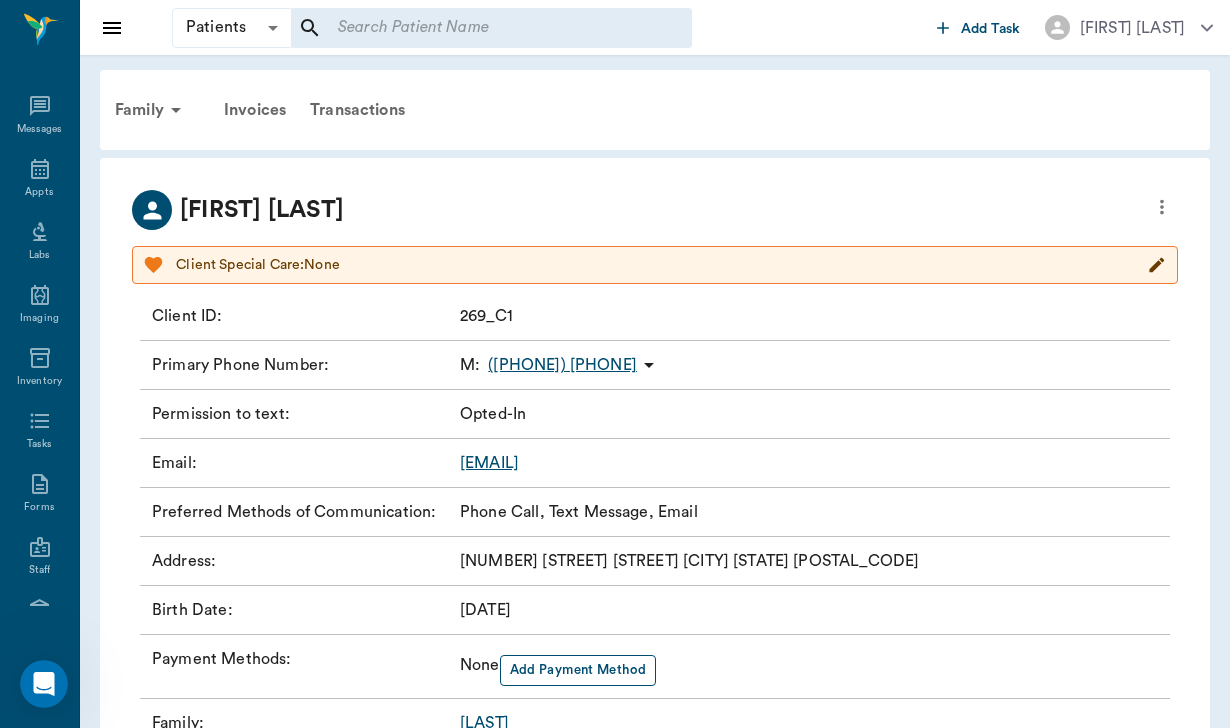 click on "Add Payment Method" at bounding box center (578, 670) 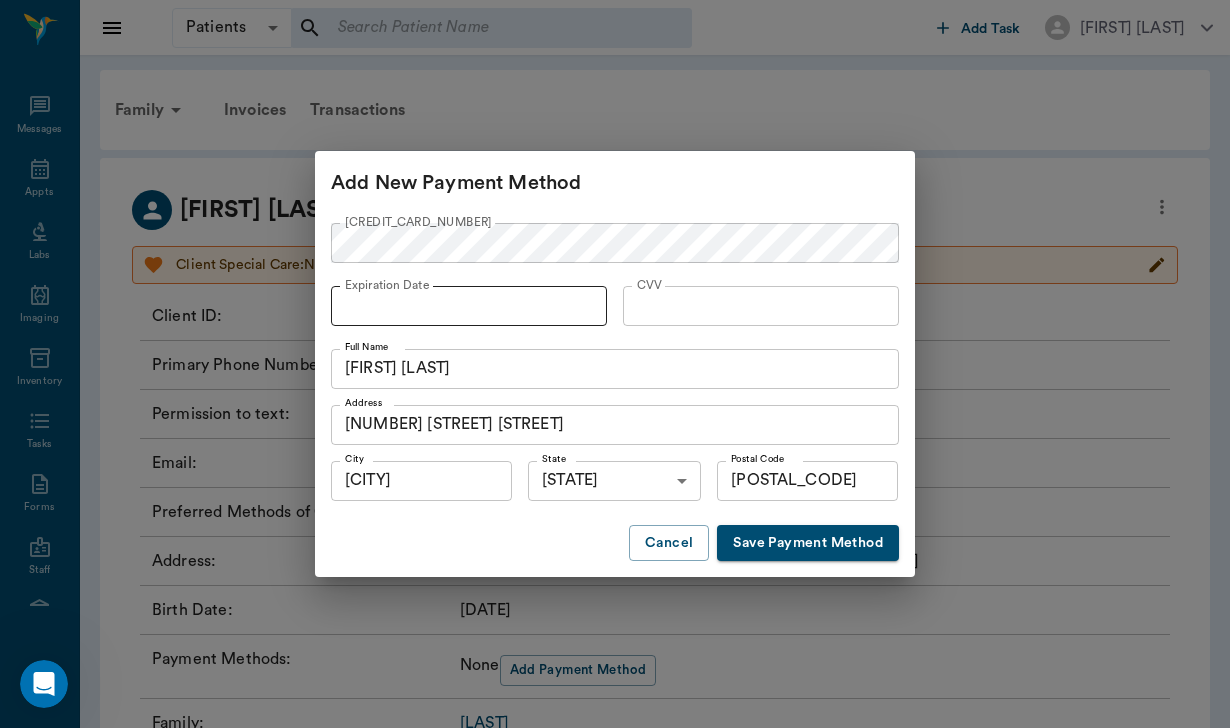 click on "Expiration Date" at bounding box center (387, 285) 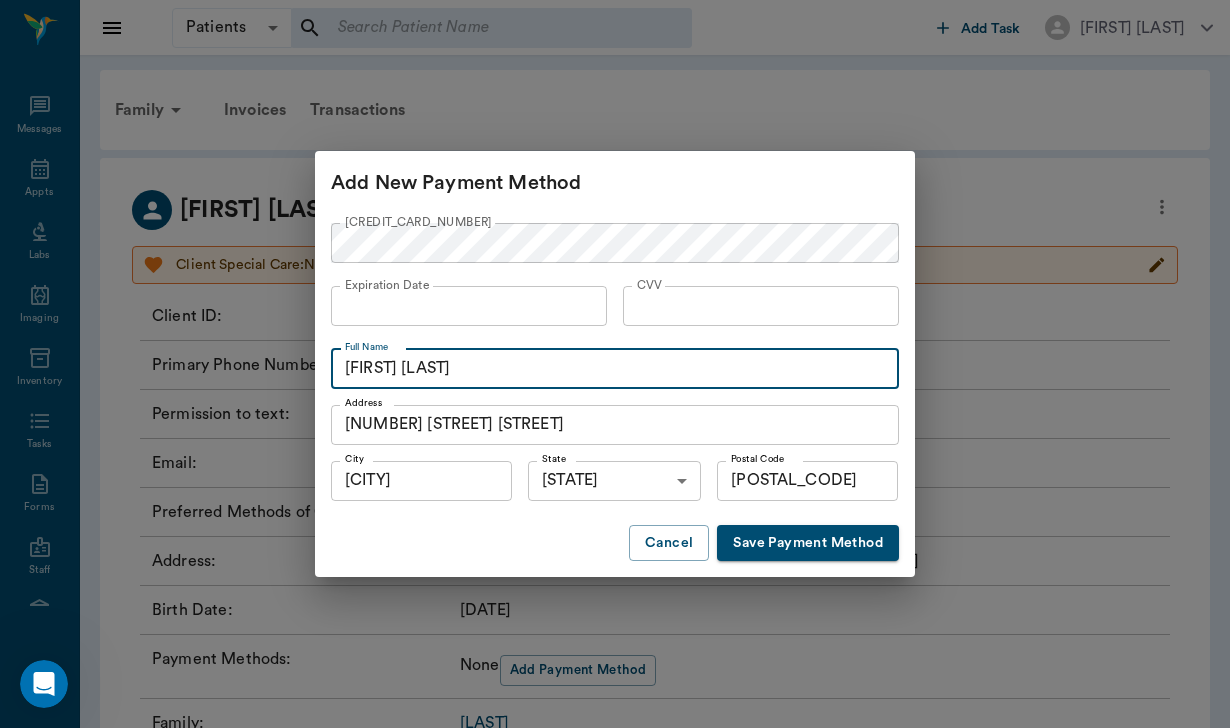 drag, startPoint x: 482, startPoint y: 360, endPoint x: 256, endPoint y: 368, distance: 226.14156 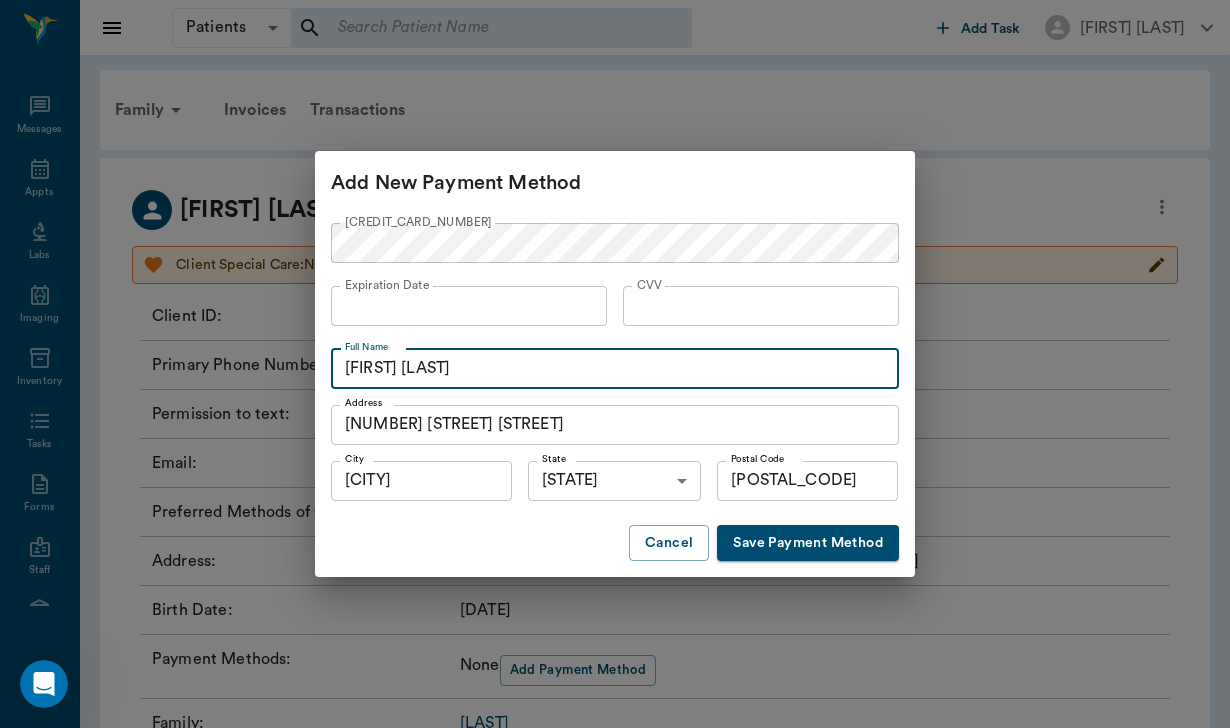 drag, startPoint x: 485, startPoint y: 369, endPoint x: 331, endPoint y: 359, distance: 154.32434 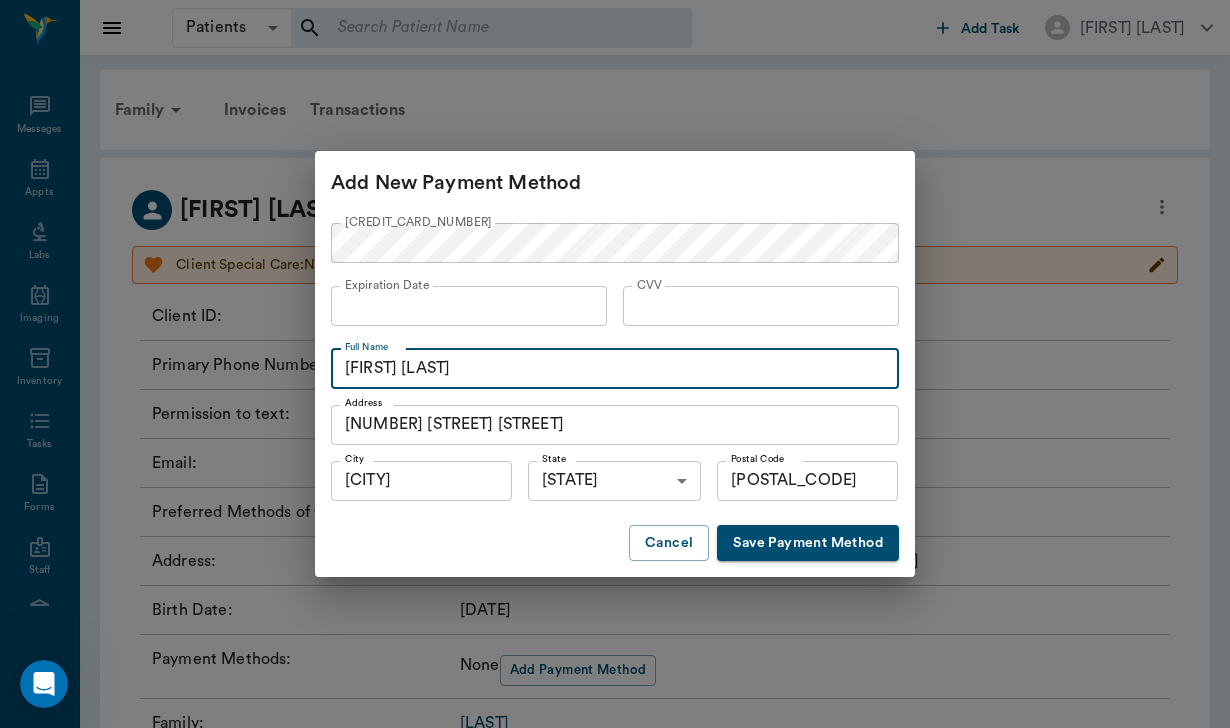 click on "[FIRST] [LAST]" at bounding box center [615, 369] 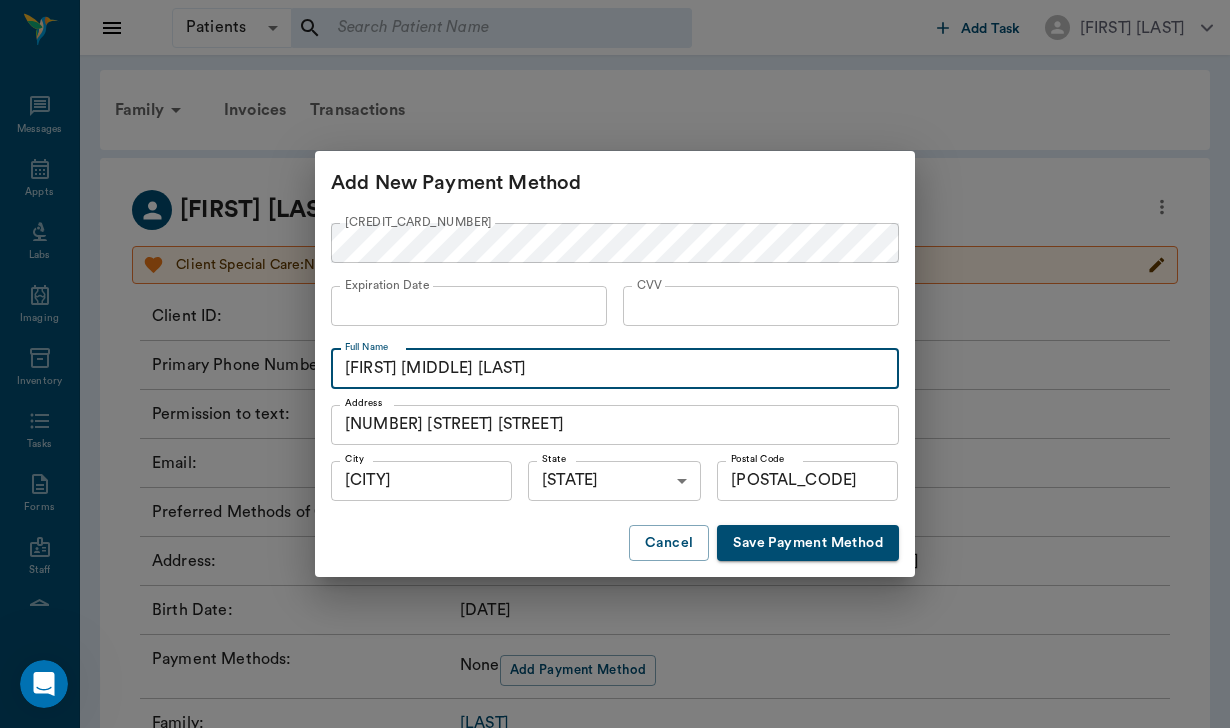 type on "[FIRST] [MIDDLE] [LAST]" 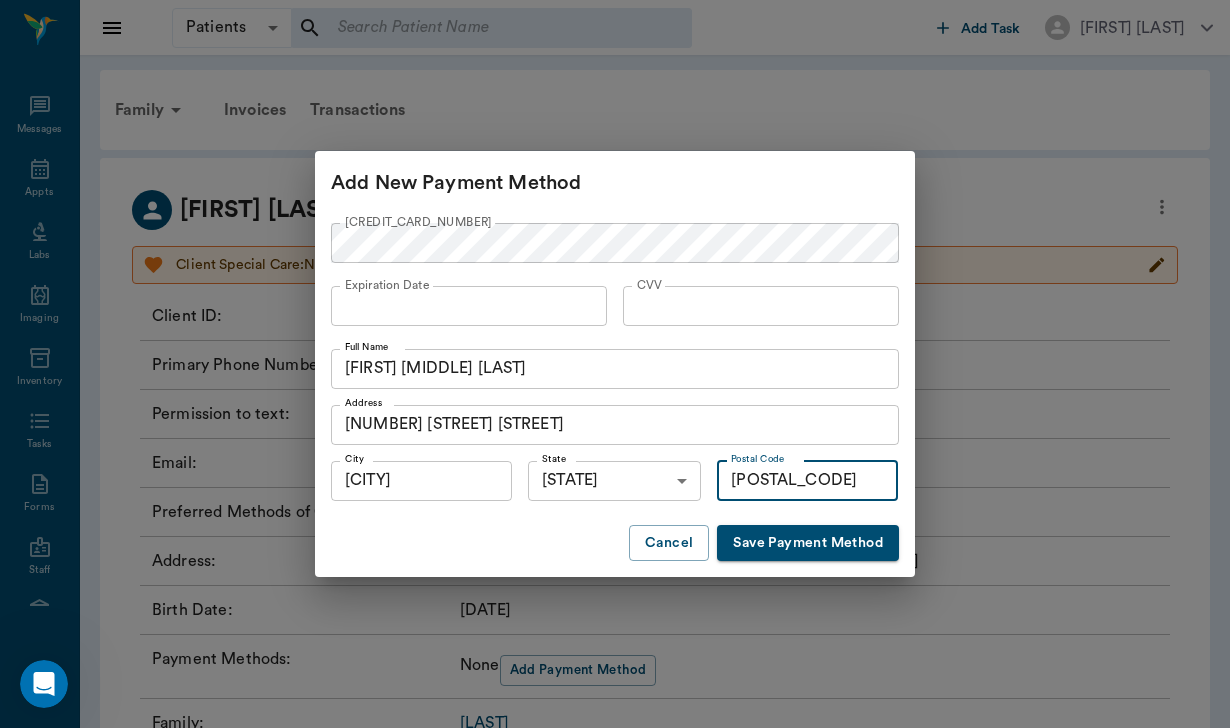 drag, startPoint x: 777, startPoint y: 477, endPoint x: 723, endPoint y: 478, distance: 54.00926 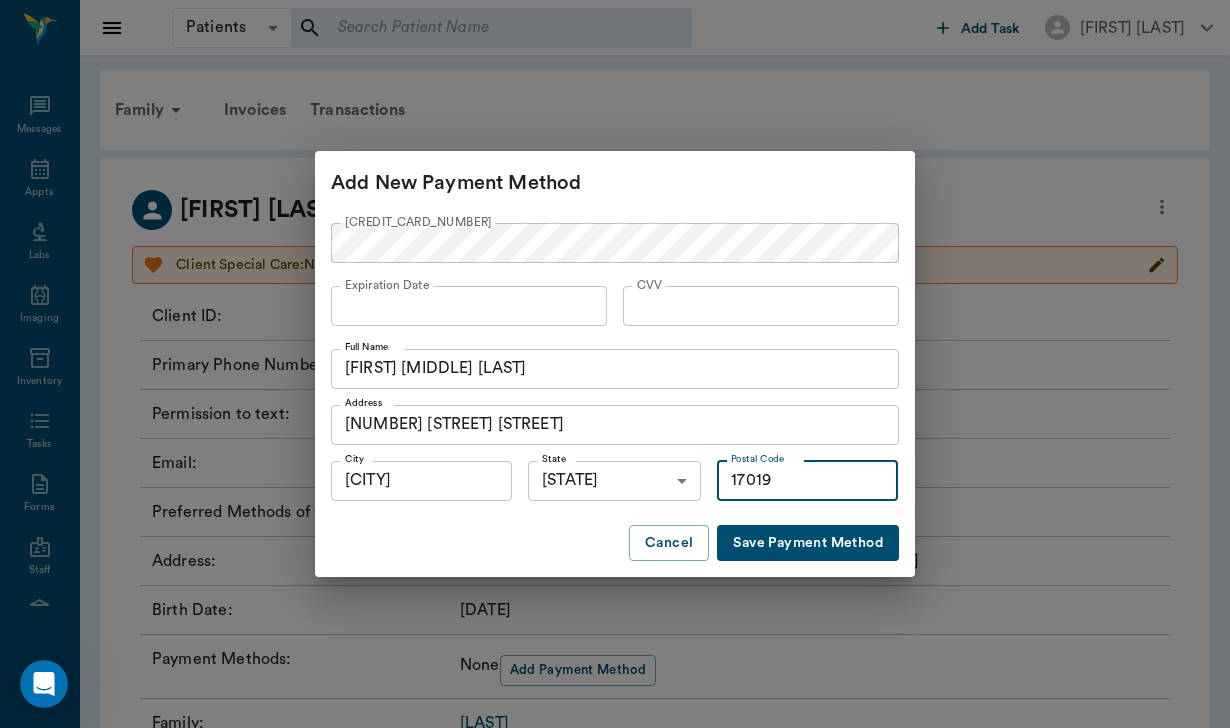 type on "17019" 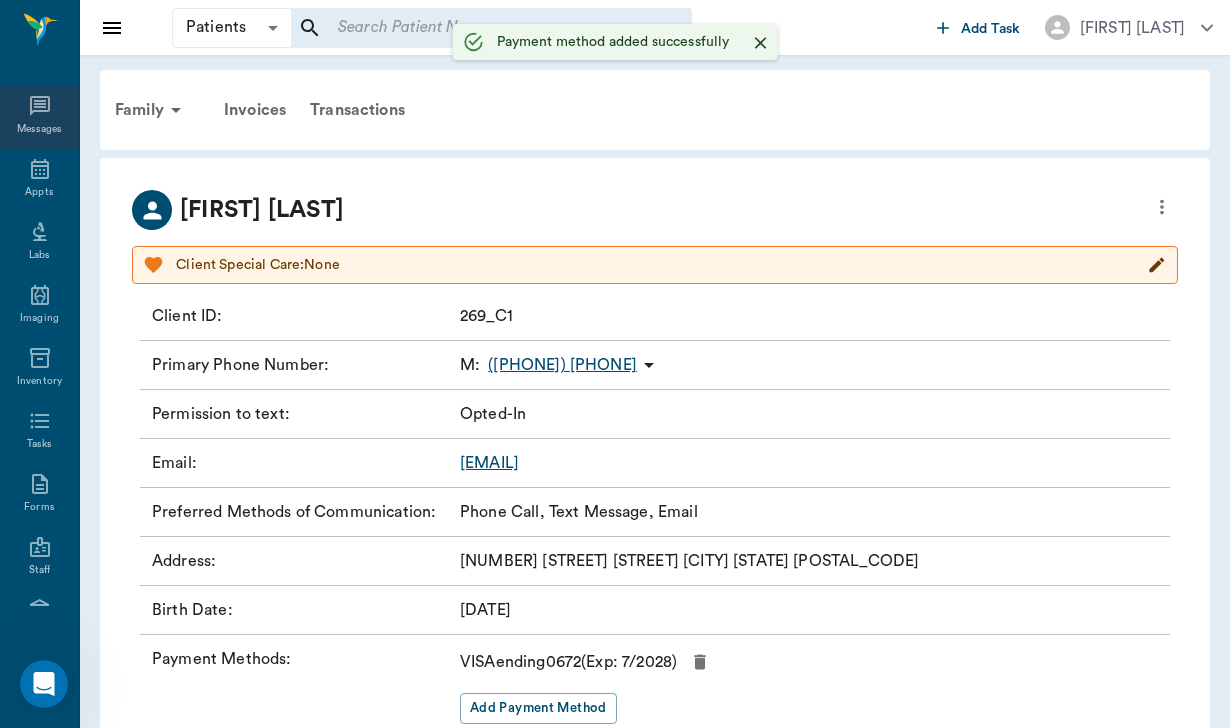 click 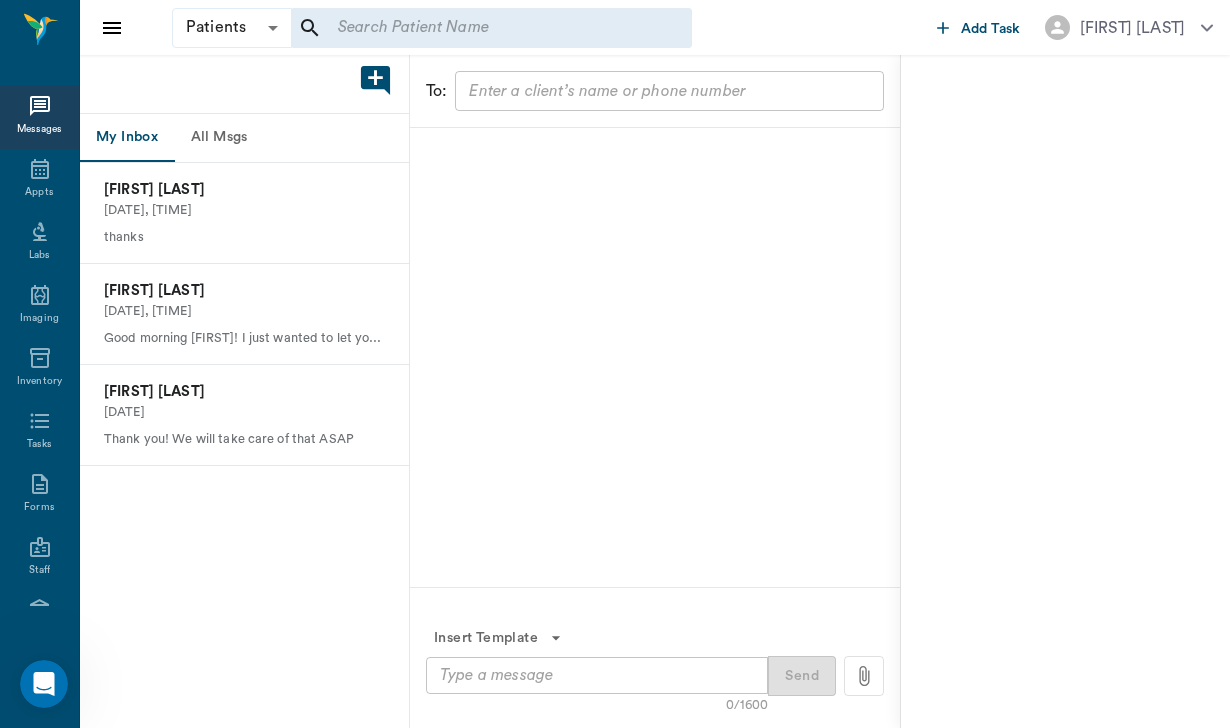 click on "All Msgs" at bounding box center (219, 138) 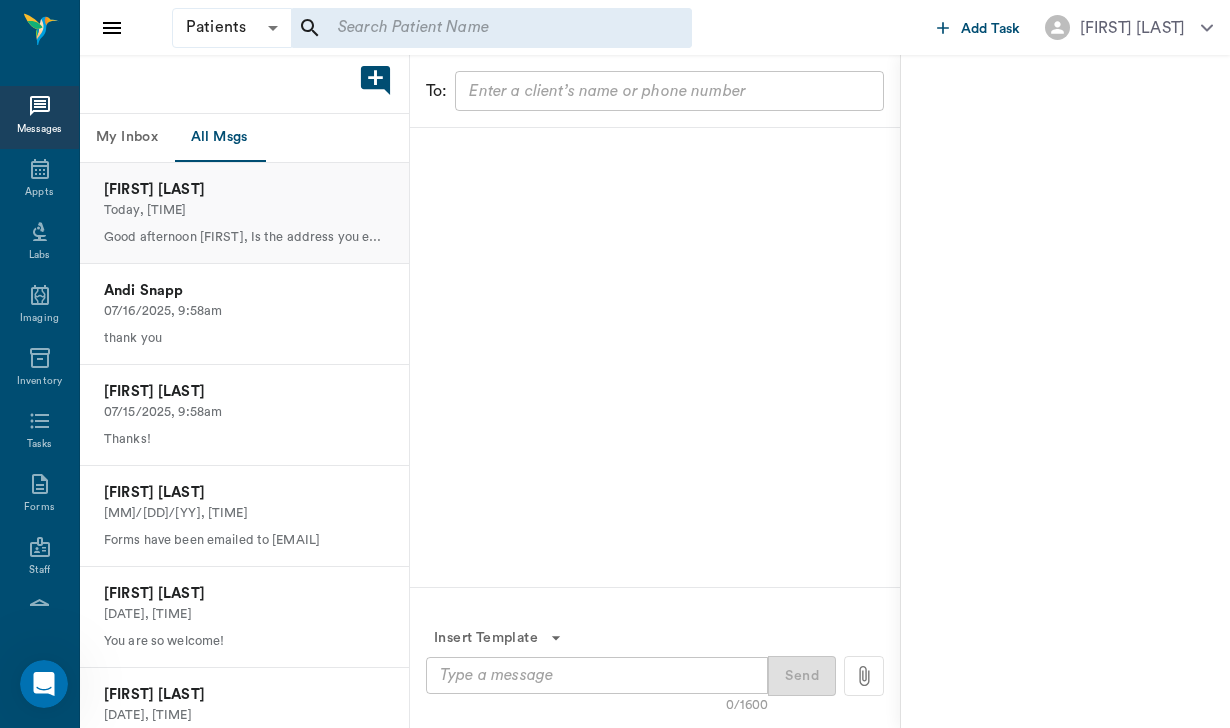click on "Today, [TIME]" at bounding box center [244, 210] 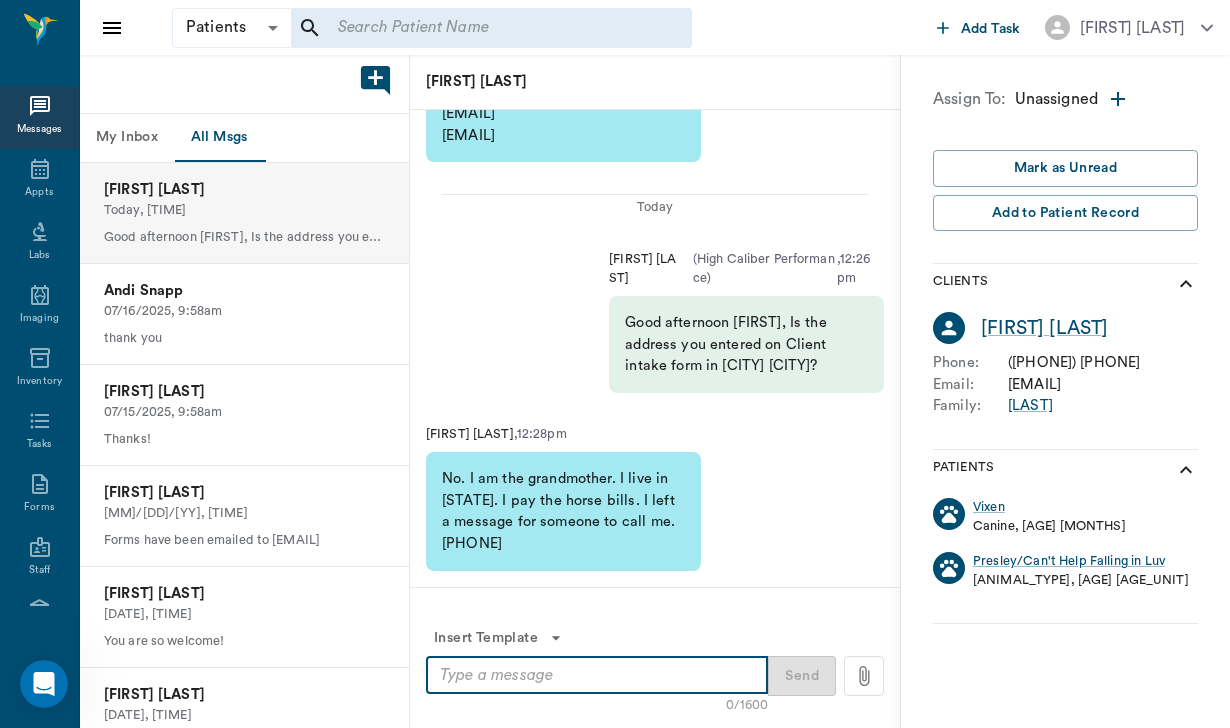 click at bounding box center (597, 675) 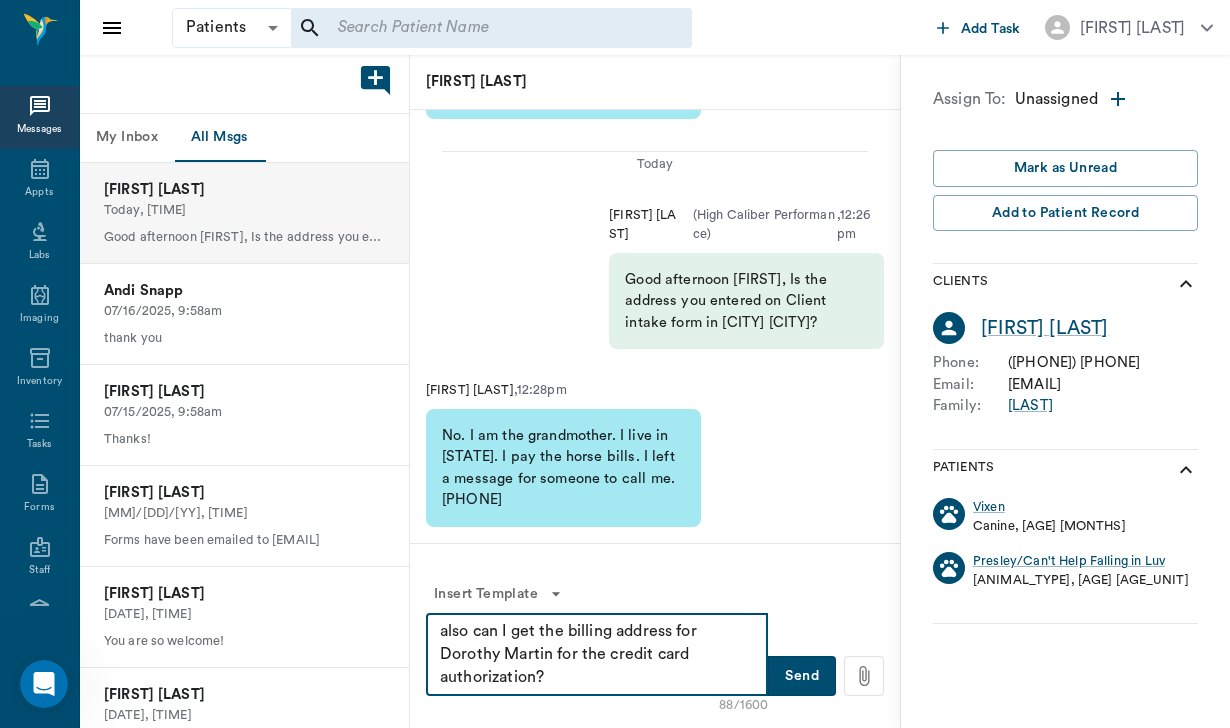type on "also can I get the billing address for Dorothy Martin for the credit card authorization?" 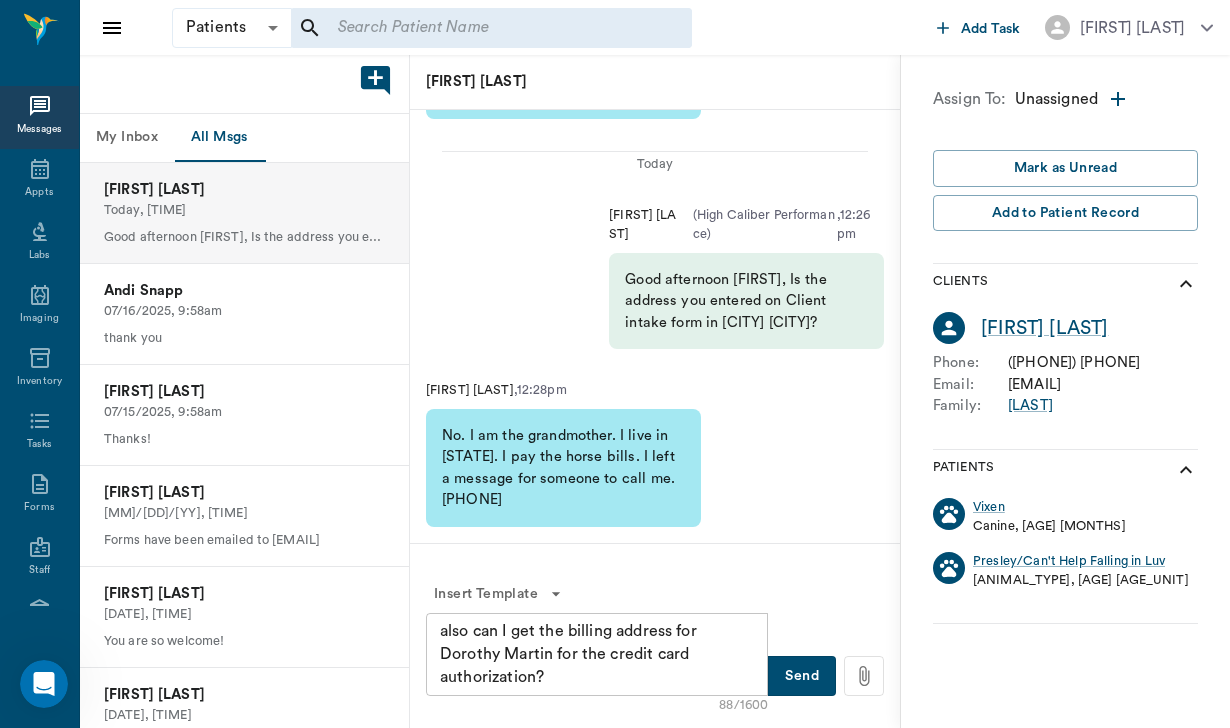 click on "Send" at bounding box center [802, 676] 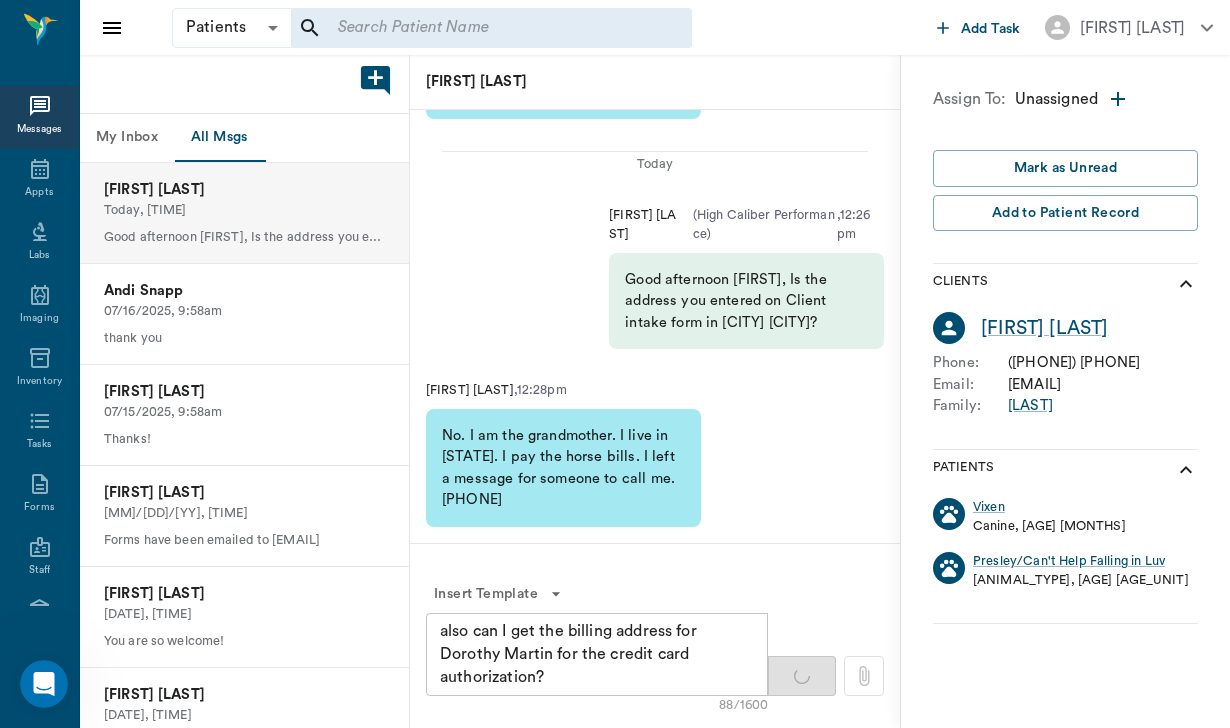 type 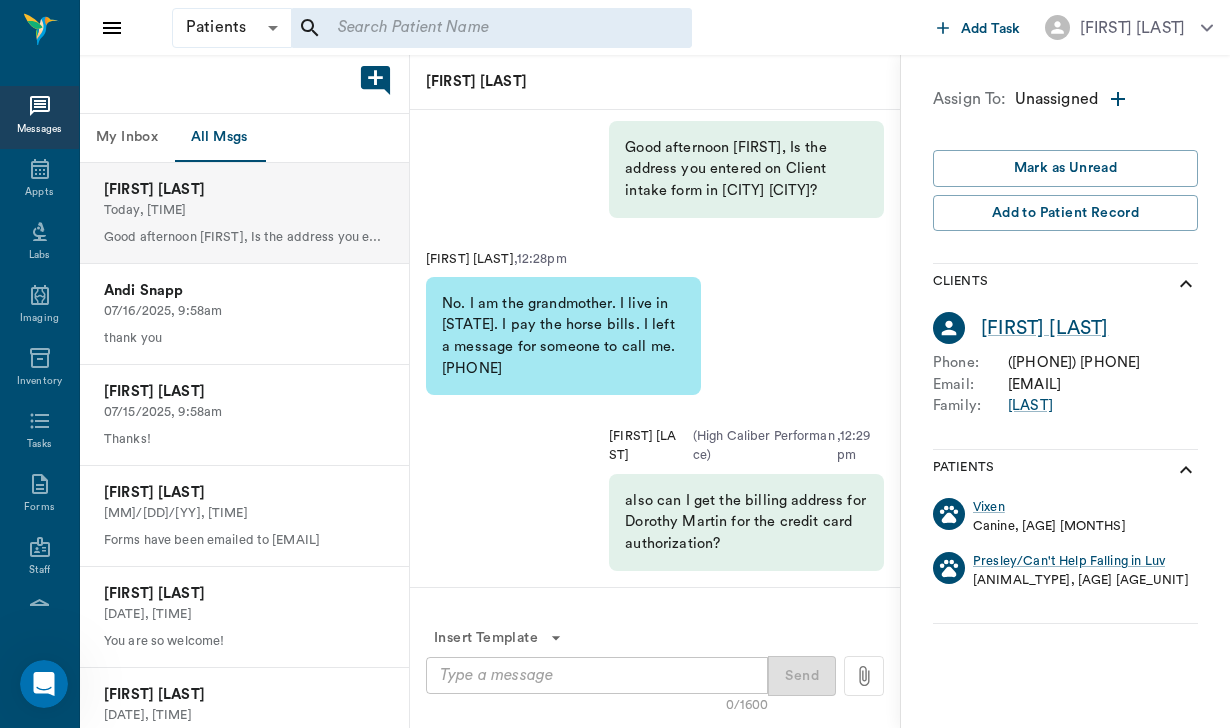 scroll, scrollTop: 0, scrollLeft: 0, axis: both 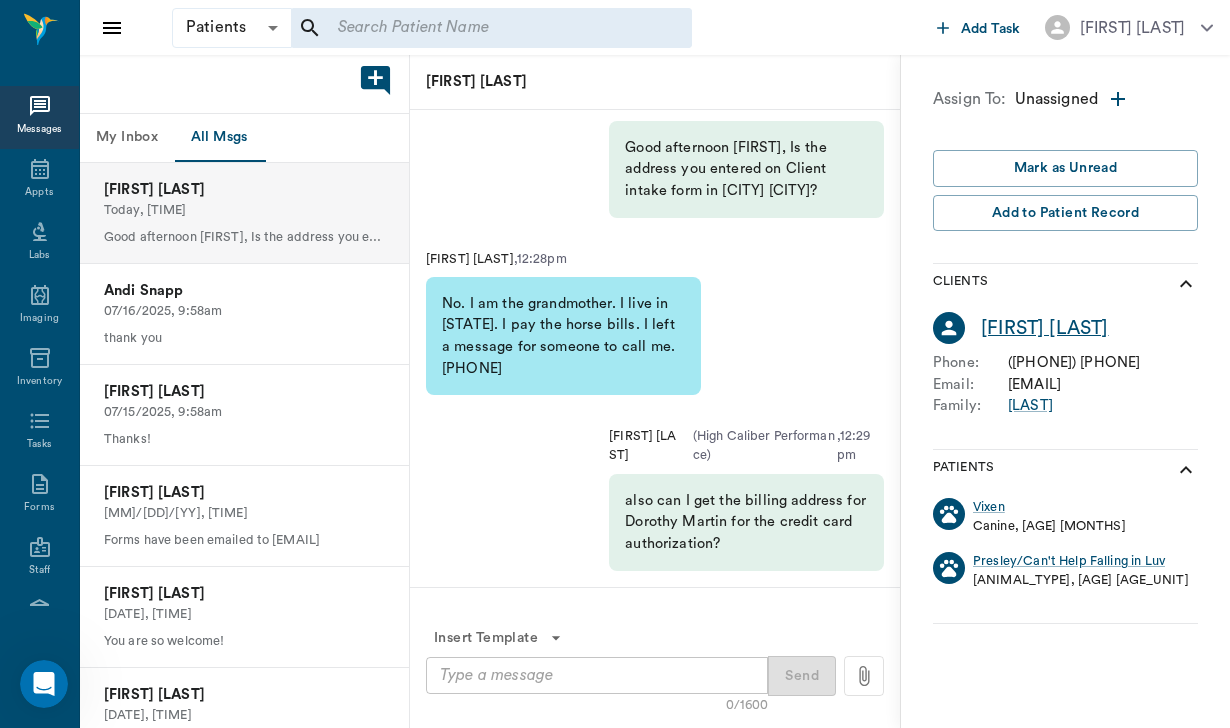 click on "[FIRST] [LAST]" at bounding box center [1045, 328] 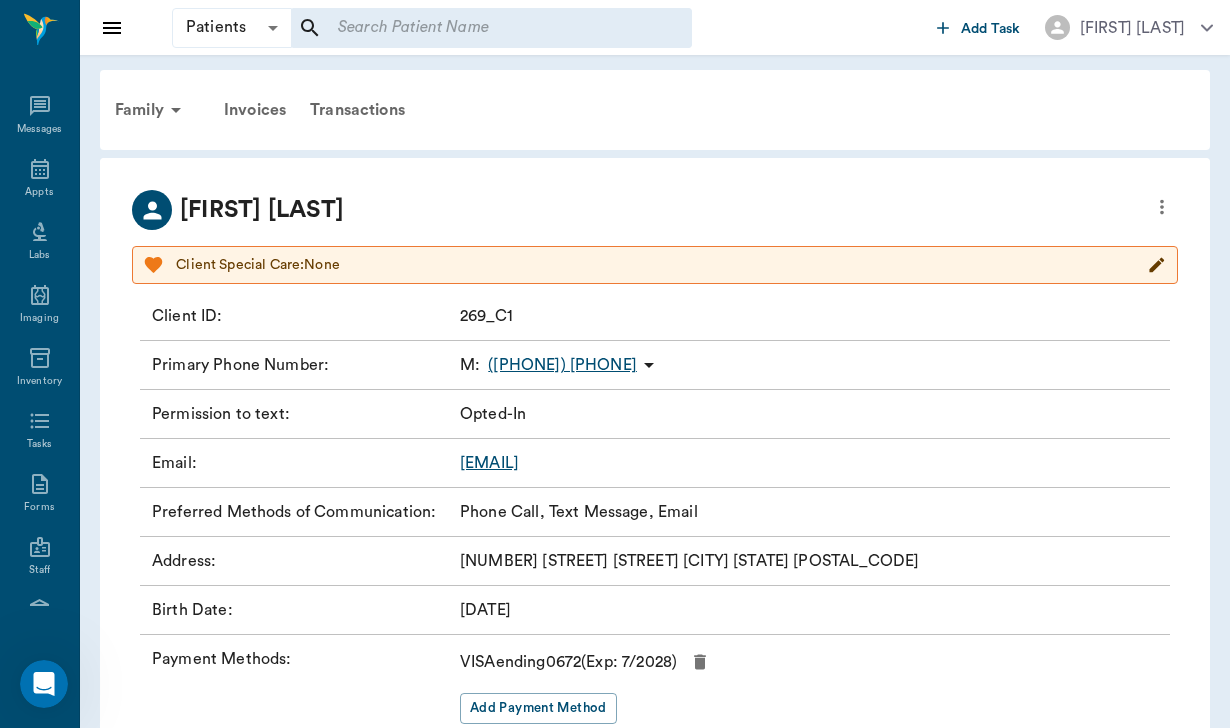 click on "Client Special Care:  None" at bounding box center [661, 265] 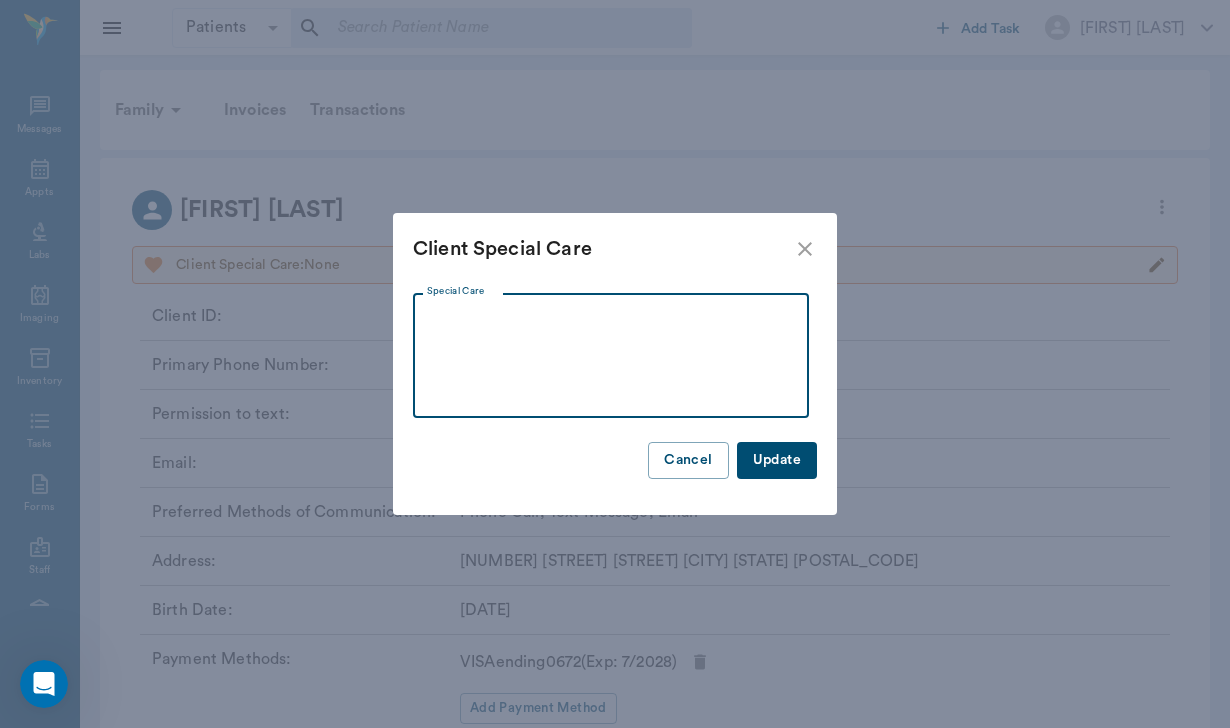 click on "Special Care" at bounding box center [611, 356] 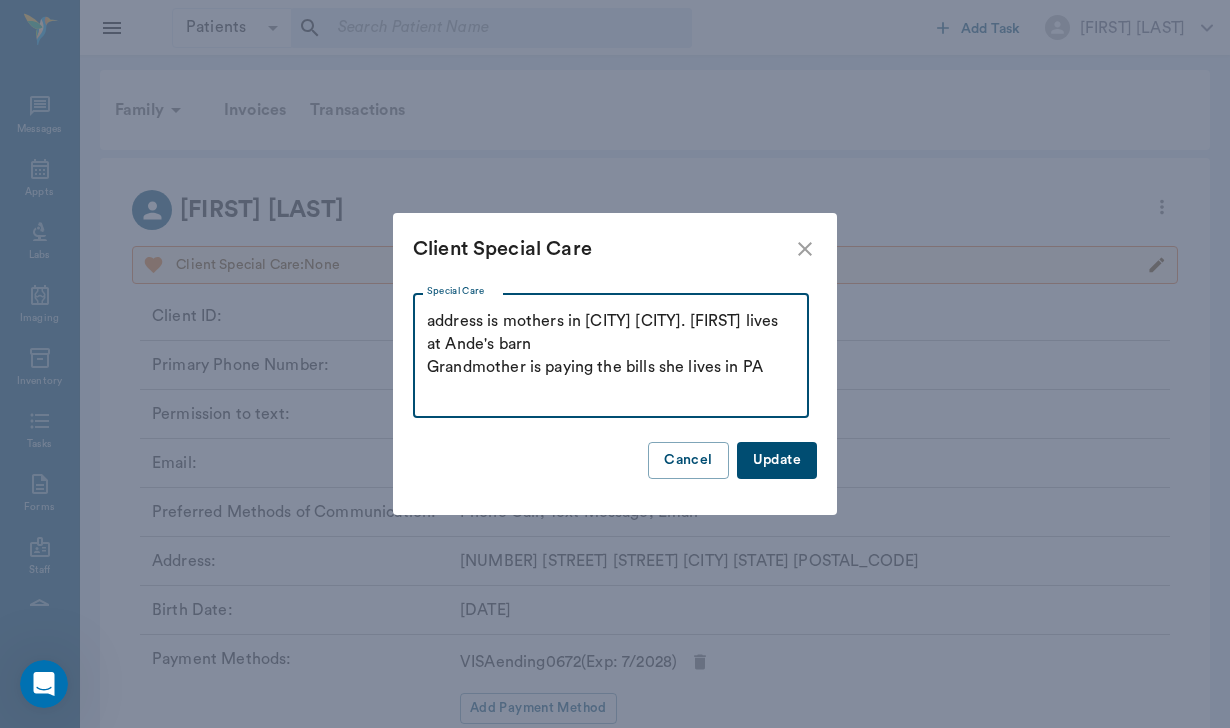 type on "address is mothers in [CITY] [CITY]. [FIRST] lives at Ande's barn
Grandmother is paying the bills she lives in PA" 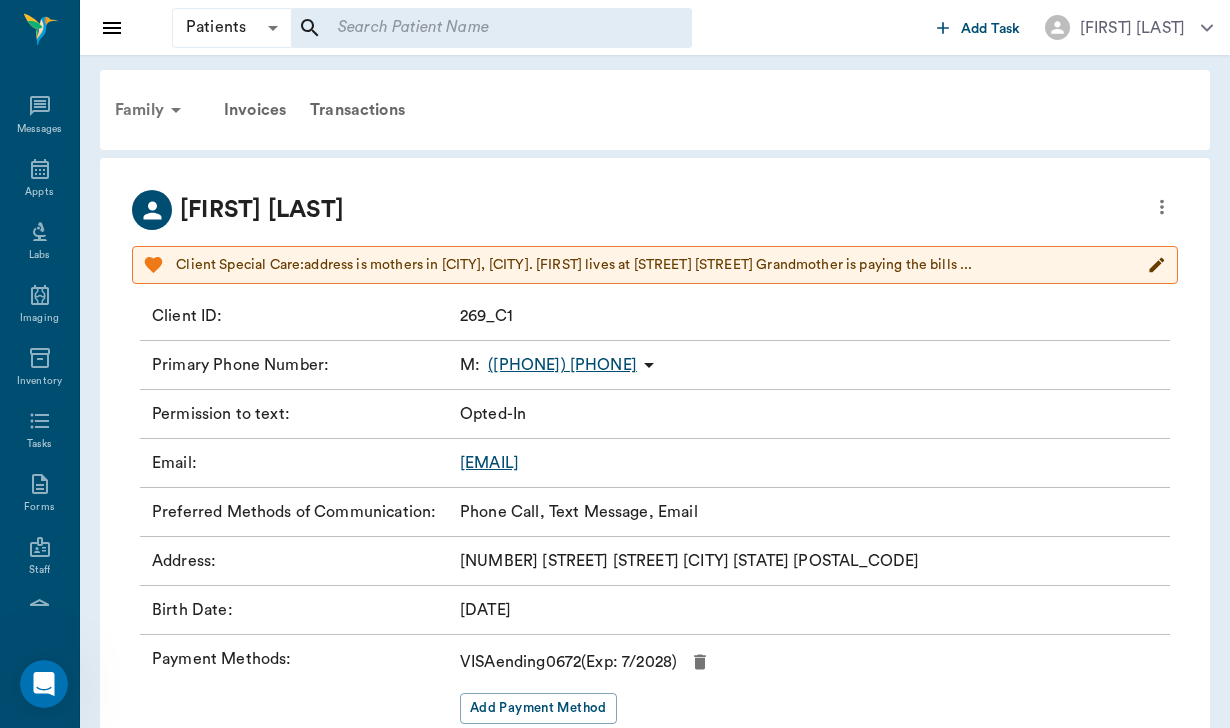 click on "Family" at bounding box center (151, 110) 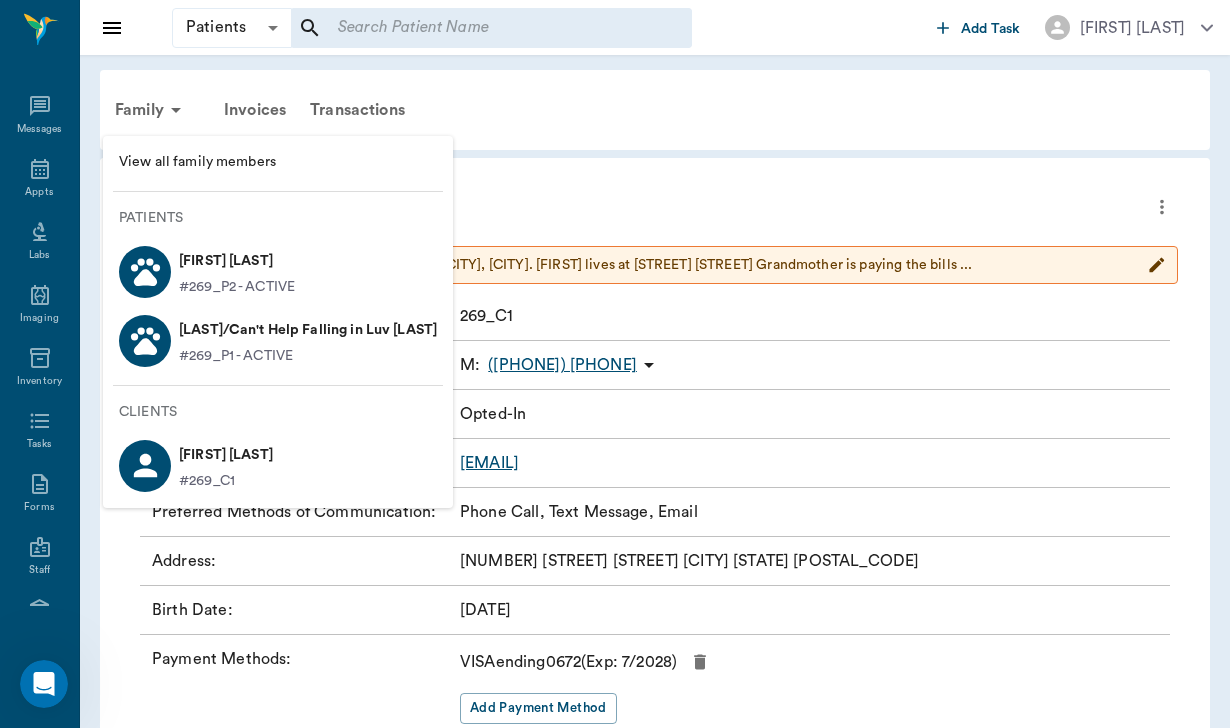 click on "View all family members" at bounding box center [278, 162] 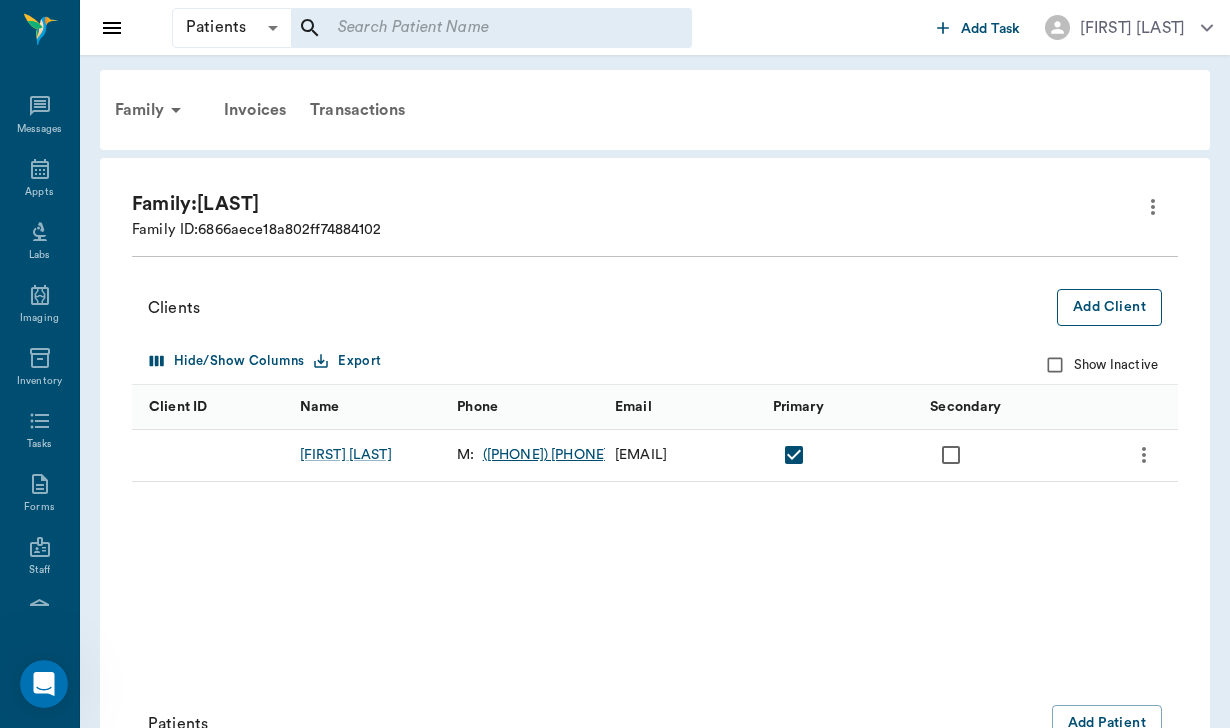 click on "Add Client" at bounding box center (1109, 307) 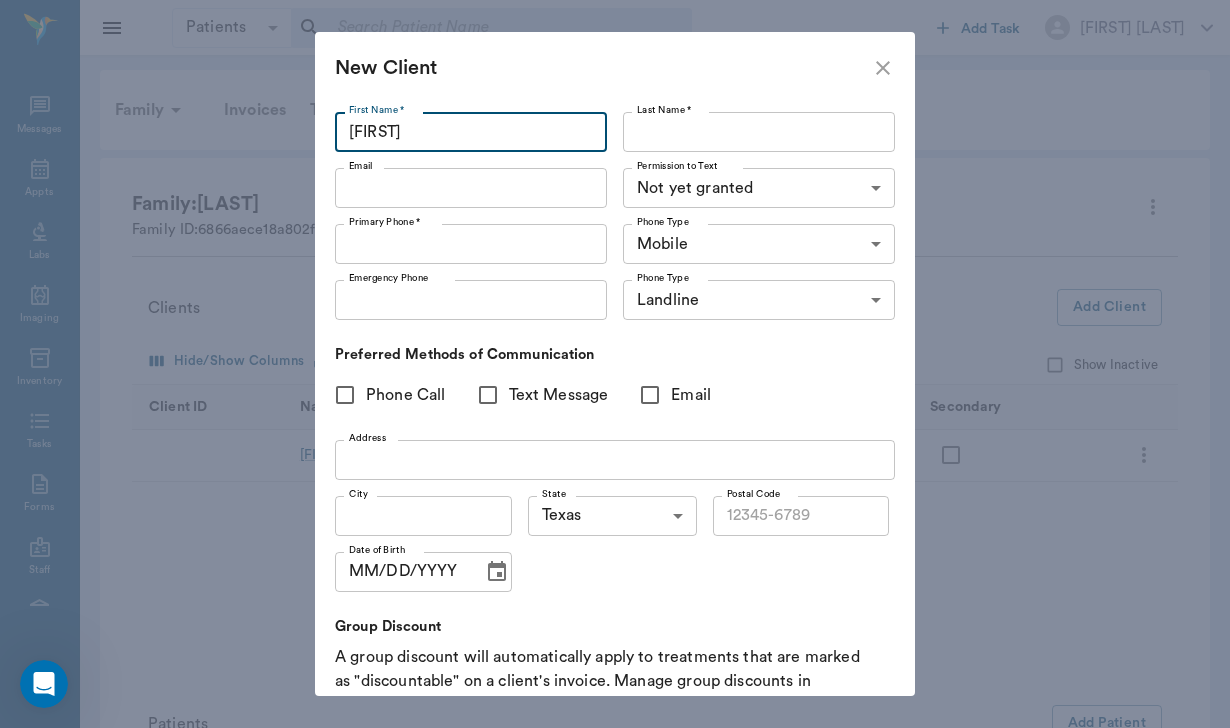 type on "[FIRST]" 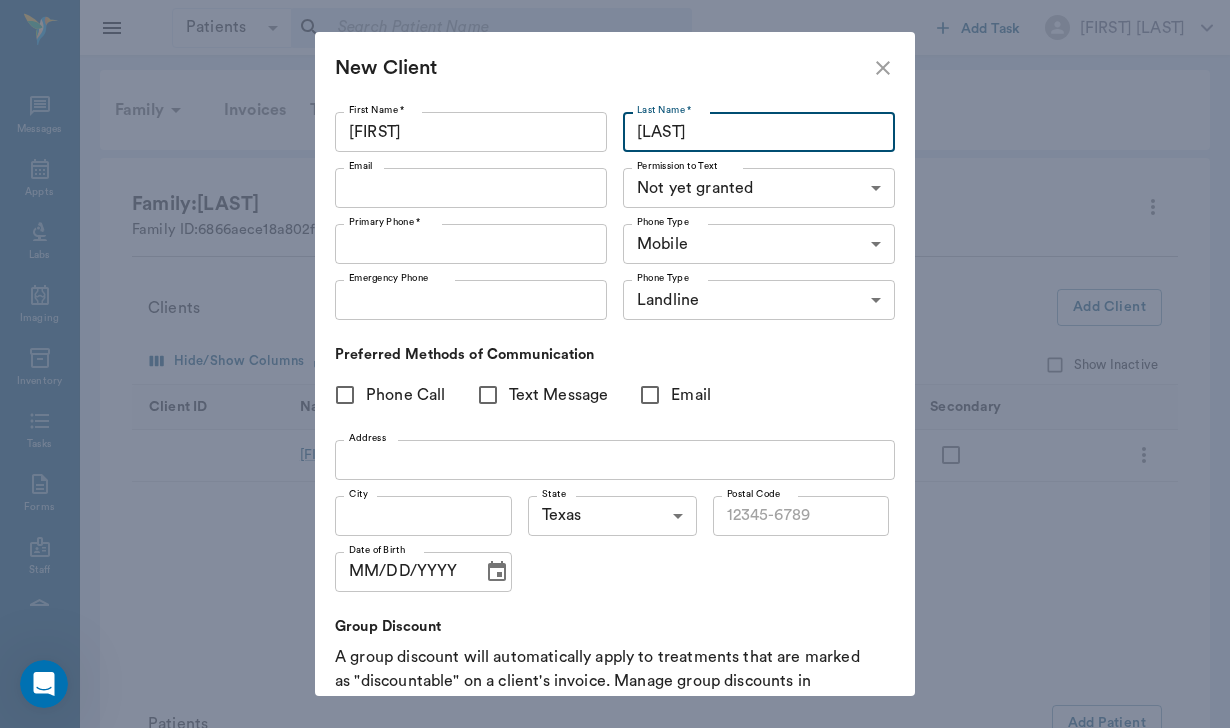 type on "[LAST]" 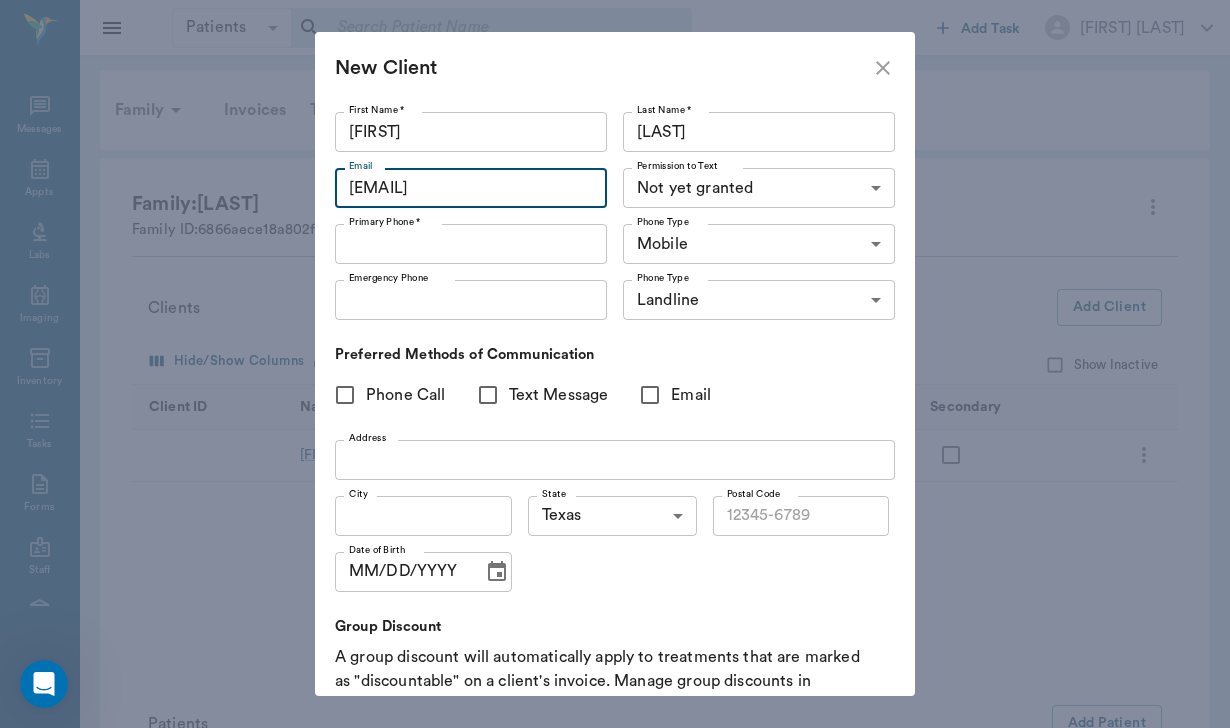type on "[EMAIL]" 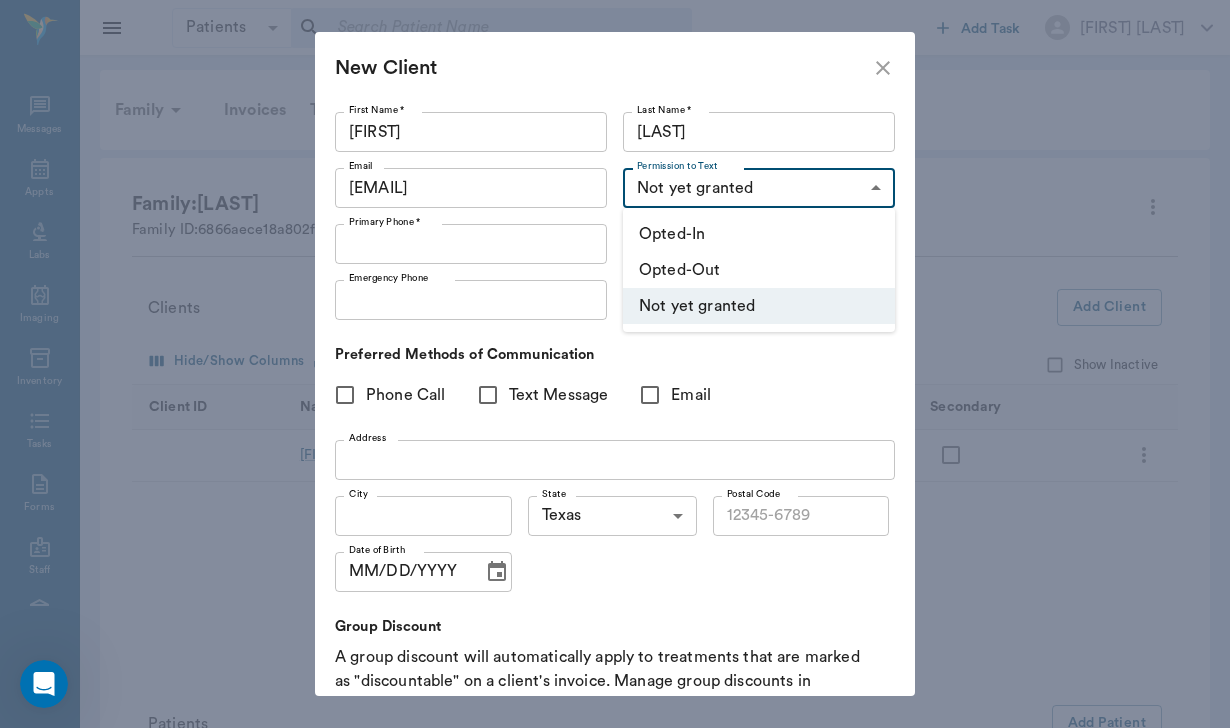 click on "Opted-In" at bounding box center (759, 234) 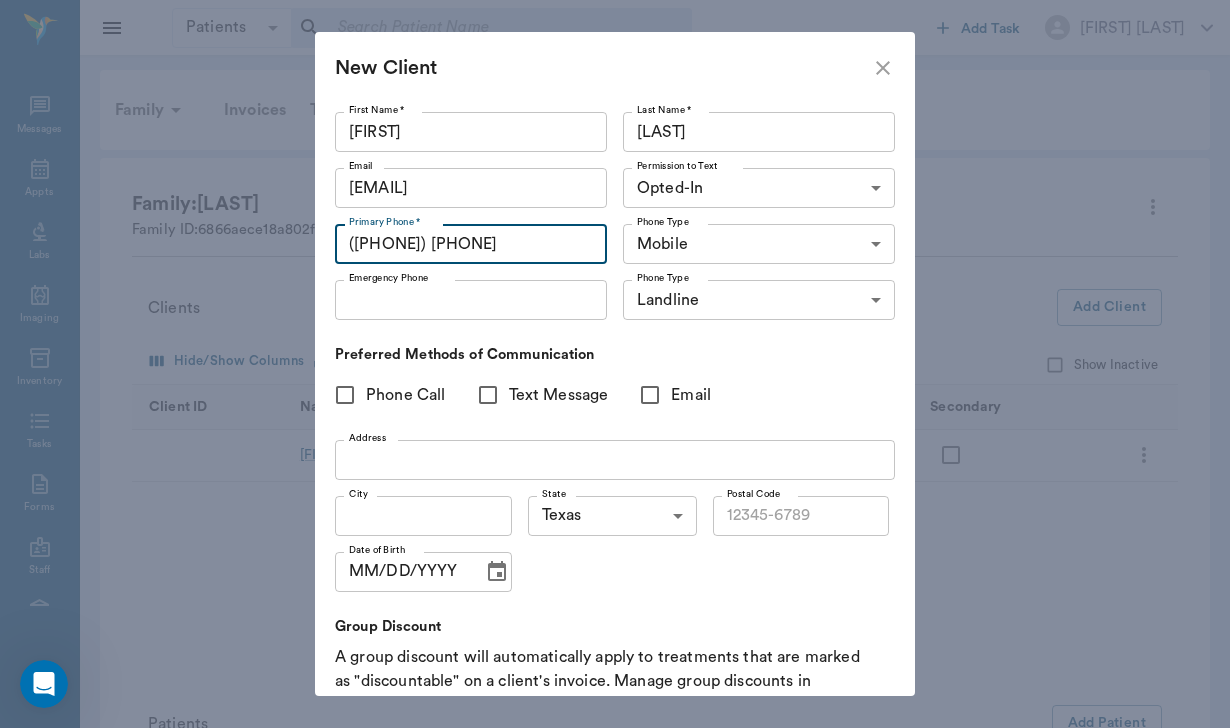 type on "([PHONE]) [PHONE]" 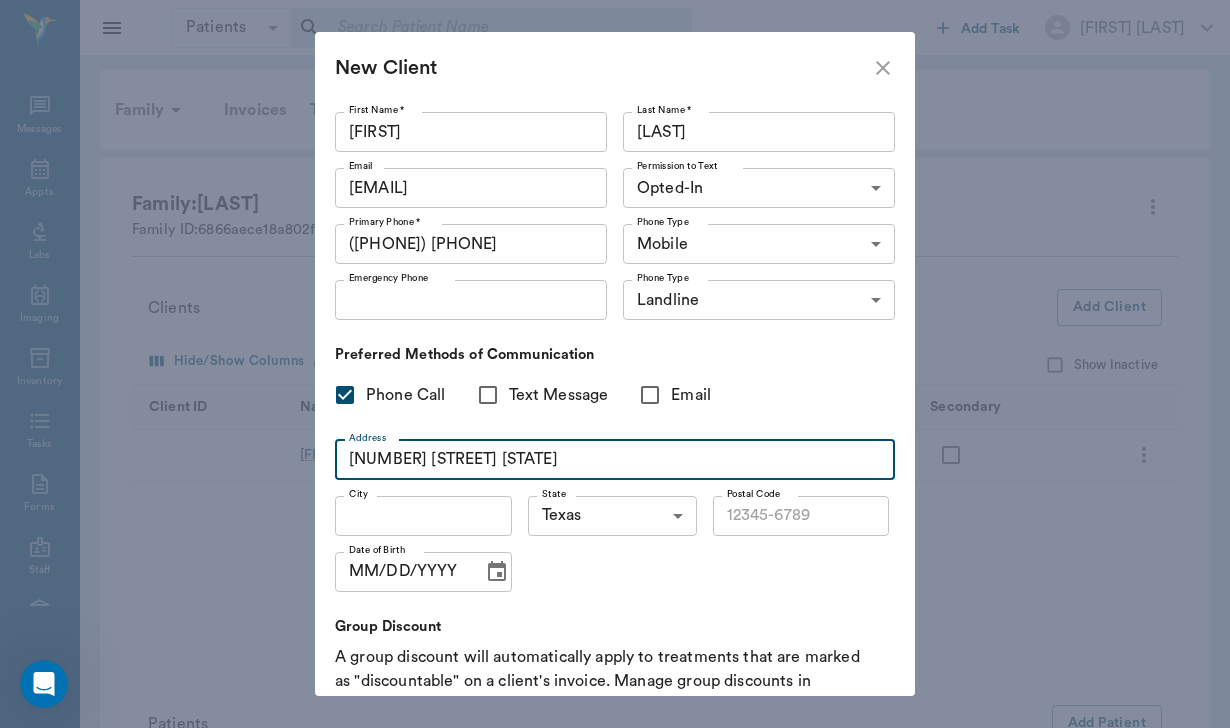 type on "[NUMBER] [STREET] [STATE]" 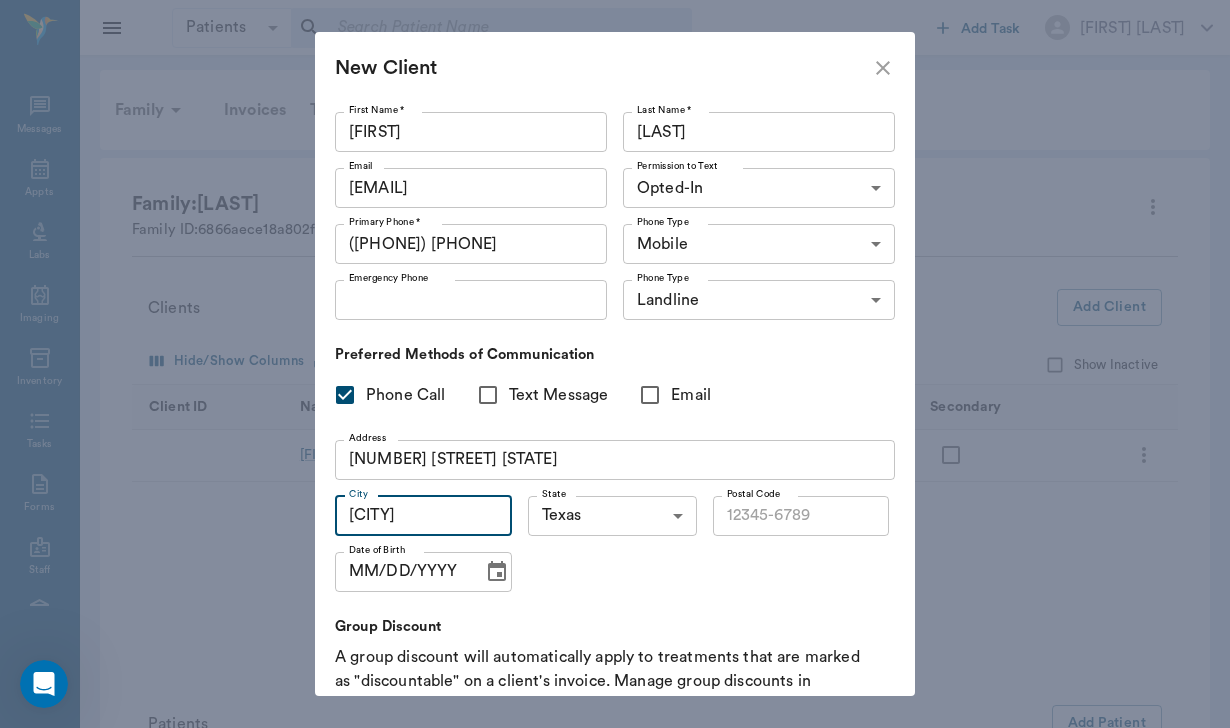 type on "[CITY]" 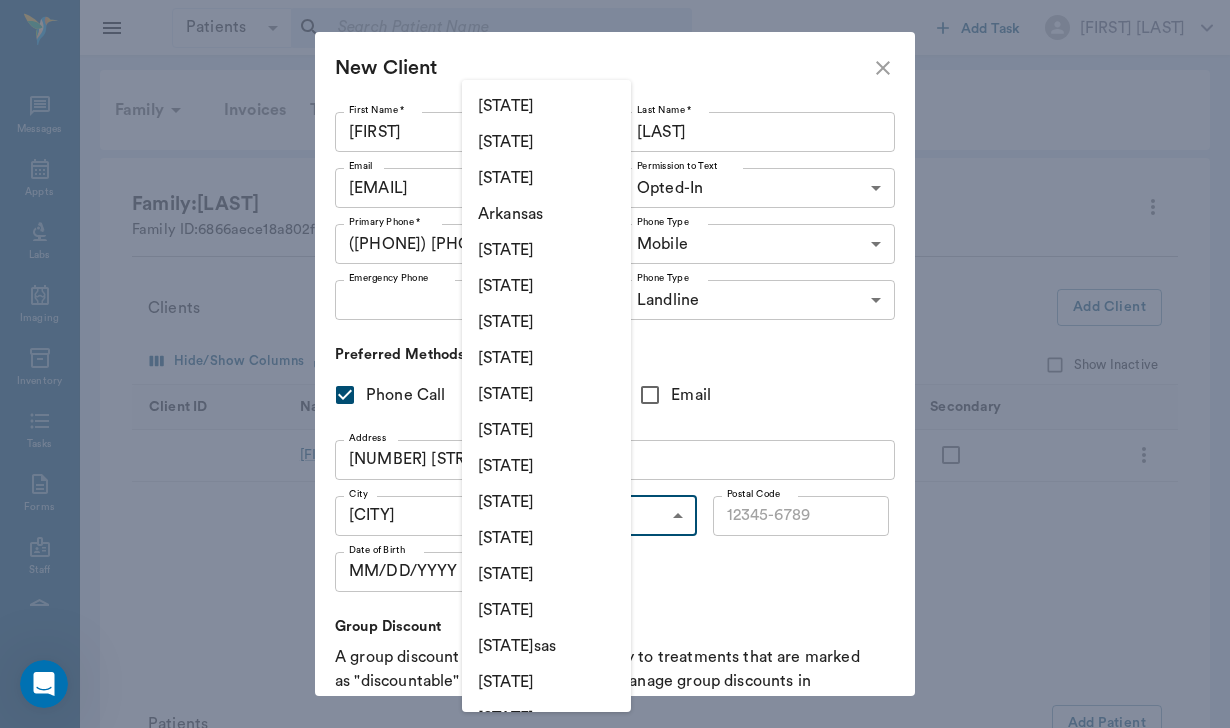 click on "Add Client Hide/Show Columns Export Show Inactive Client ID Name Phone Email Primary Secondary [PERSON] [LAST] M:  [PHONE] [EMAIL] Patients Add Patient Hide/Show Columns Export Show Inactive or Deceased Patient ID Name Species Breed Status 269_P2 Vixen Canine German Shepherd Dog Active 269_P1 [LAST]/Can't Help Falling in Luv Equine Oldenburg Active NectarVet | High Caliber Performance Settings Sign Out View all family members Patients Vixen [LAST] #269_P2    -    ACTIVE   [LAST]/Can't Help Falling in Luv [LAST] #269_P1    -    ACTIVE   Clients [PERSON] [LAST] #269_C1 Edit Family Mark account balance as Sent to Collections Mark account balance as Written-Off Deactivate Transfer to different client Mark as Deceased Transfer to different client Mark as Deceased" at bounding box center (615, 564) 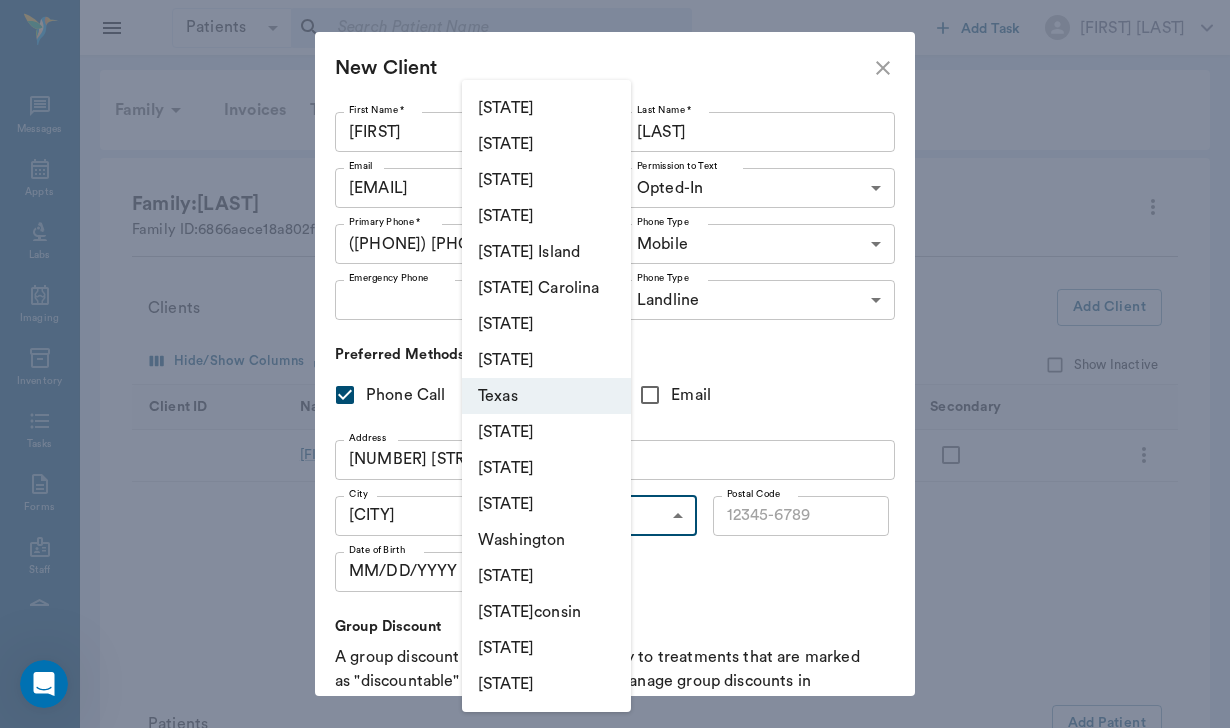 type 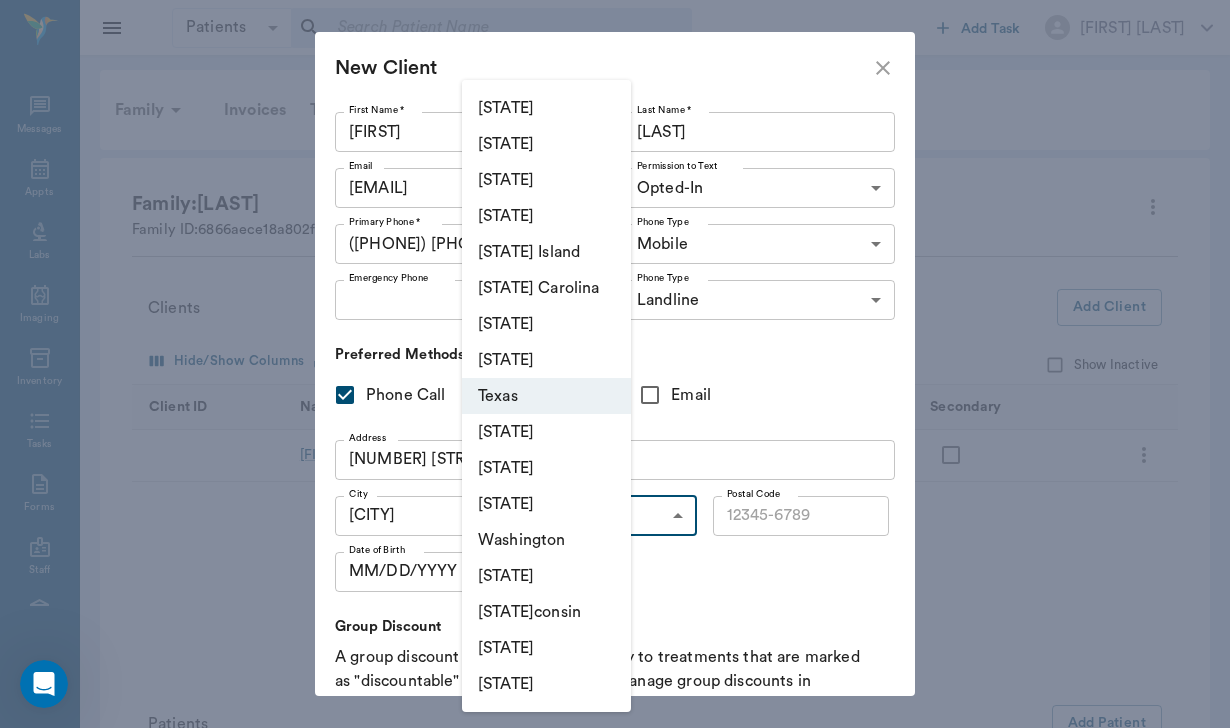 type 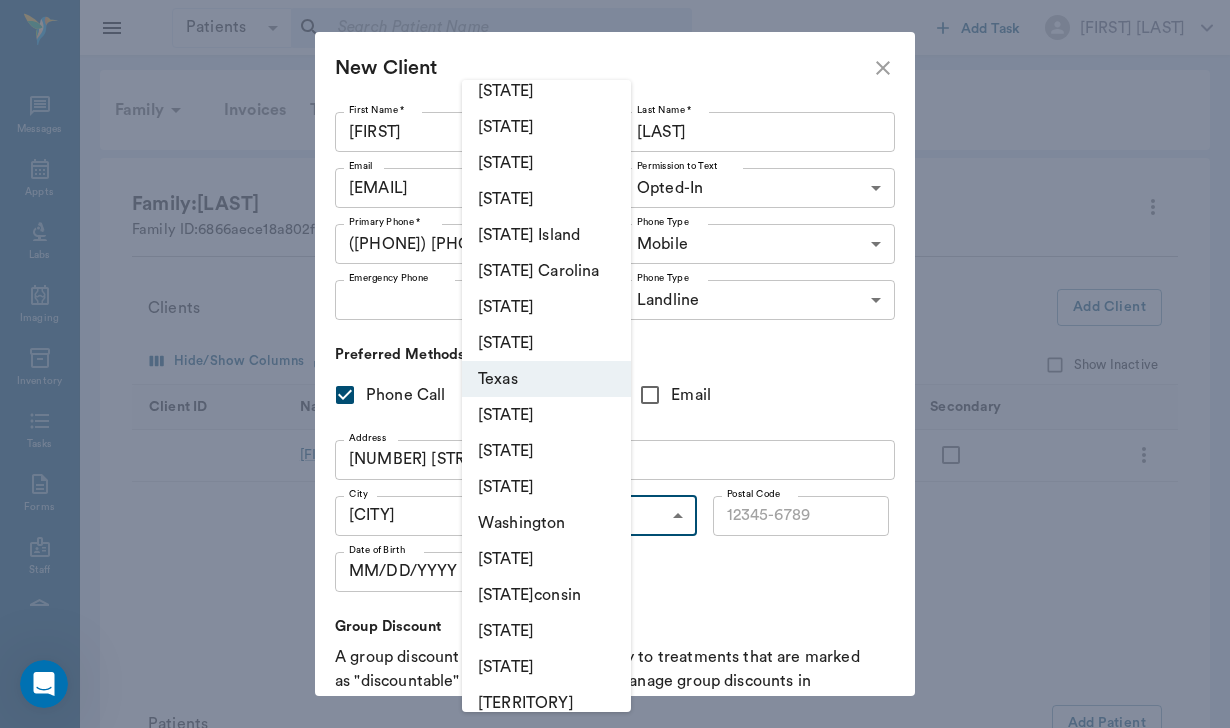 scroll, scrollTop: 1235, scrollLeft: 0, axis: vertical 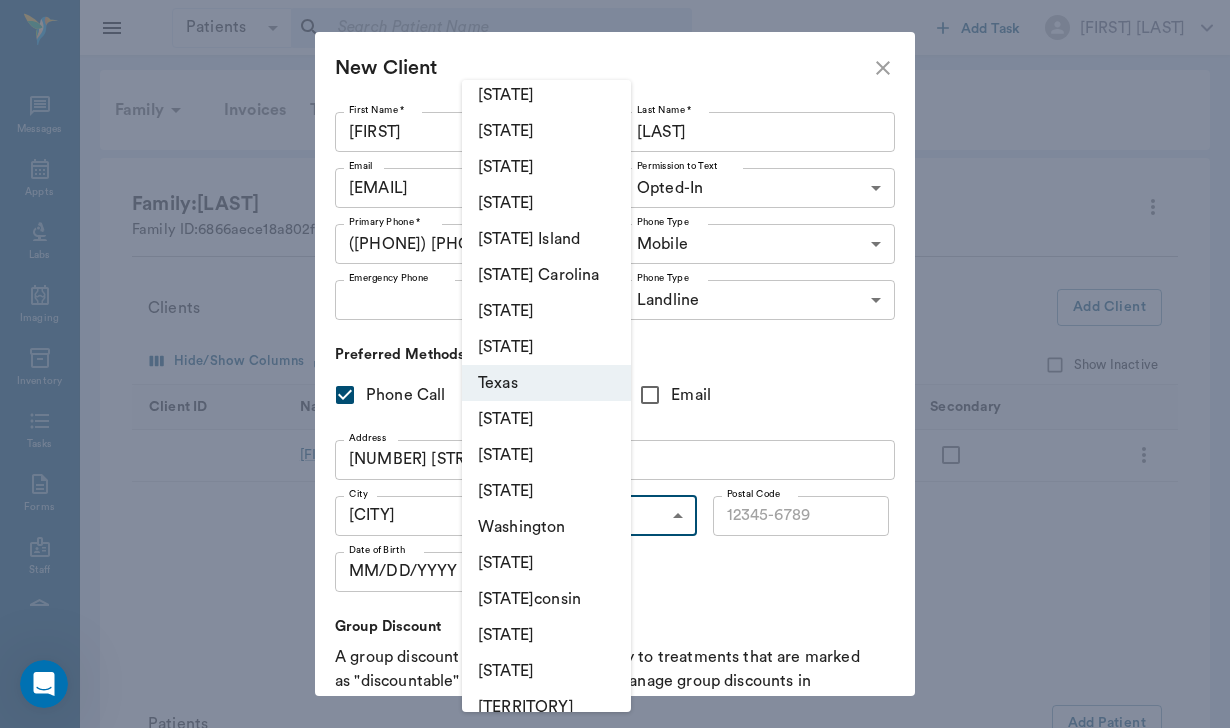 click on "[STATE]" at bounding box center [546, 203] 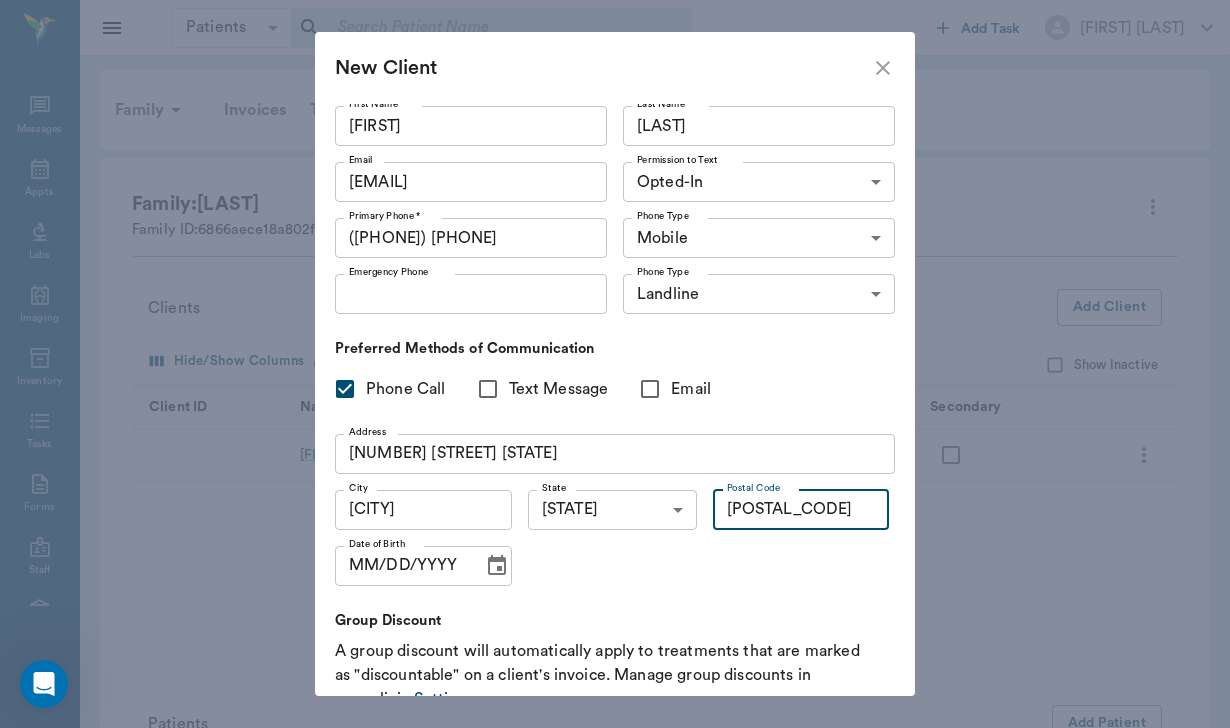 scroll, scrollTop: 7, scrollLeft: 0, axis: vertical 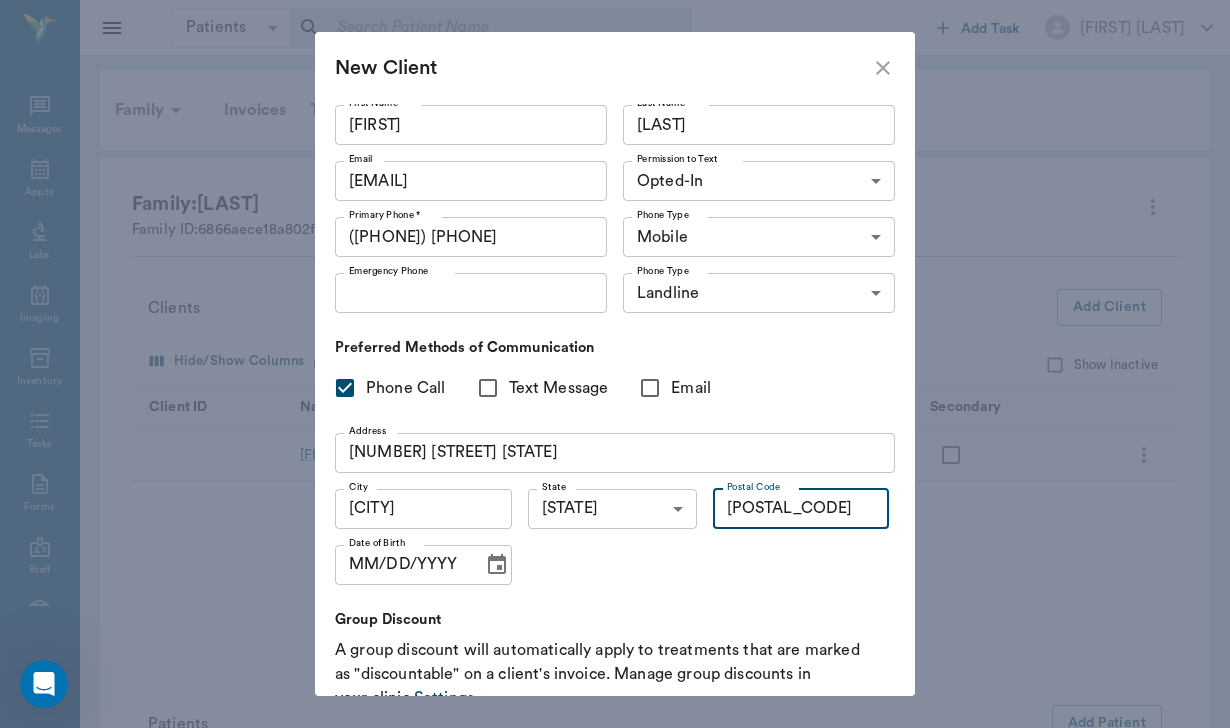 type on "[POSTAL_CODE]" 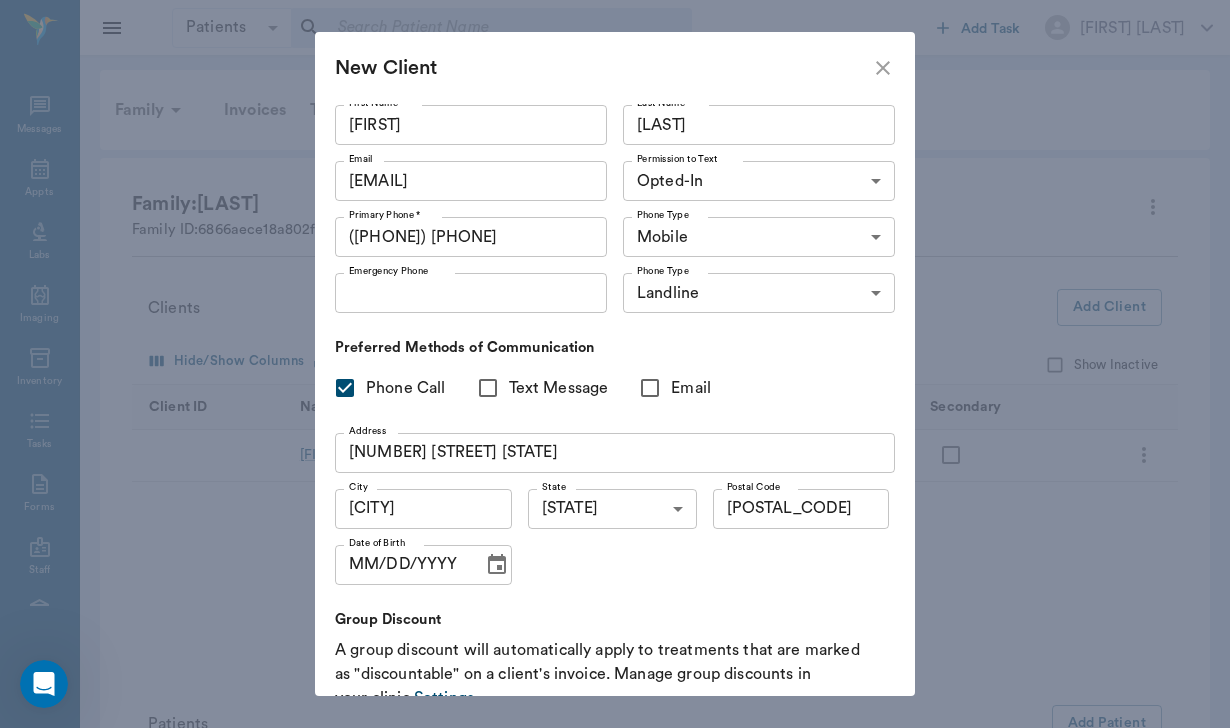 click on "Text Message" at bounding box center [488, 388] 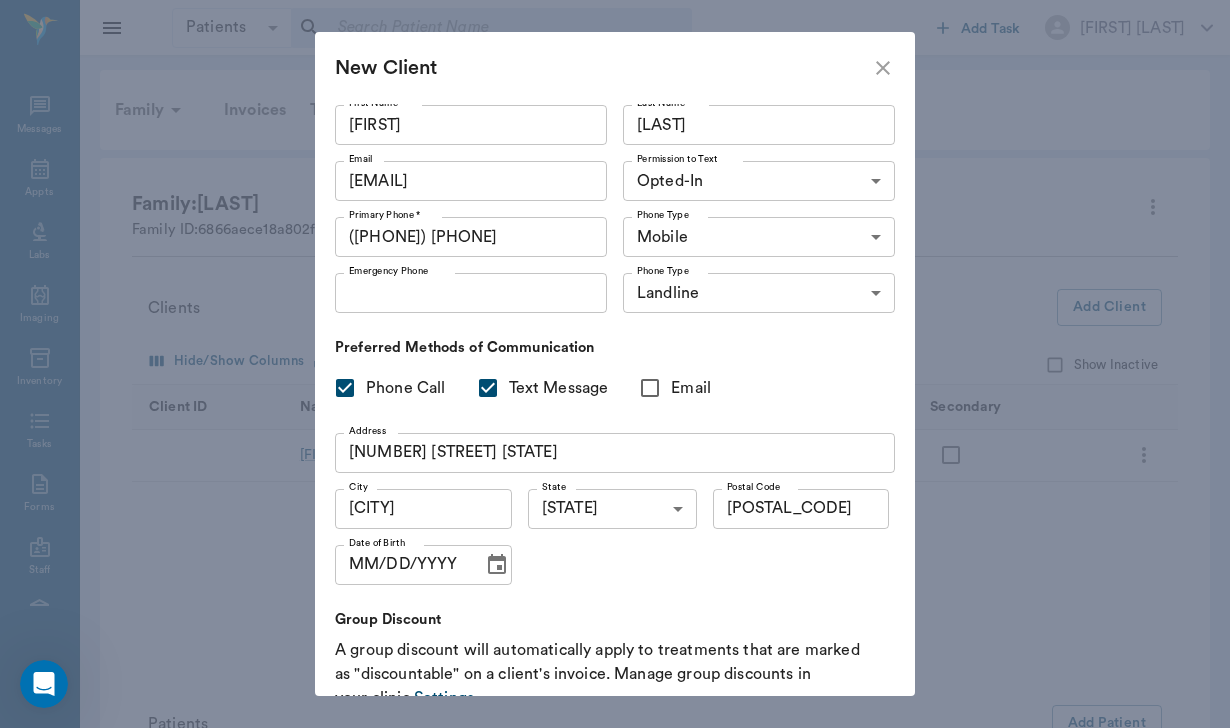 click on "Email" at bounding box center (650, 388) 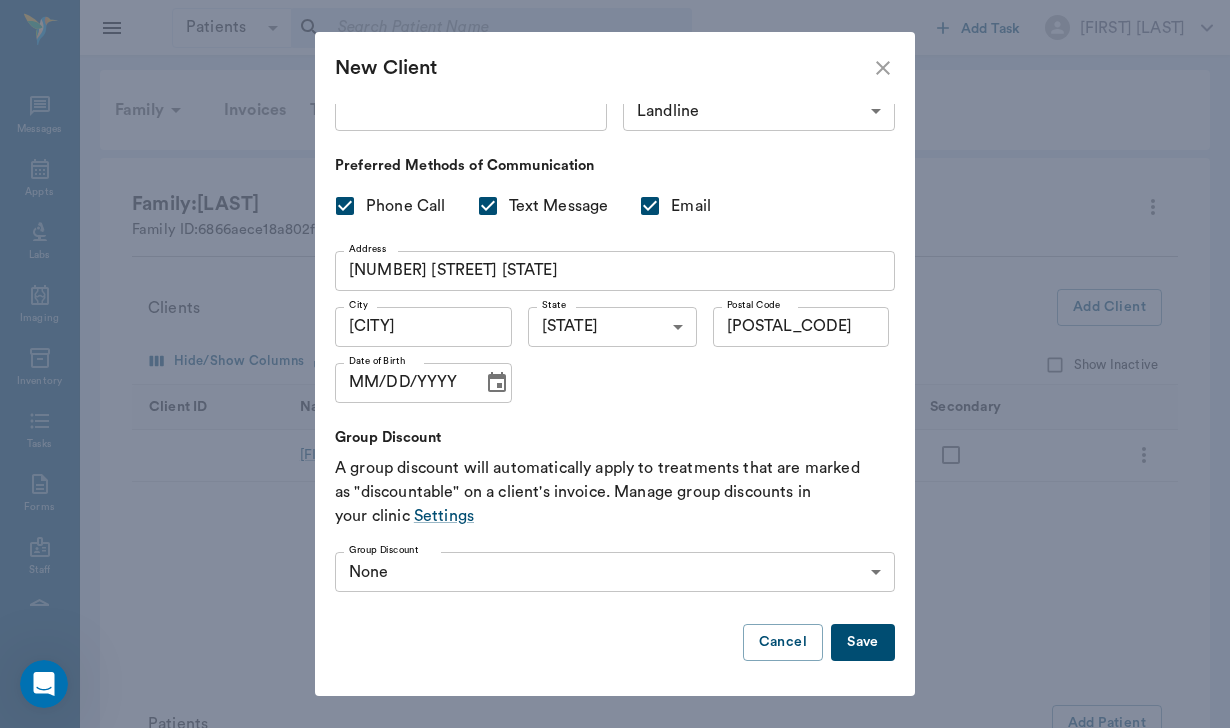 scroll, scrollTop: 188, scrollLeft: 0, axis: vertical 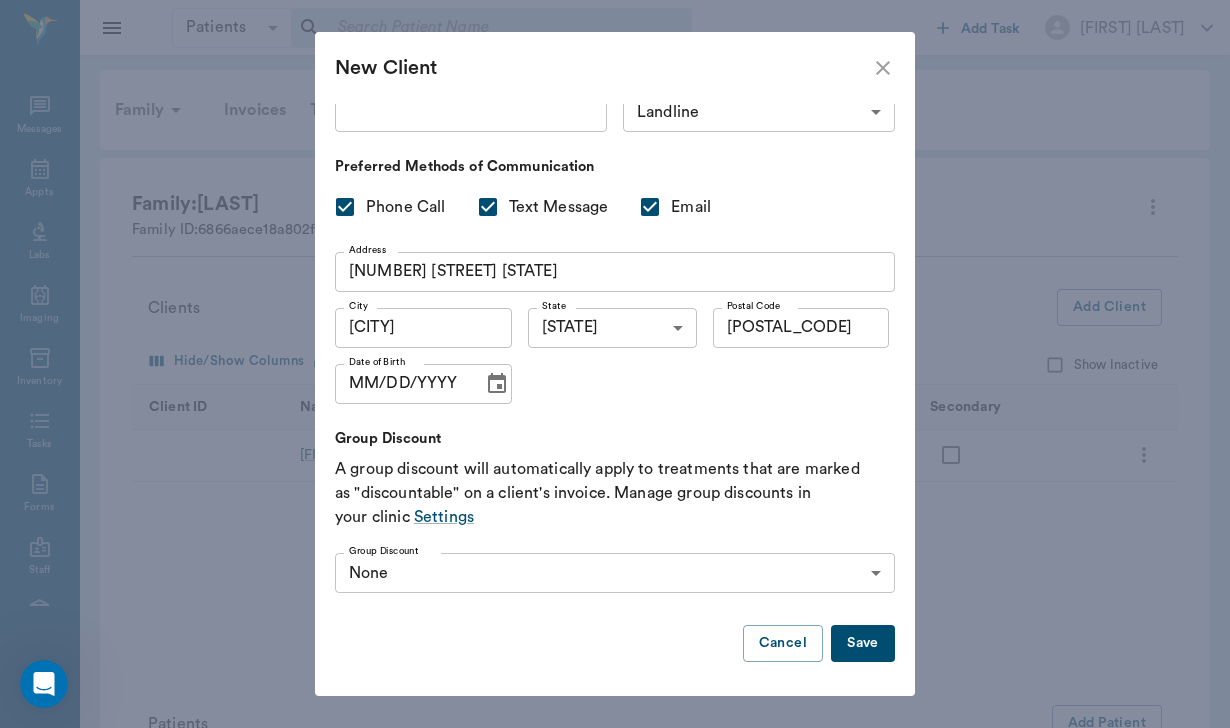 click on "Save" at bounding box center [863, 643] 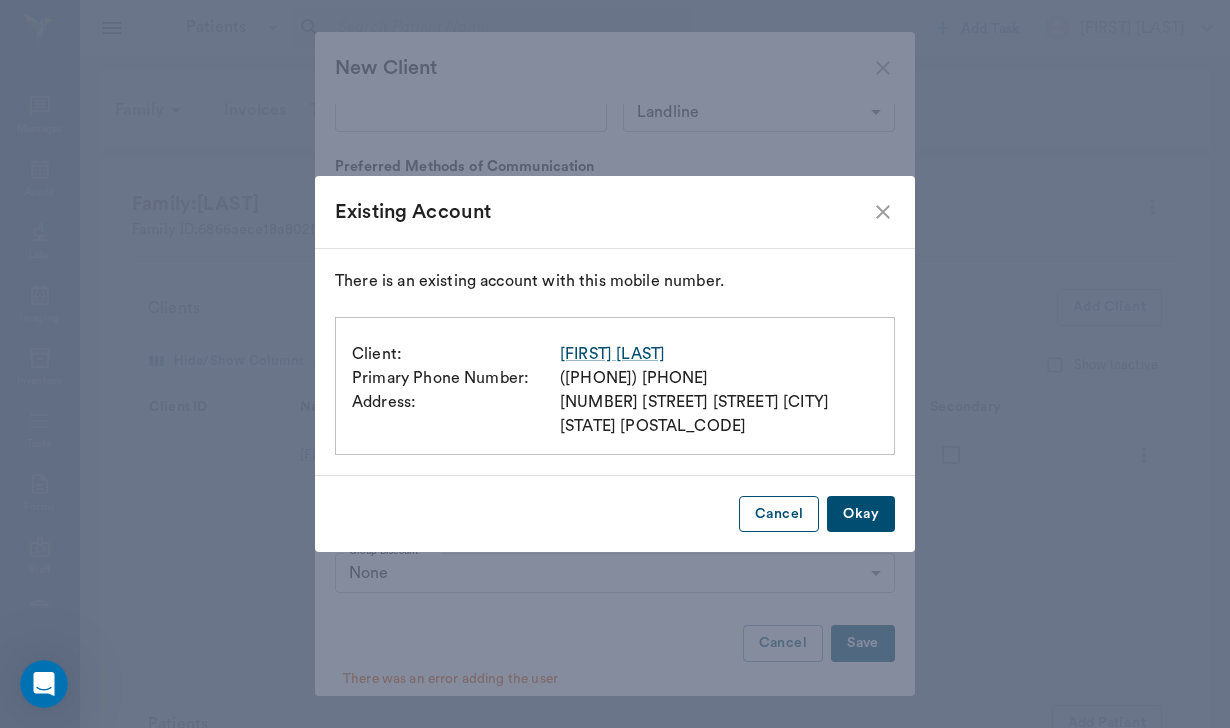 click on "Cancel" at bounding box center [779, 514] 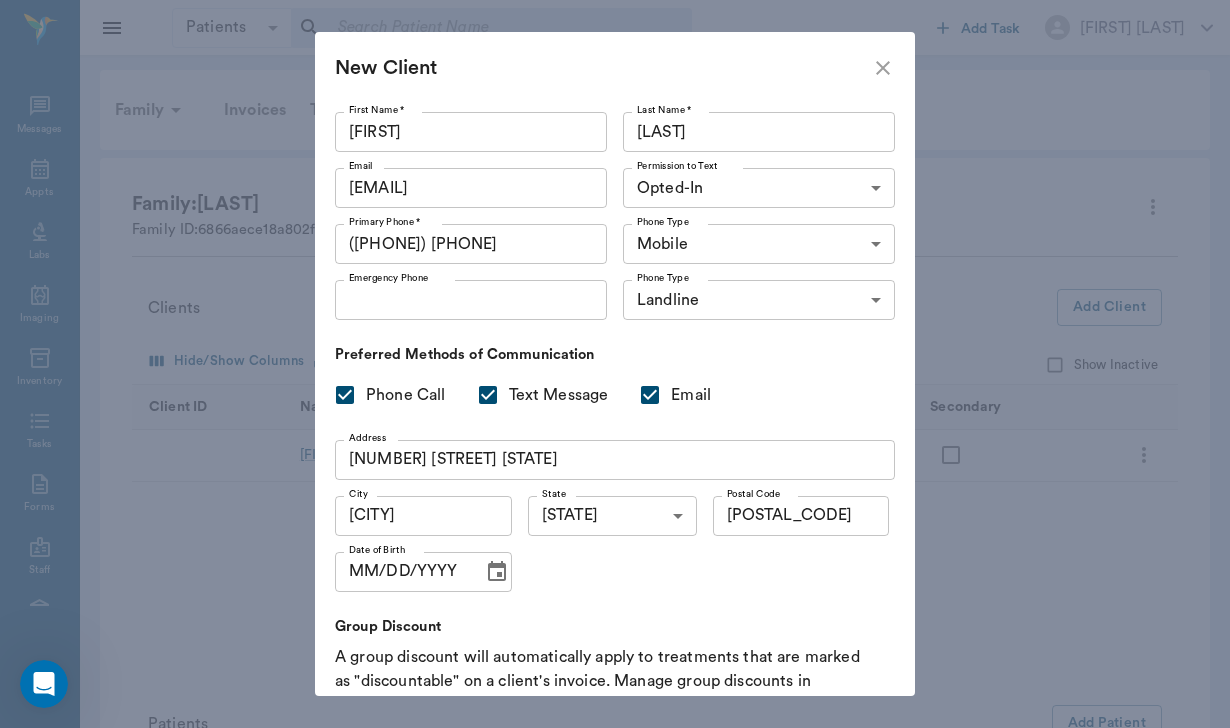 scroll, scrollTop: 0, scrollLeft: 0, axis: both 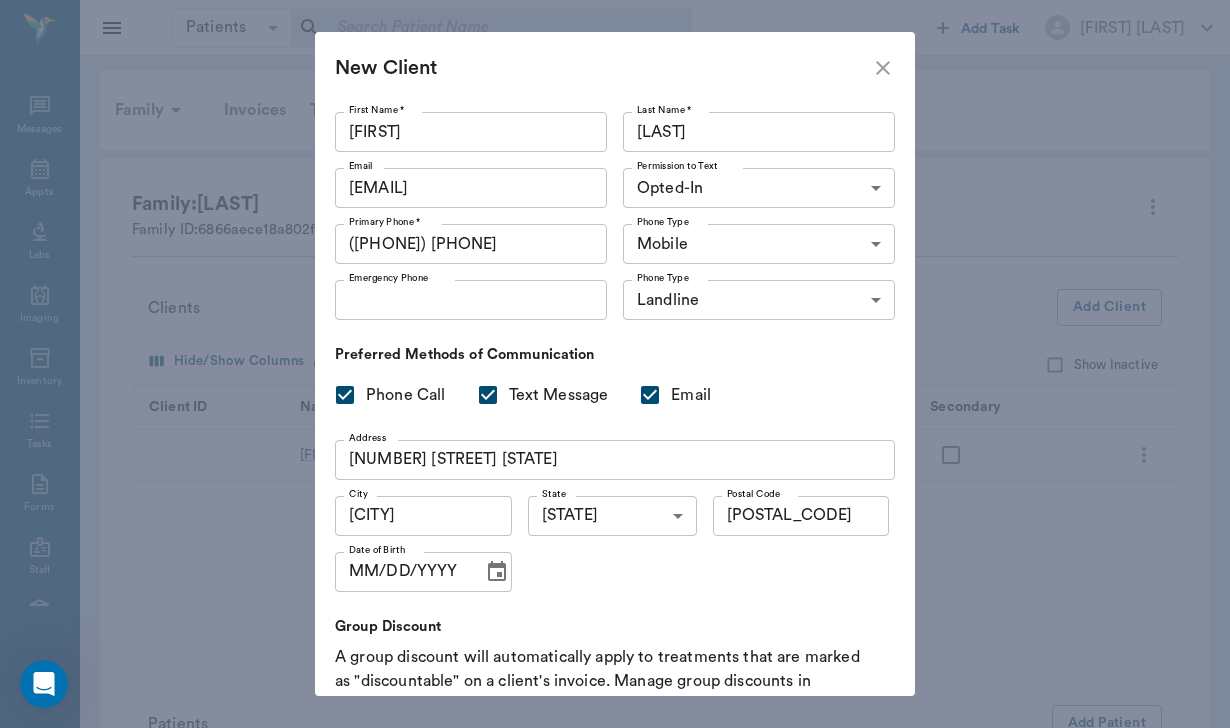 click 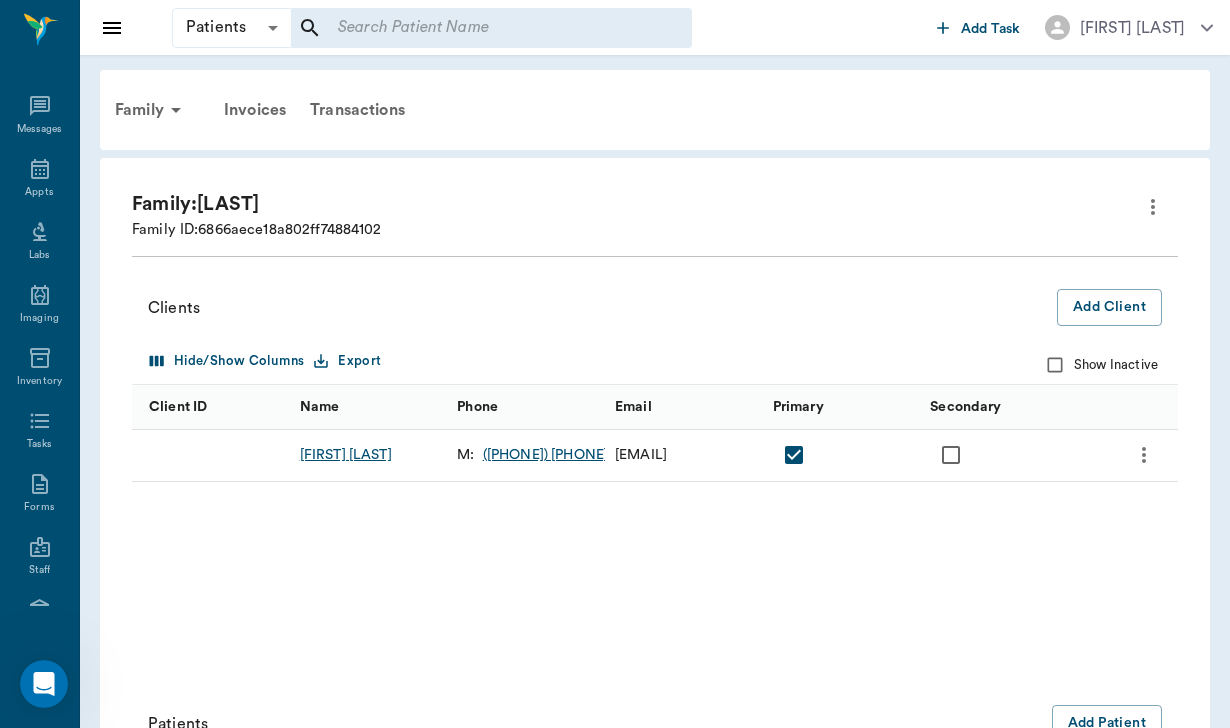 click on "[FIRST] [LAST]" at bounding box center (346, 455) 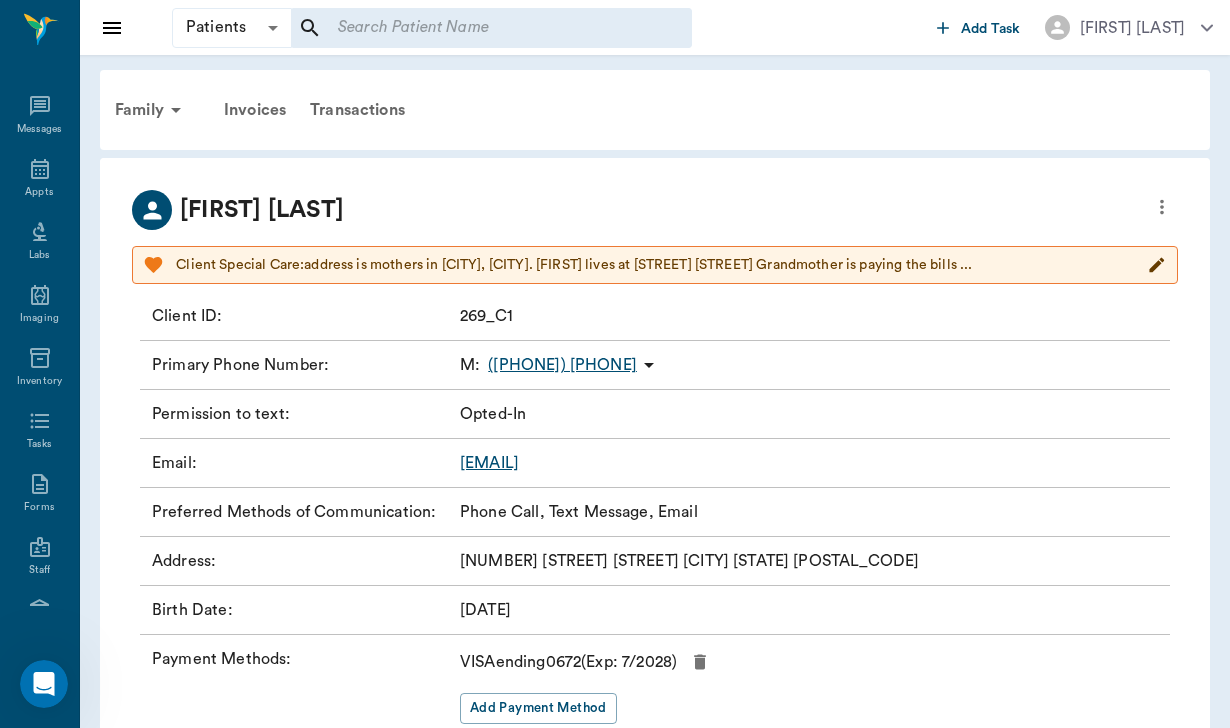 click 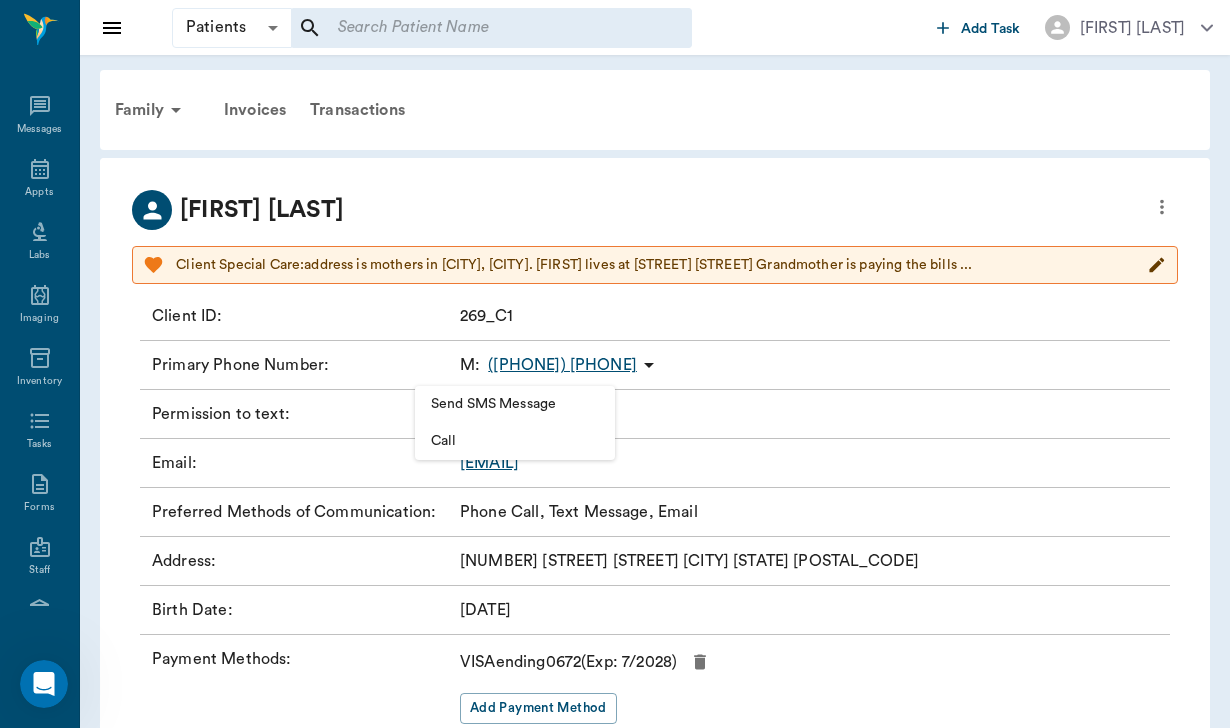 click at bounding box center (615, 364) 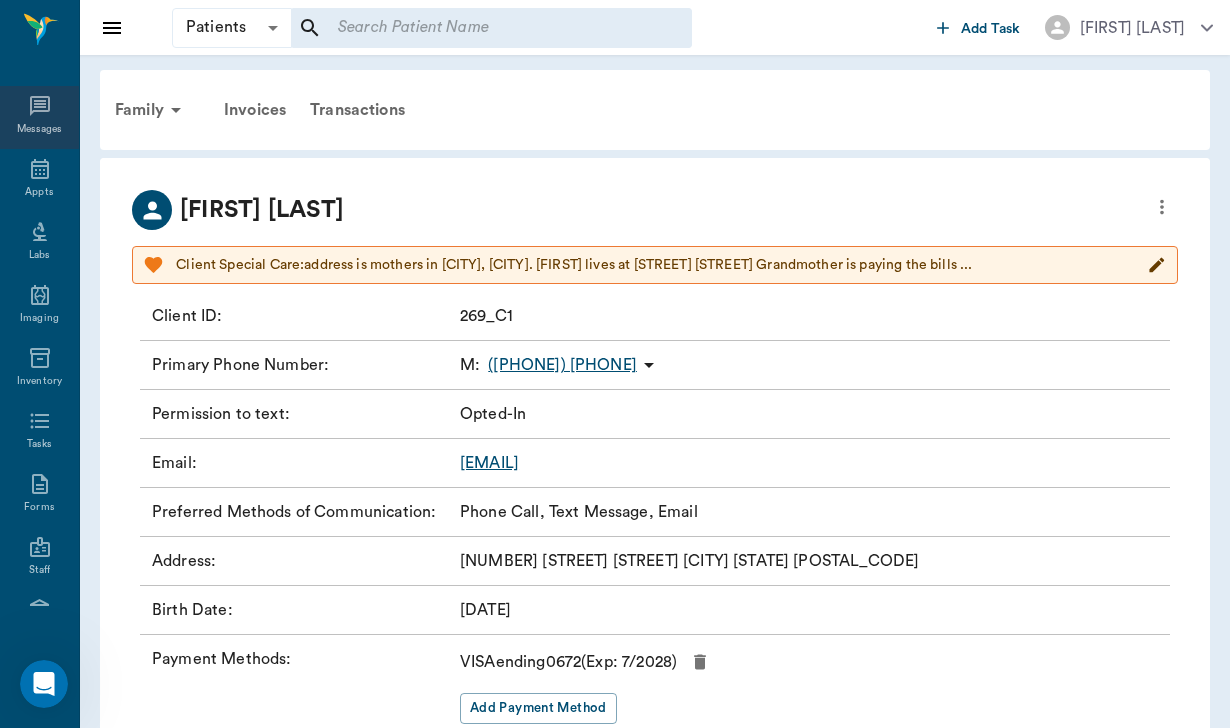 click 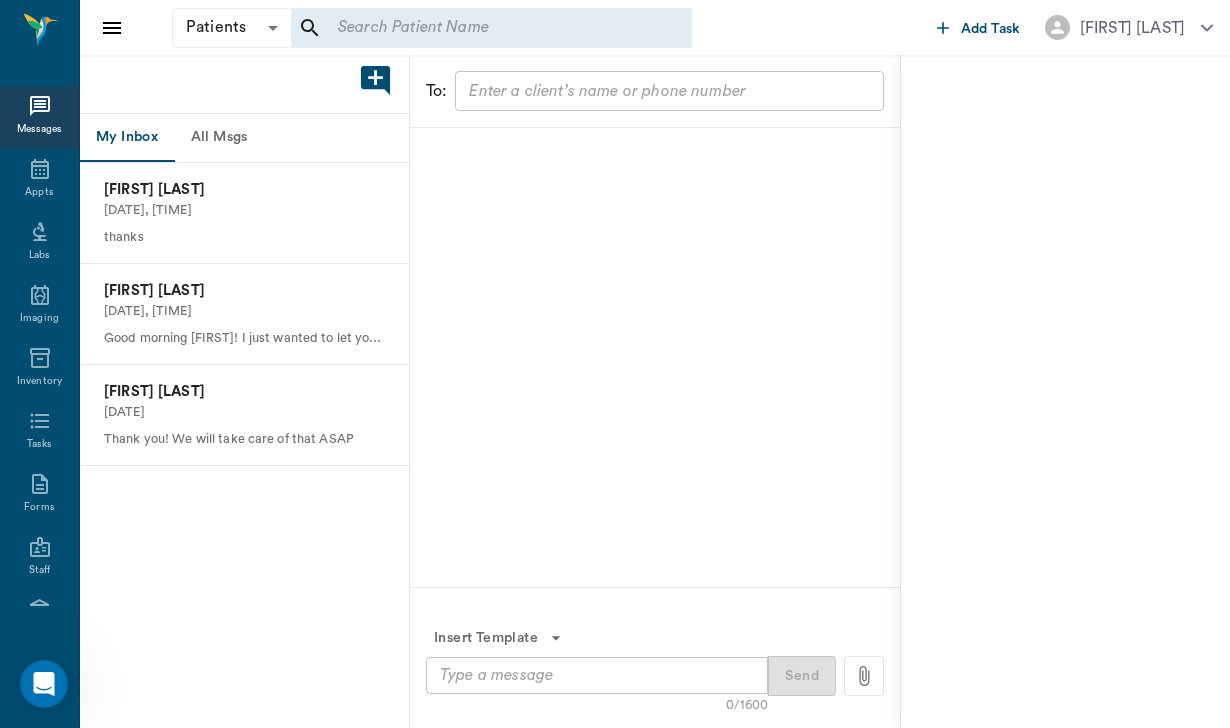 click on "All Msgs" at bounding box center (219, 138) 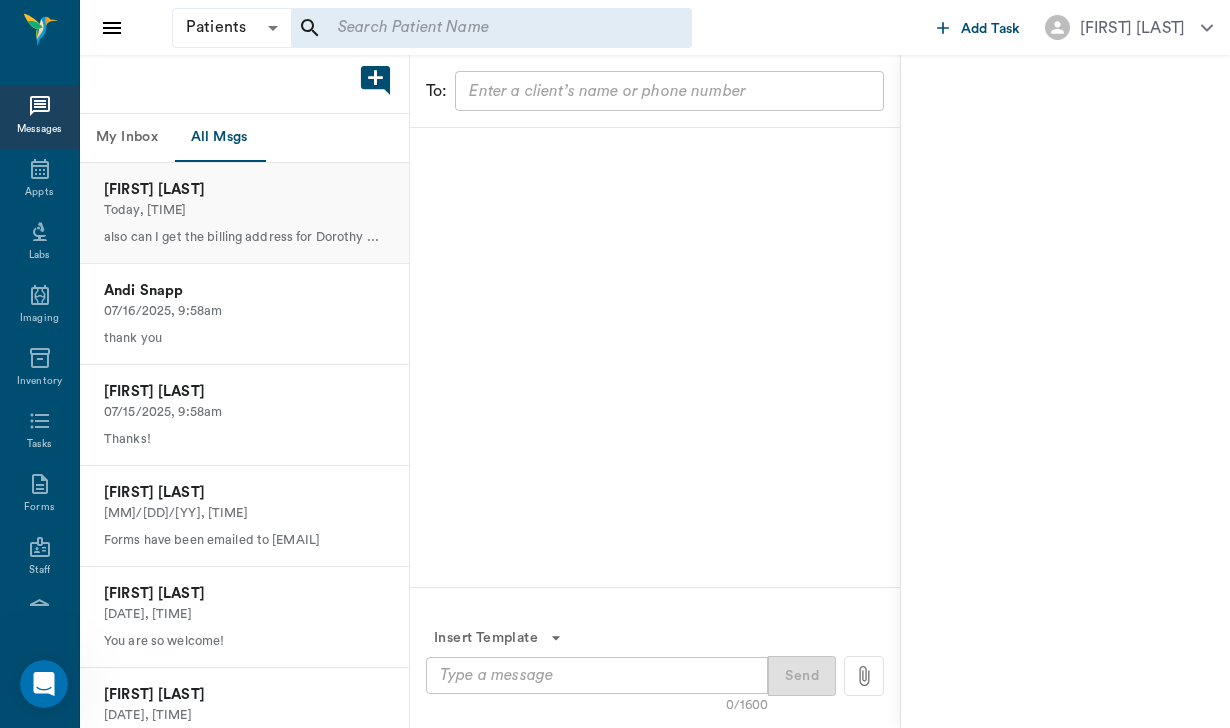 click on "Today, [TIME]" at bounding box center [244, 210] 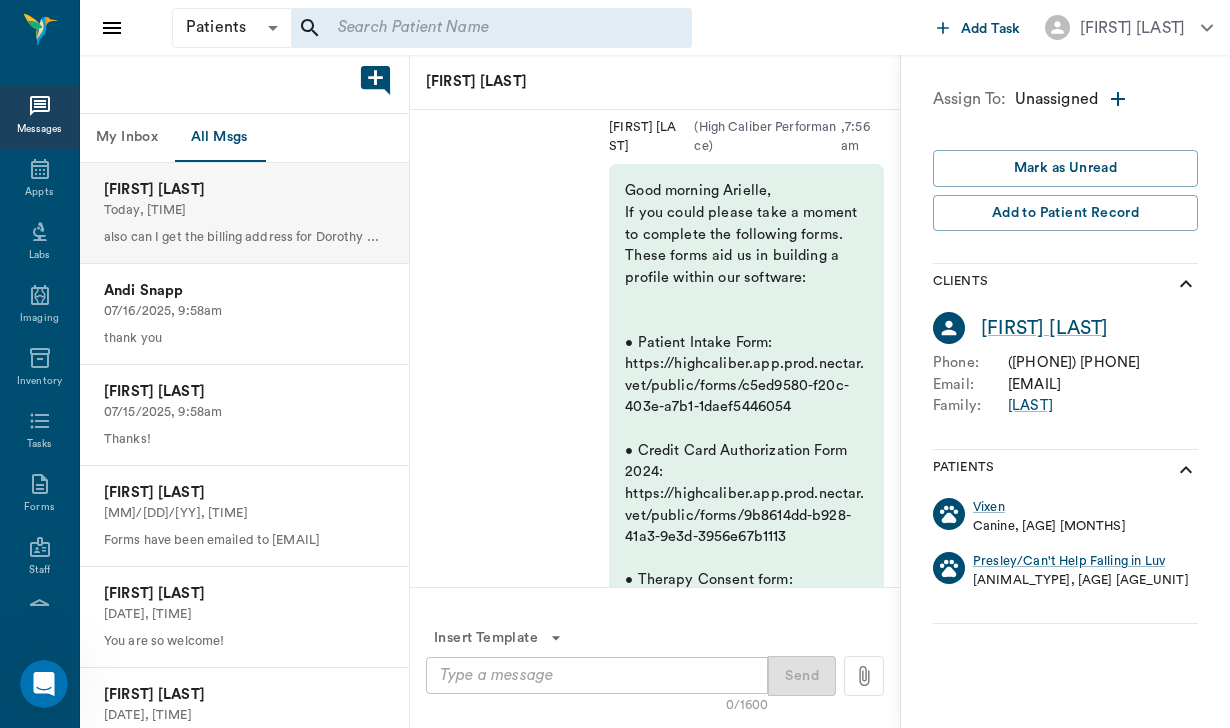 scroll, scrollTop: -2874, scrollLeft: 0, axis: vertical 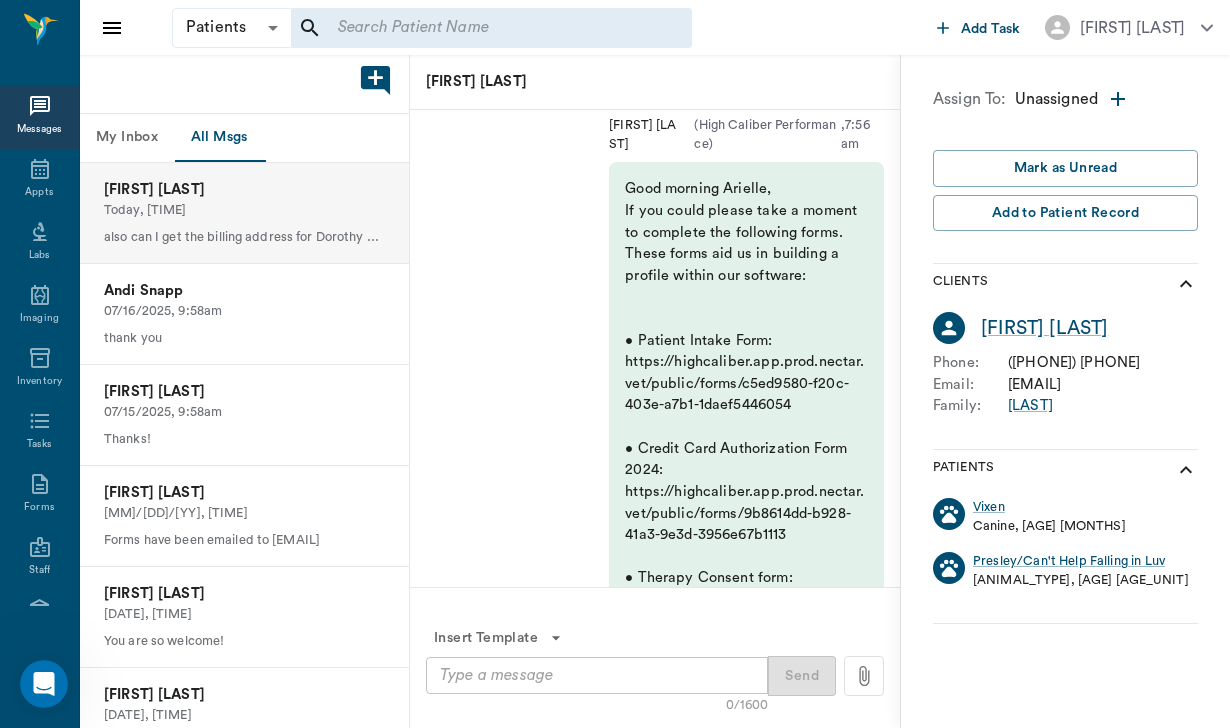click on "[FIRST] [LAST]" at bounding box center (651, 82) 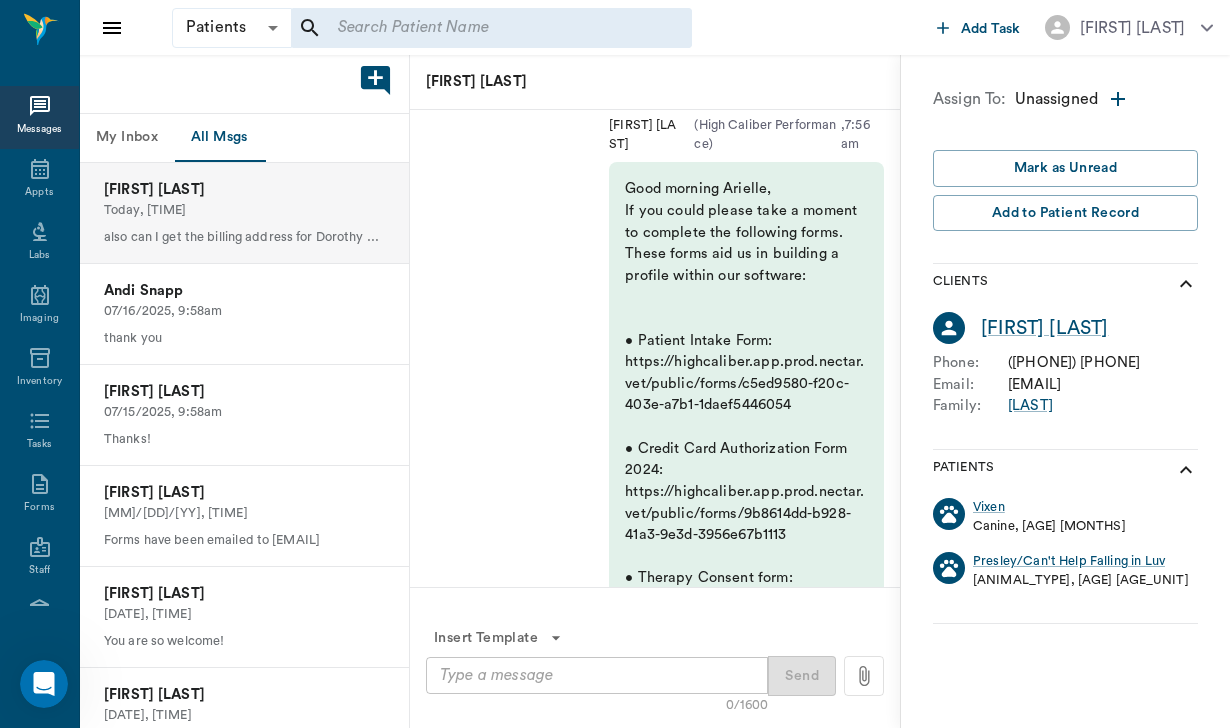 scroll, scrollTop: 0, scrollLeft: 0, axis: both 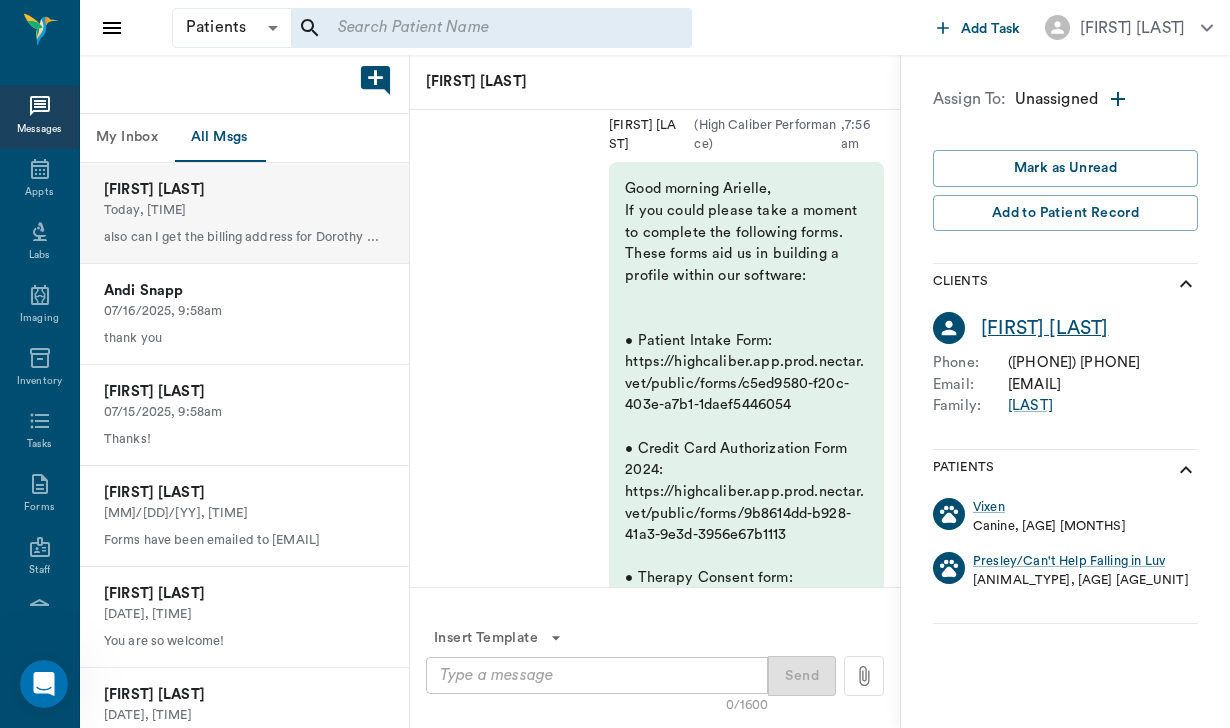 click on "[FIRST] [LAST]" at bounding box center (1045, 328) 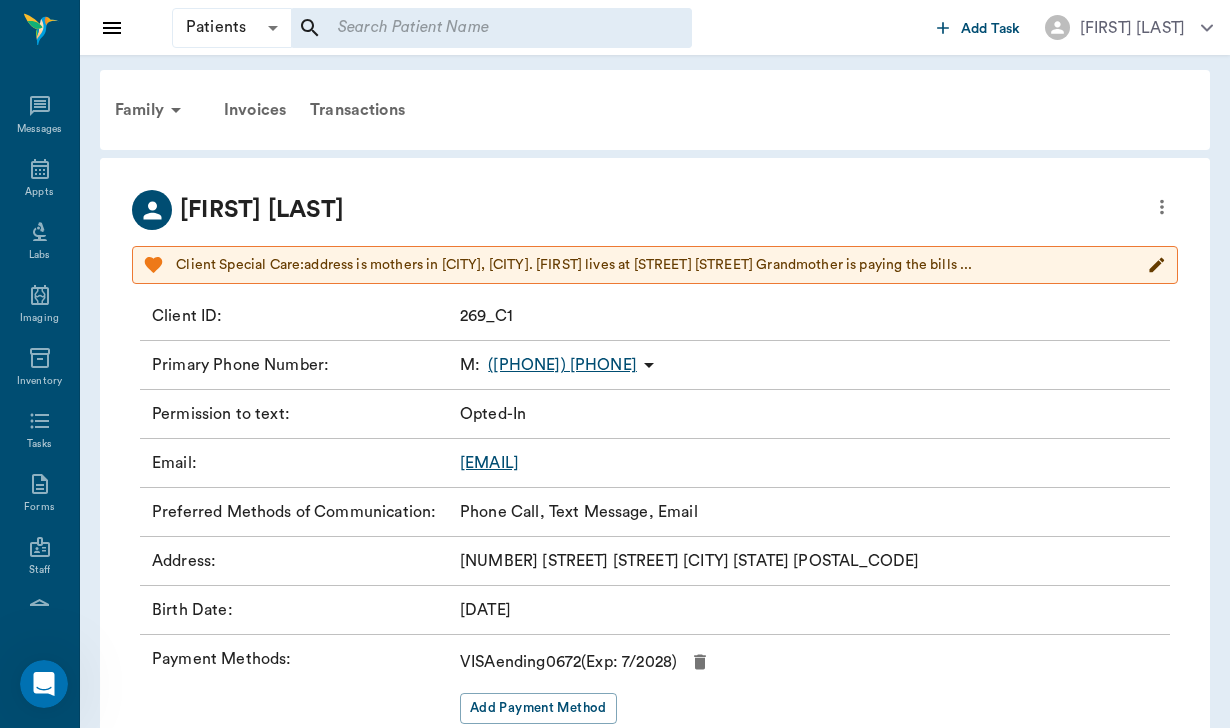 click 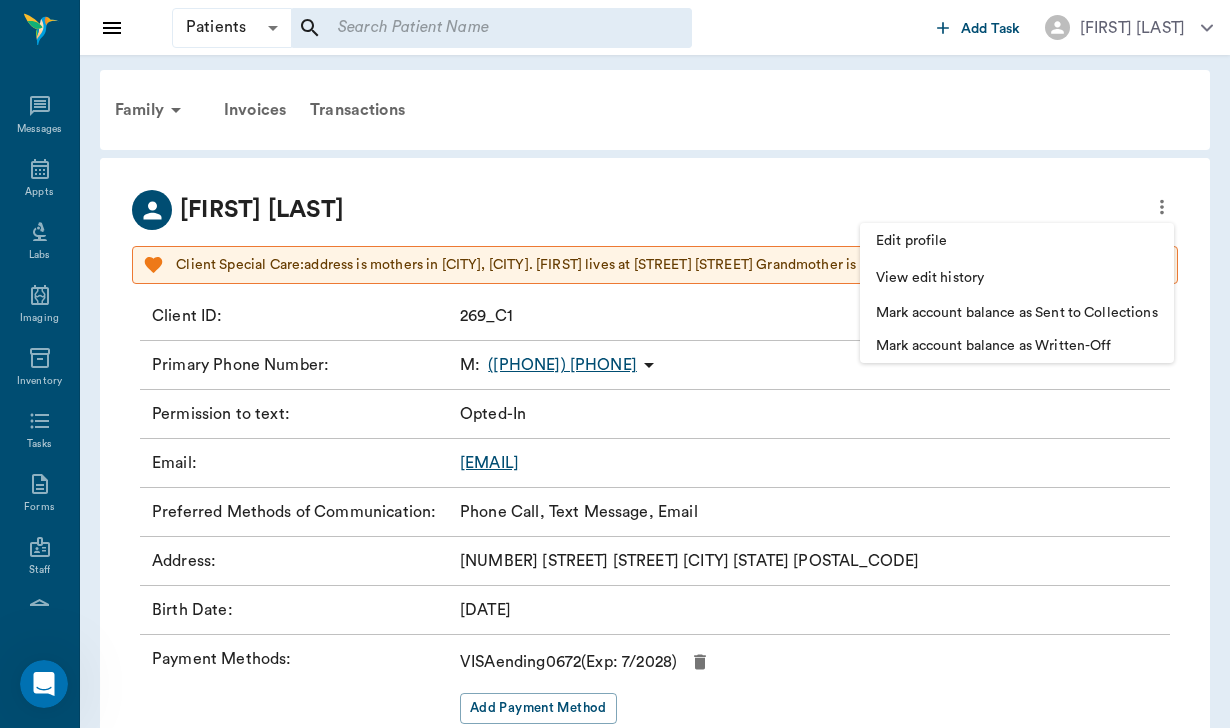 click on "Edit profile" at bounding box center [1017, 241] 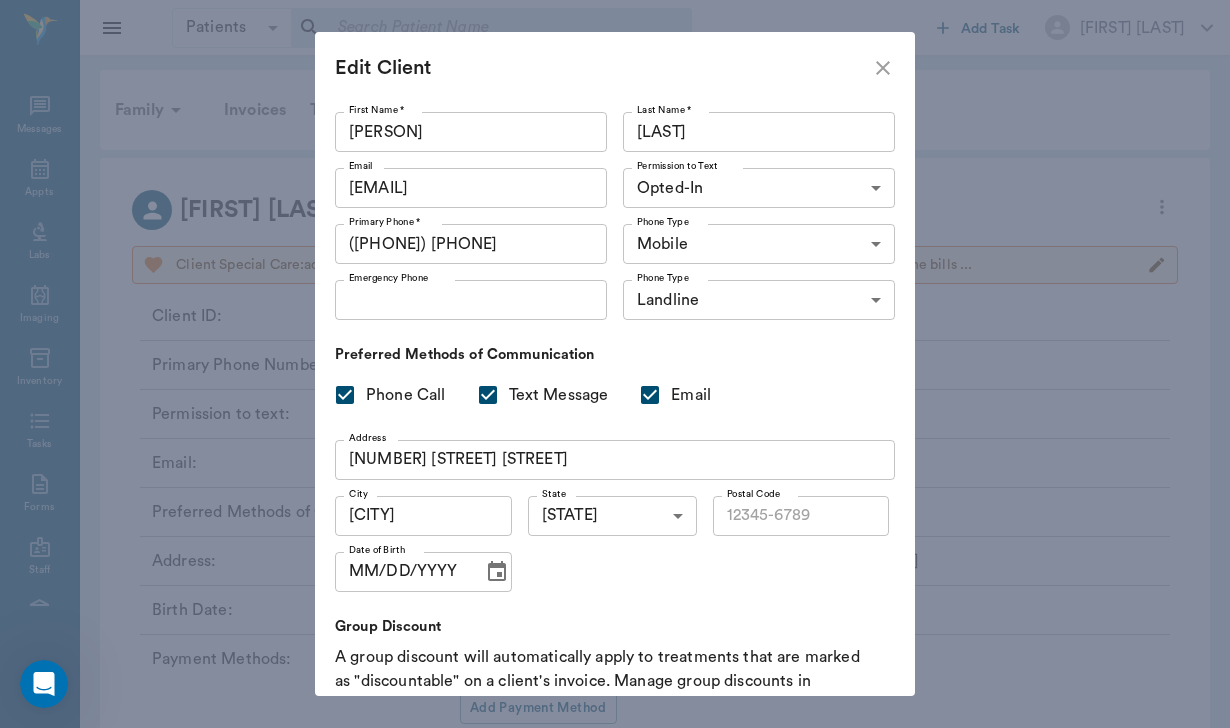 type on "[POSTAL_CODE]" 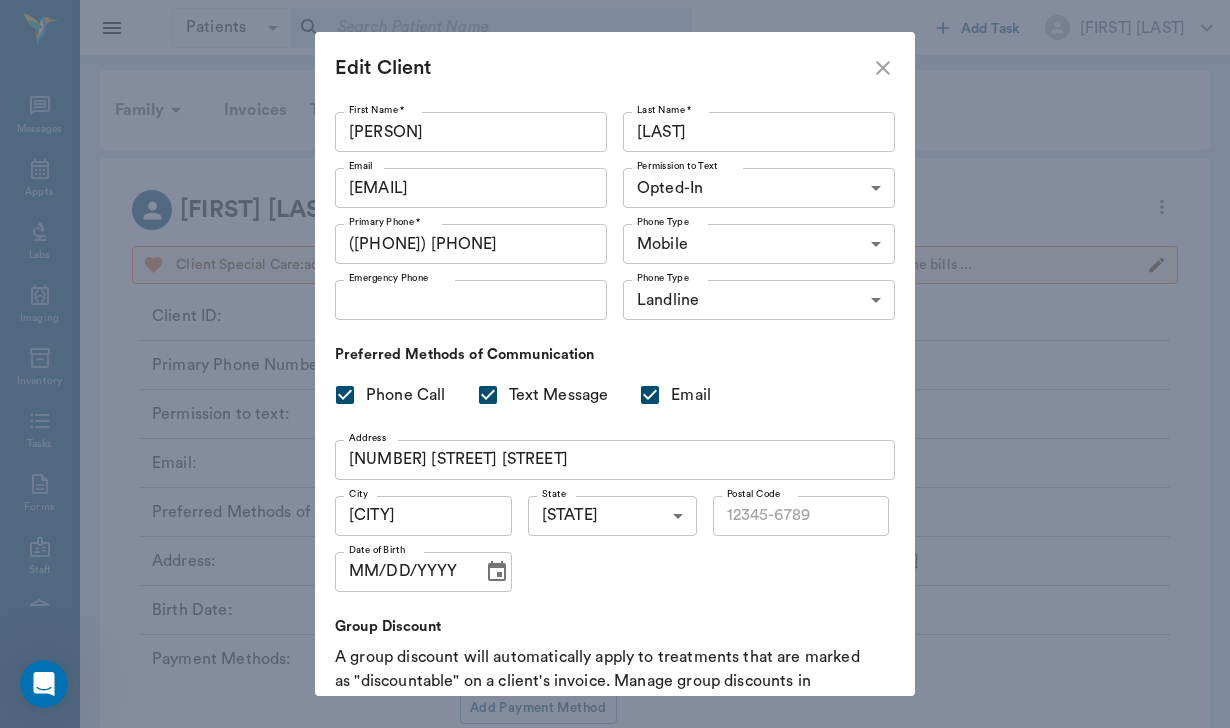 type on "[MM]/[DD]/[YYYY]" 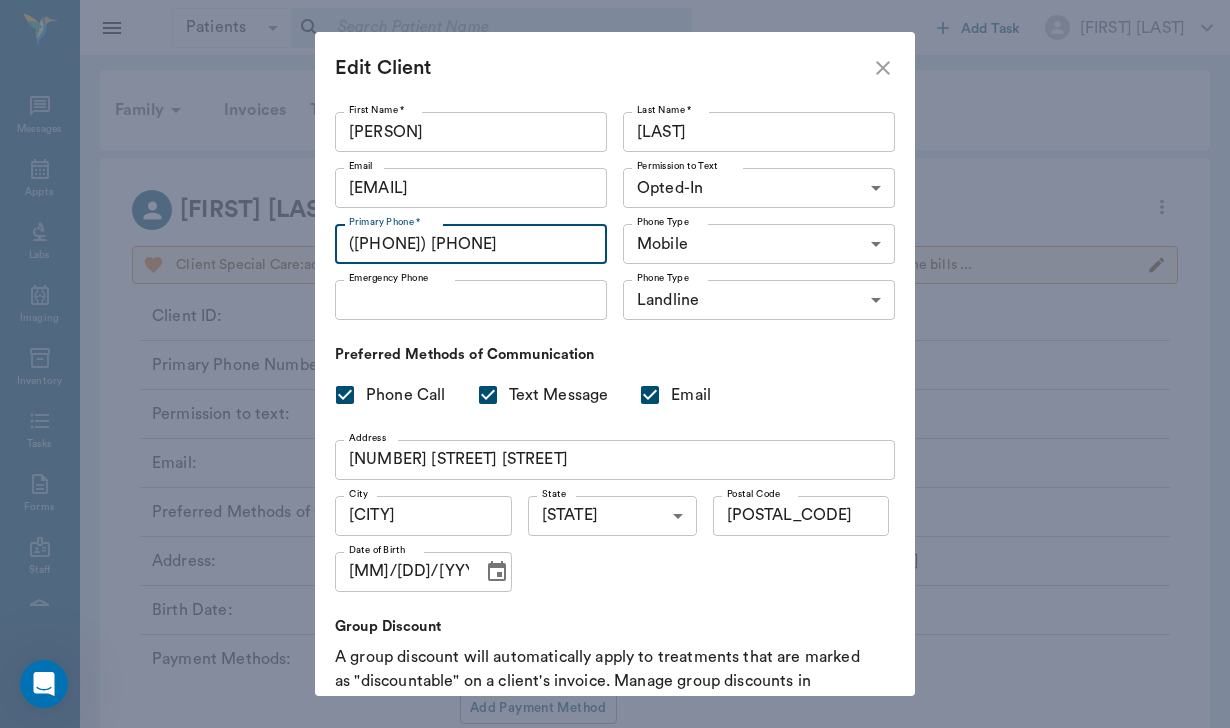 drag, startPoint x: 467, startPoint y: 240, endPoint x: 333, endPoint y: 246, distance: 134.13426 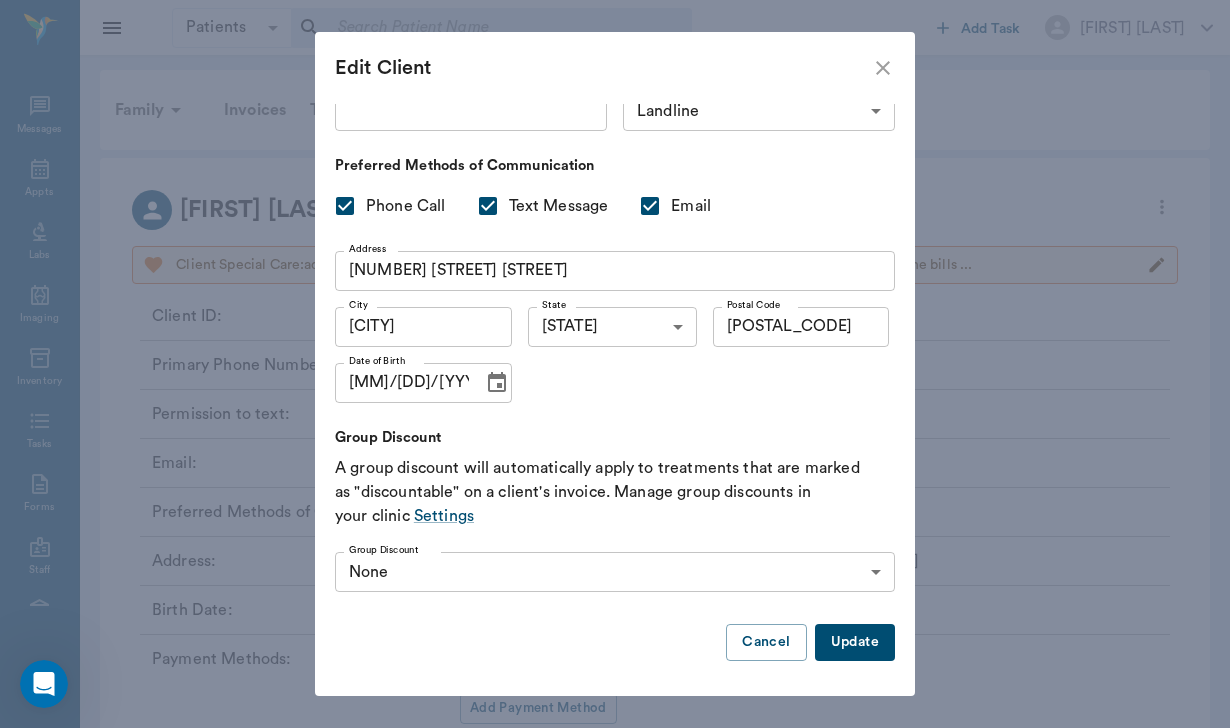 scroll, scrollTop: 188, scrollLeft: 0, axis: vertical 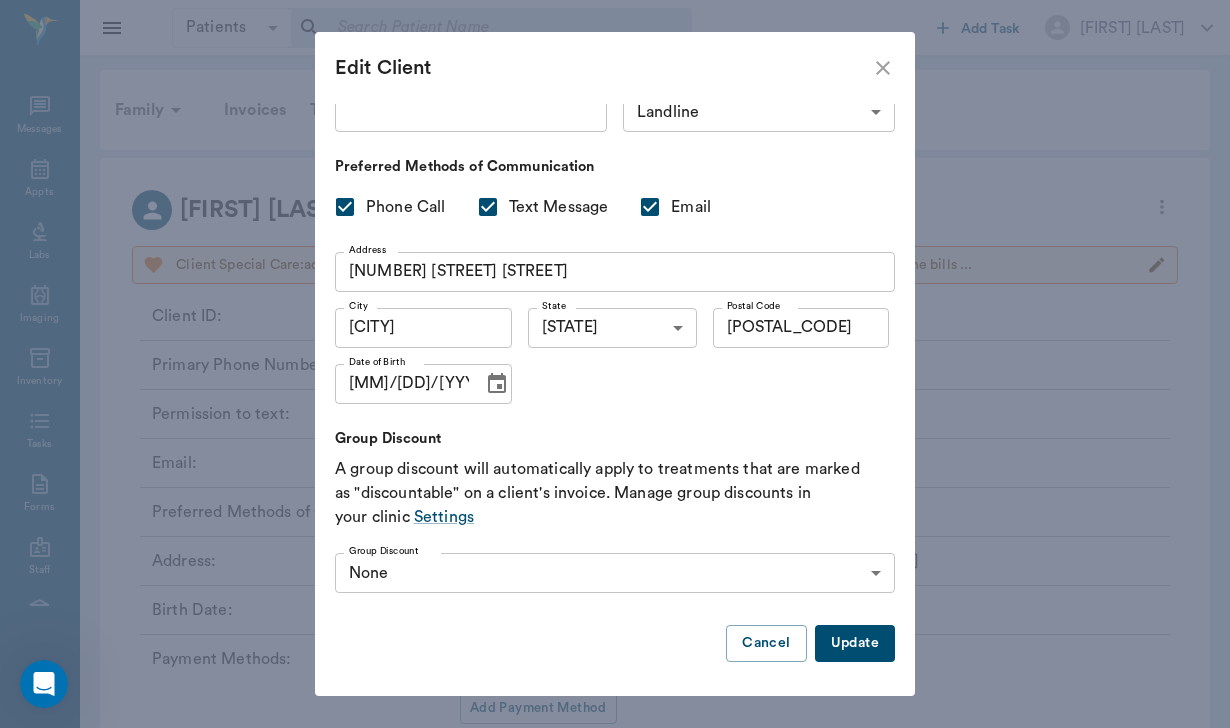 type on "([AREA]) [PHONE]" 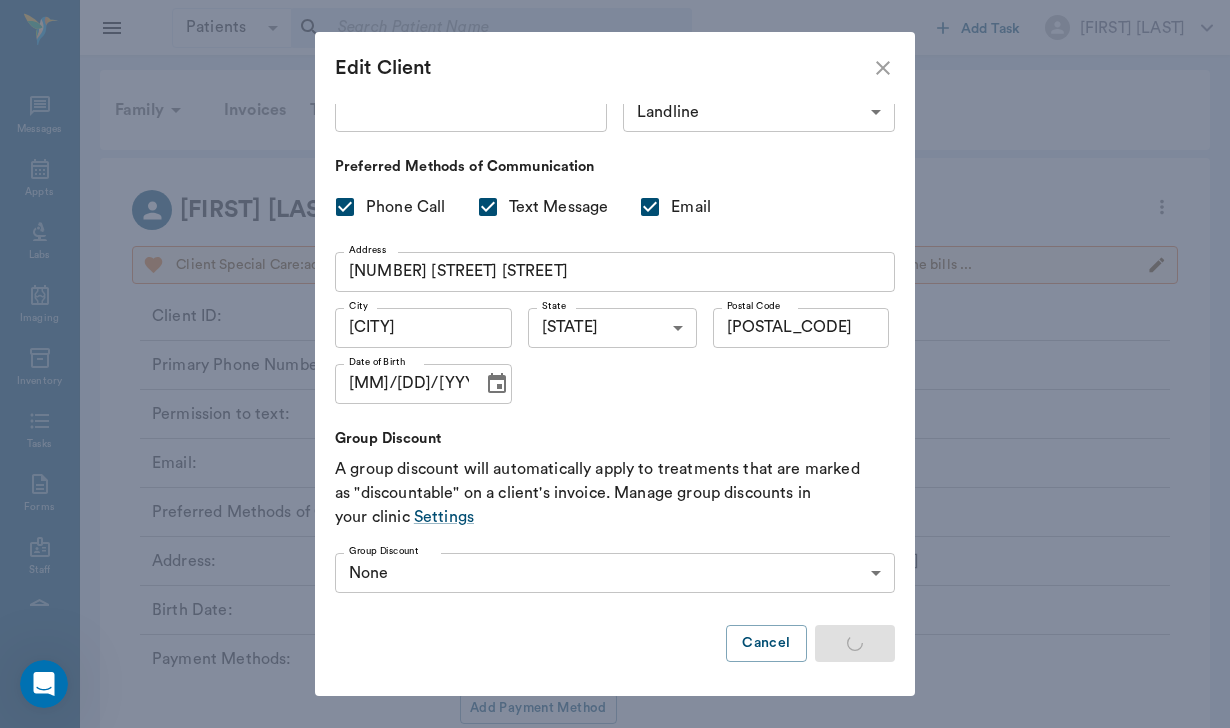 type on "UNKNOWN" 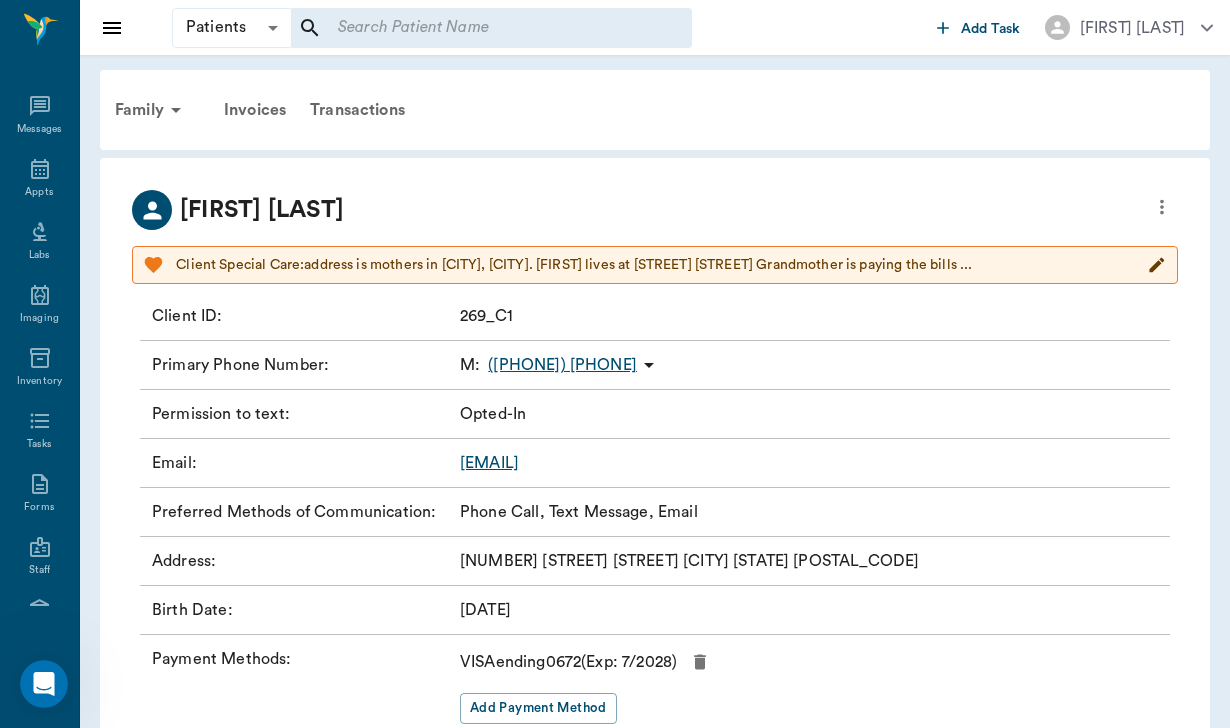 type 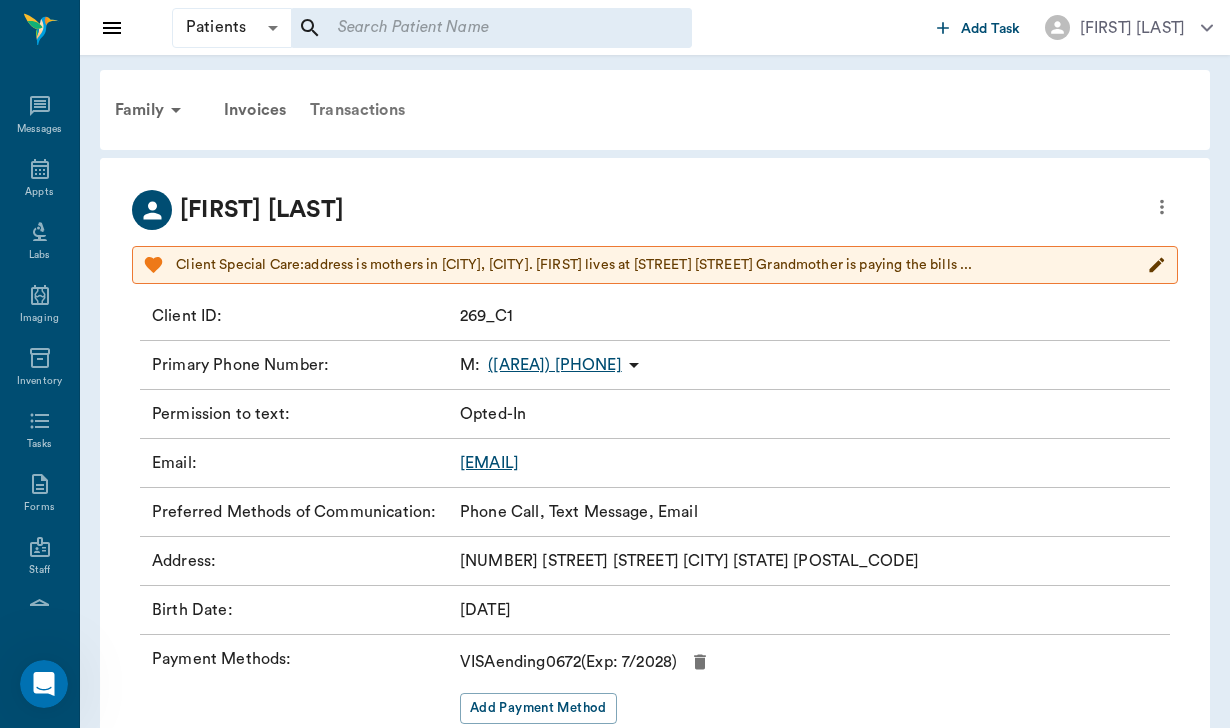 click on "Transactions" at bounding box center [357, 110] 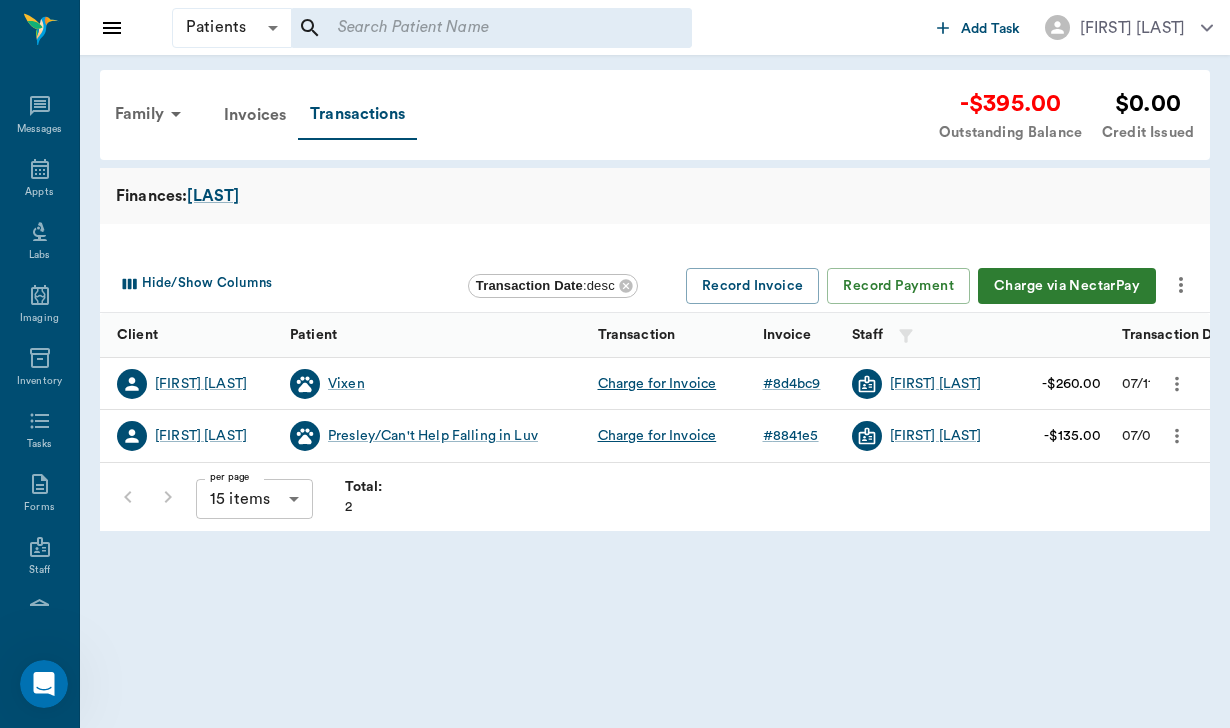 click 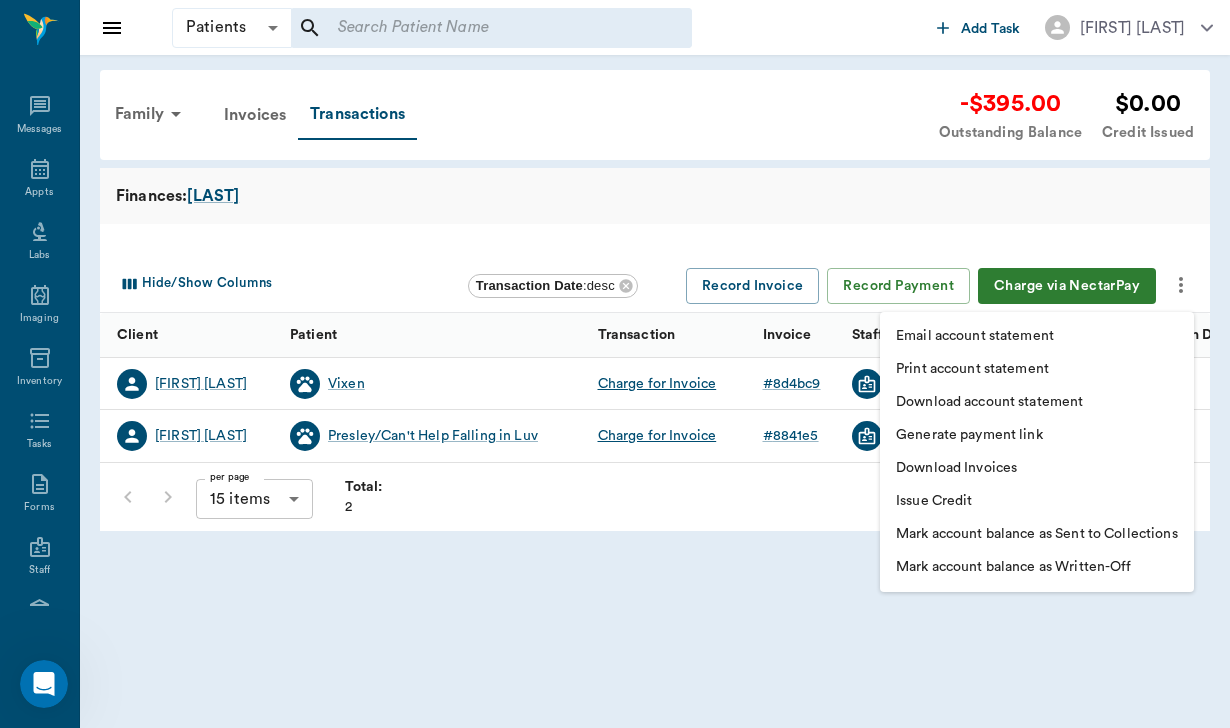 click on "Download account statement" at bounding box center [989, 402] 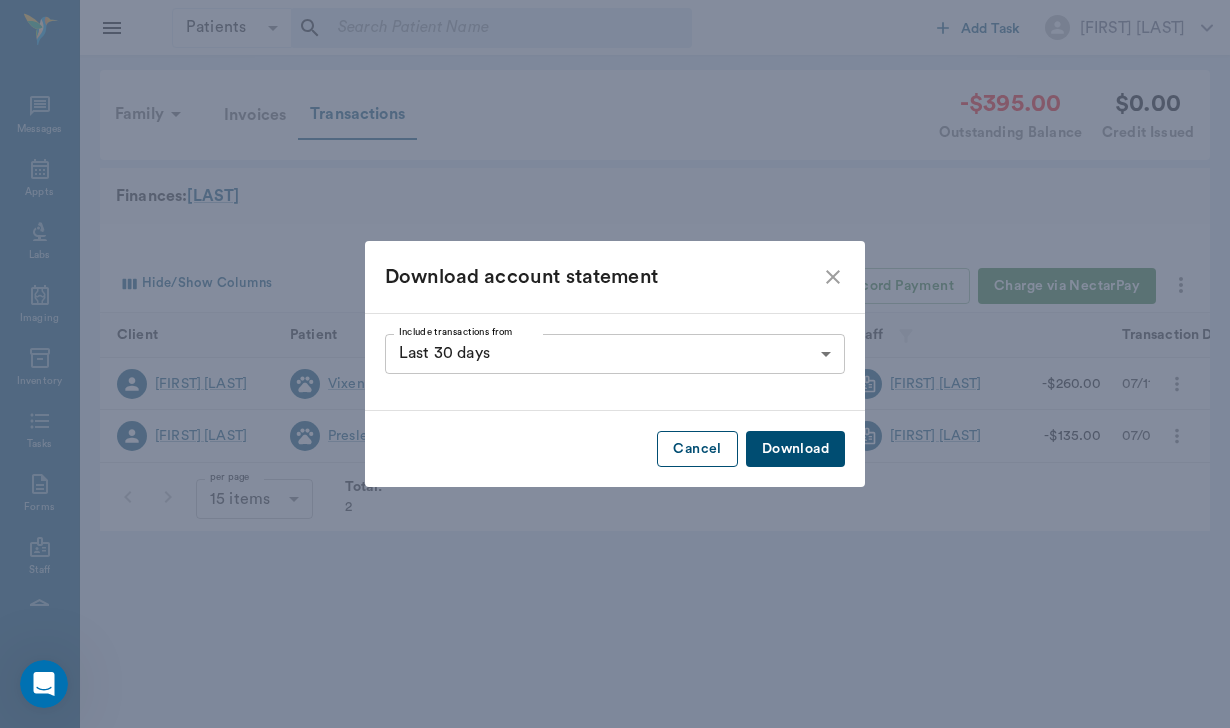 click on "Cancel" at bounding box center (697, 449) 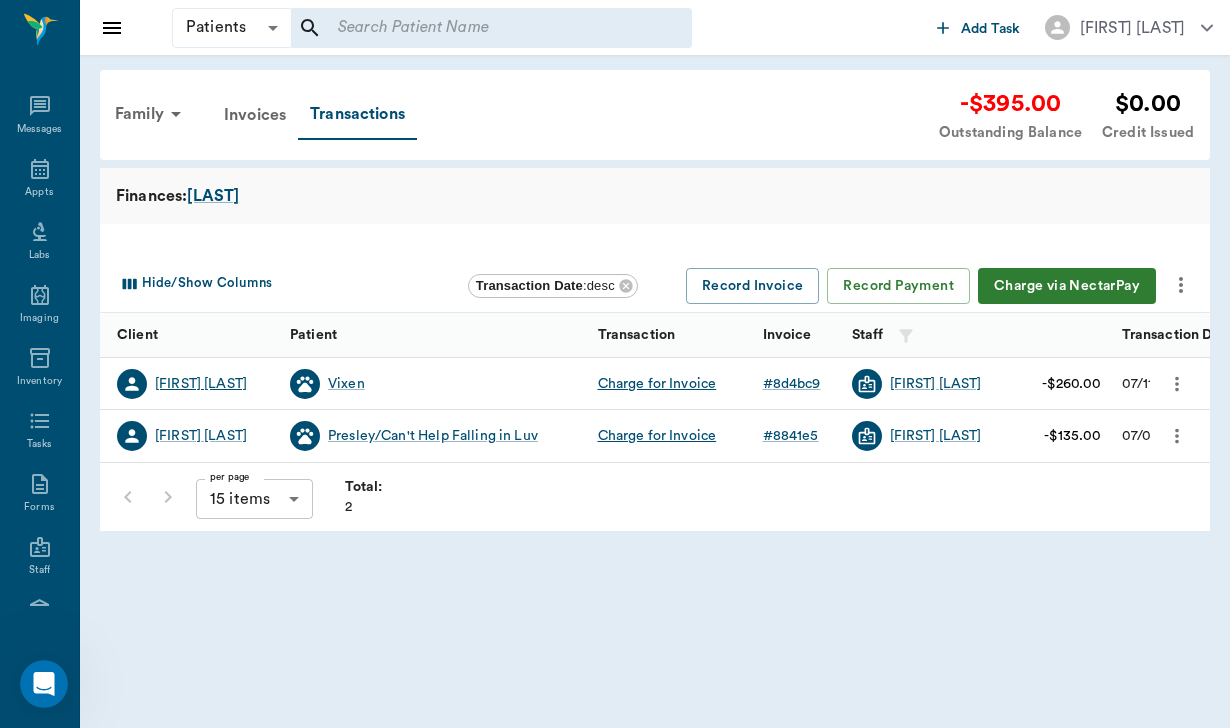 click on "[FIRST] [LAST]" at bounding box center (201, 384) 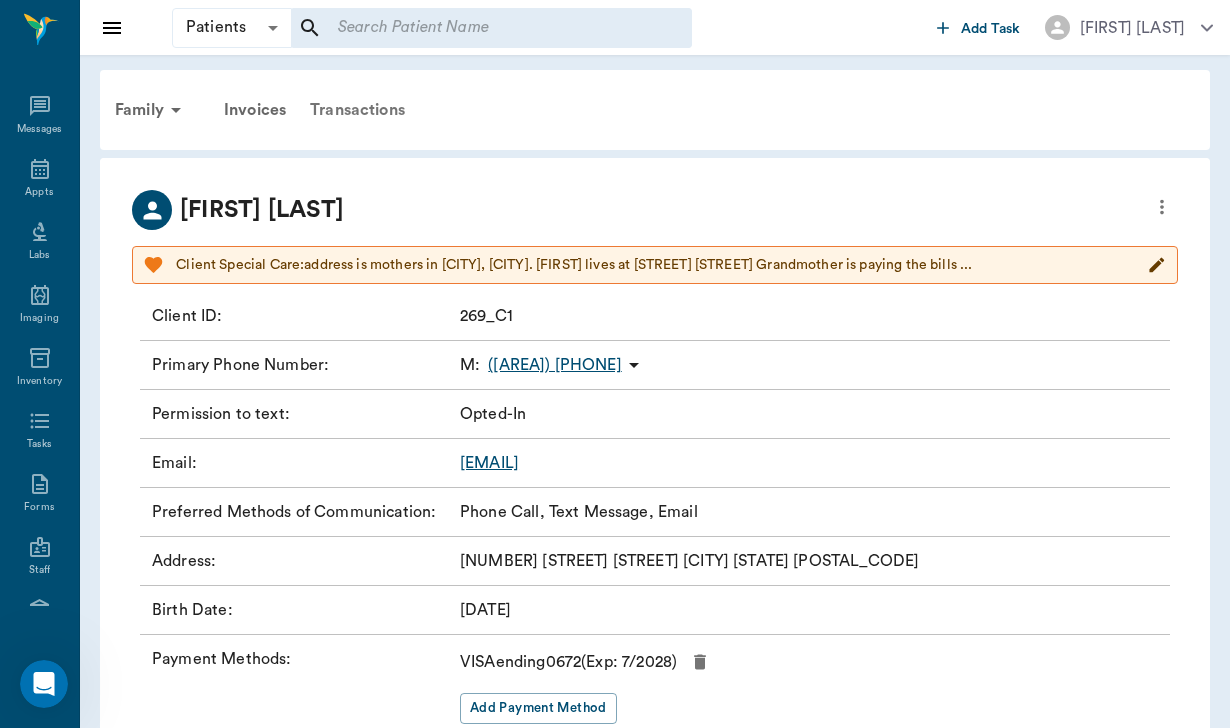 click on "Transactions" at bounding box center [357, 110] 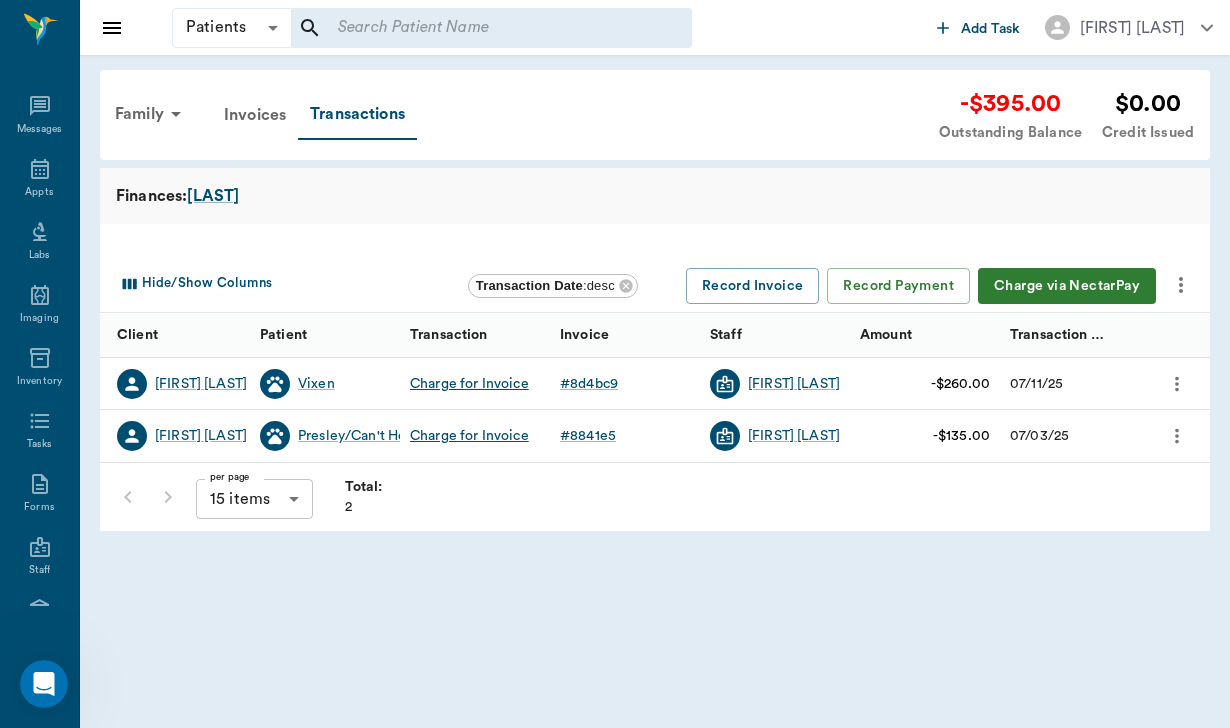click 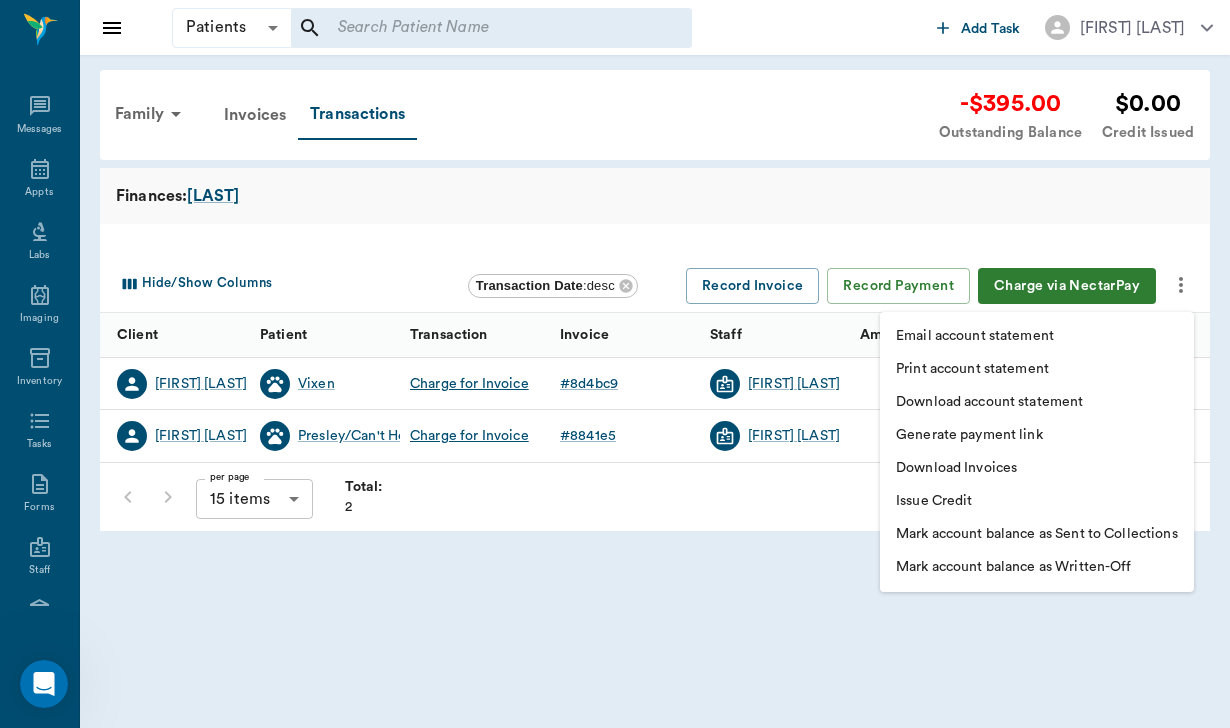 click on "Download Invoices" at bounding box center [956, 468] 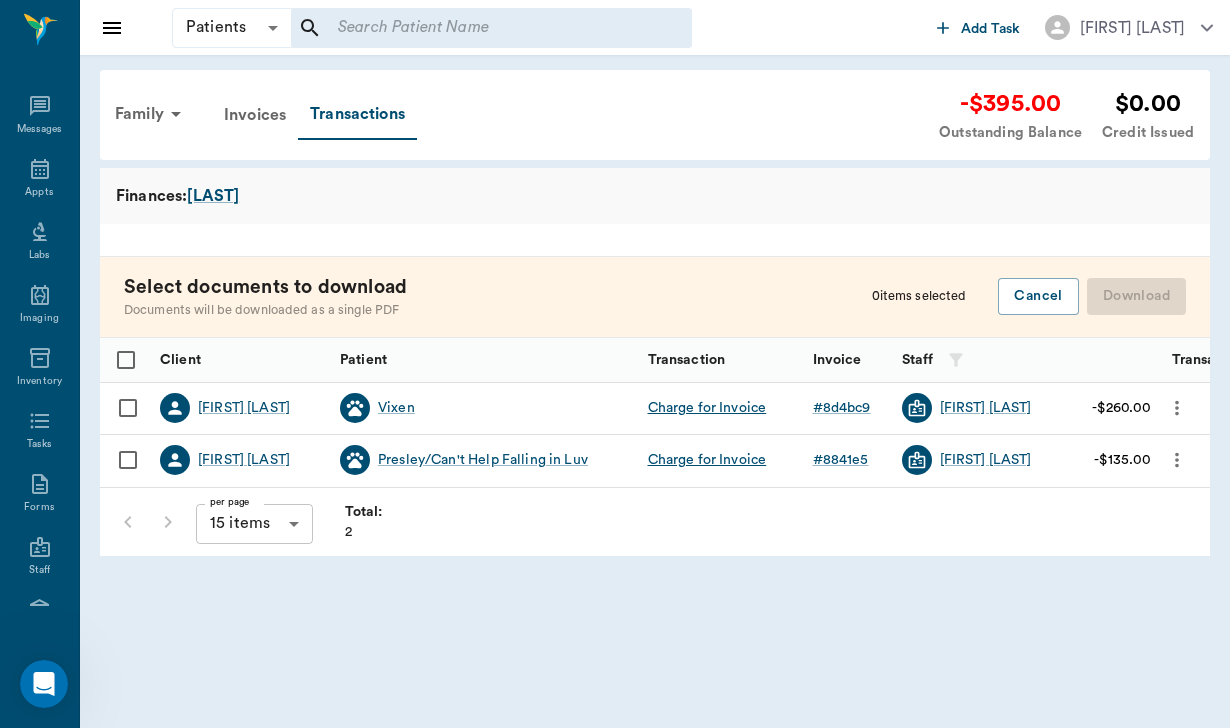 click at bounding box center (128, 408) 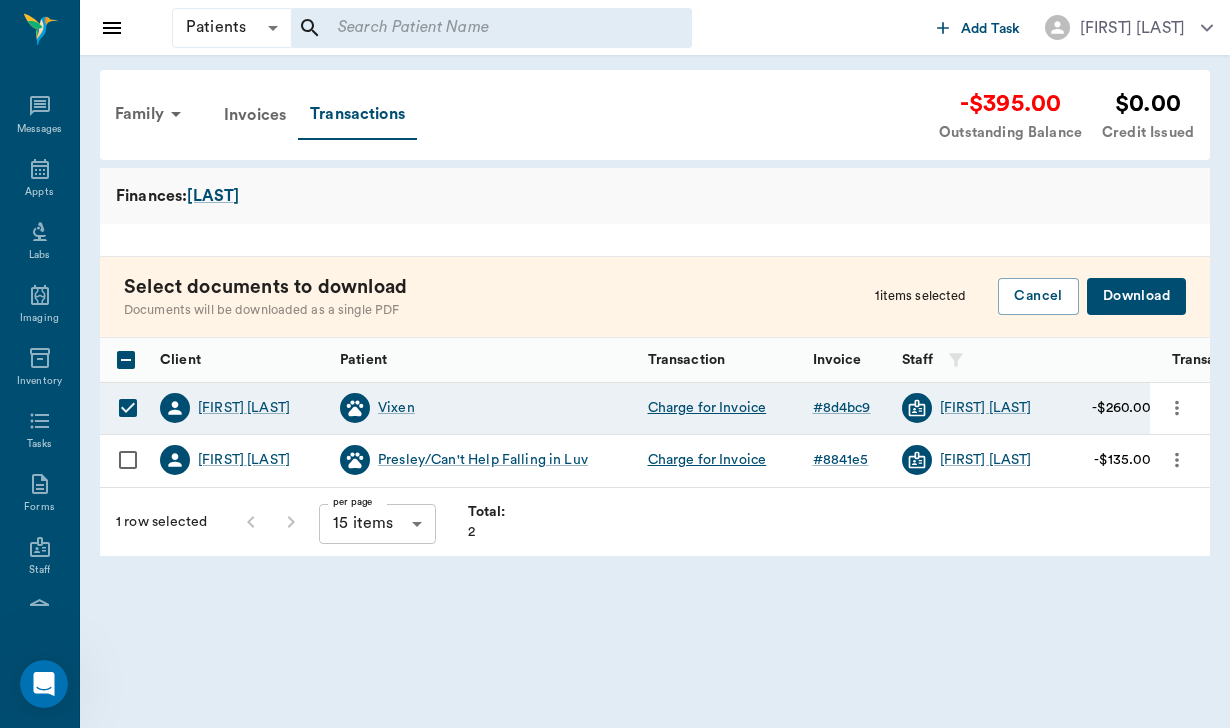 click at bounding box center (128, 460) 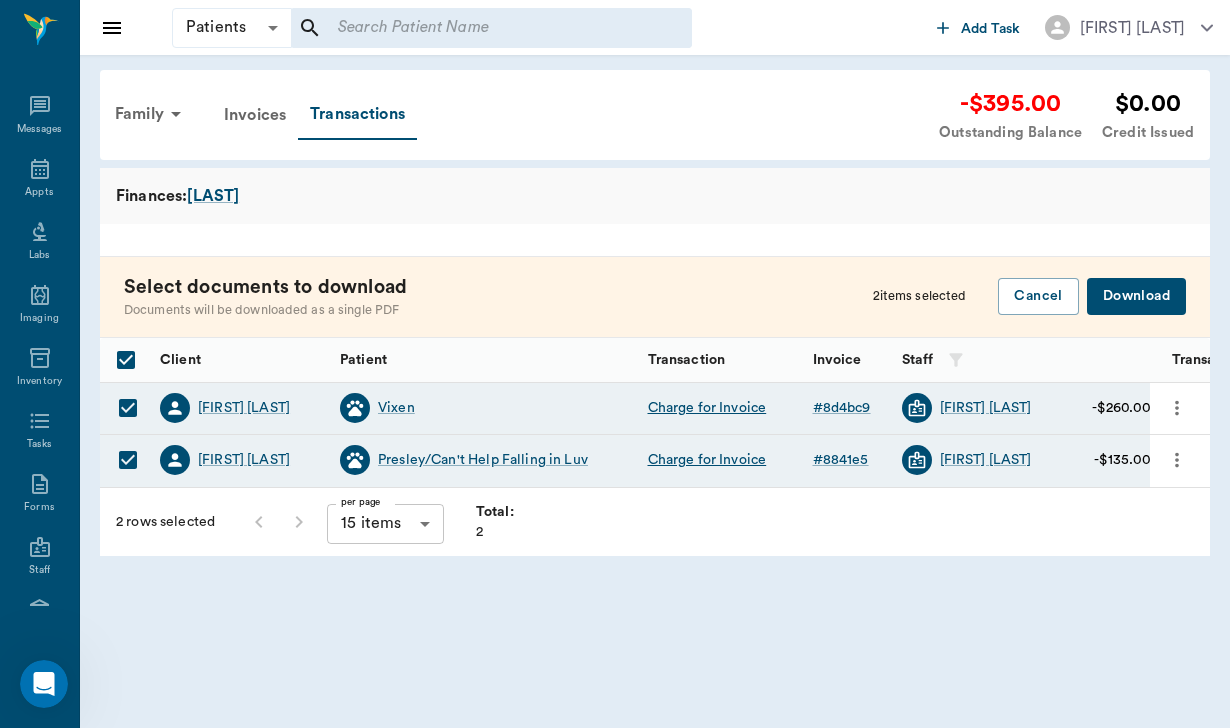 click on "Download" at bounding box center [1136, 296] 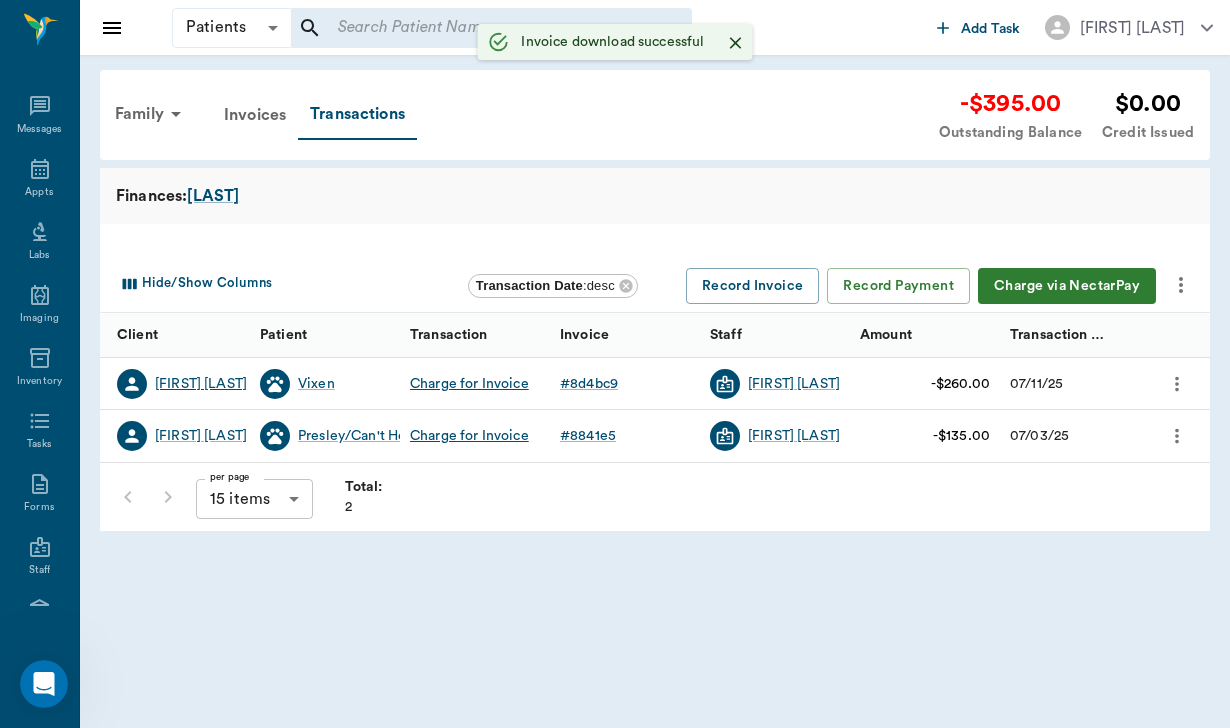 click on "[FIRST] [LAST]" at bounding box center (201, 384) 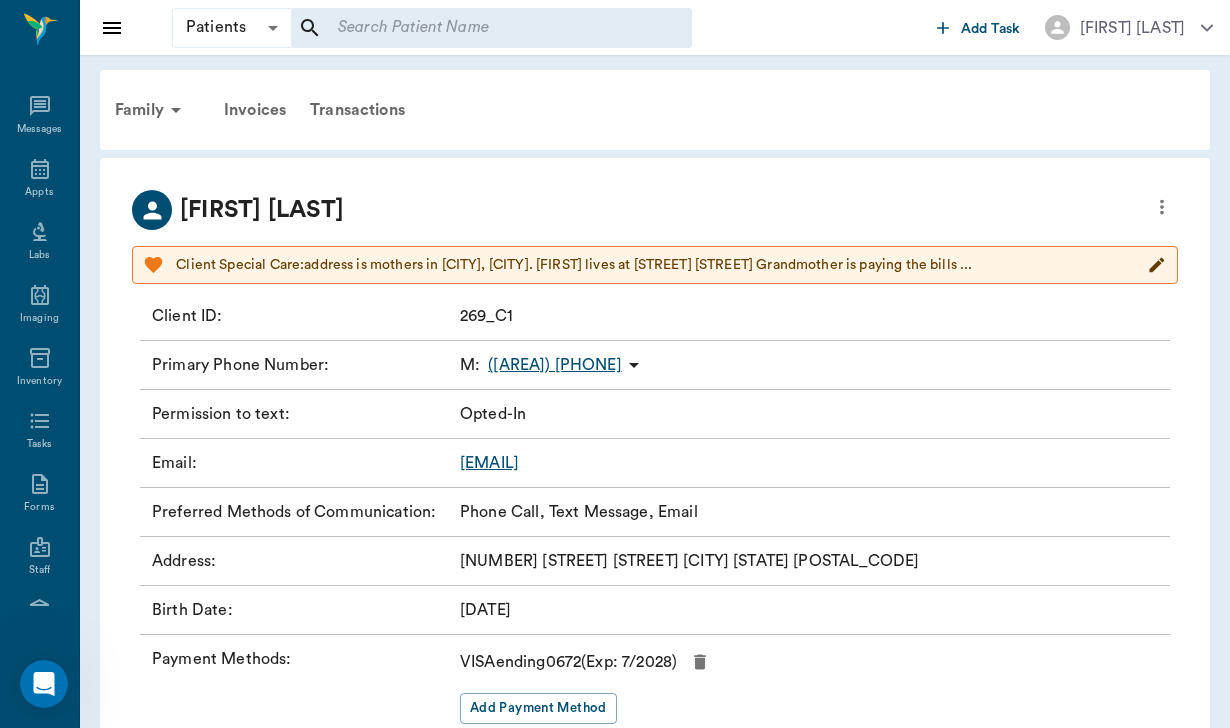 click on "[EMAIL]" at bounding box center (489, 463) 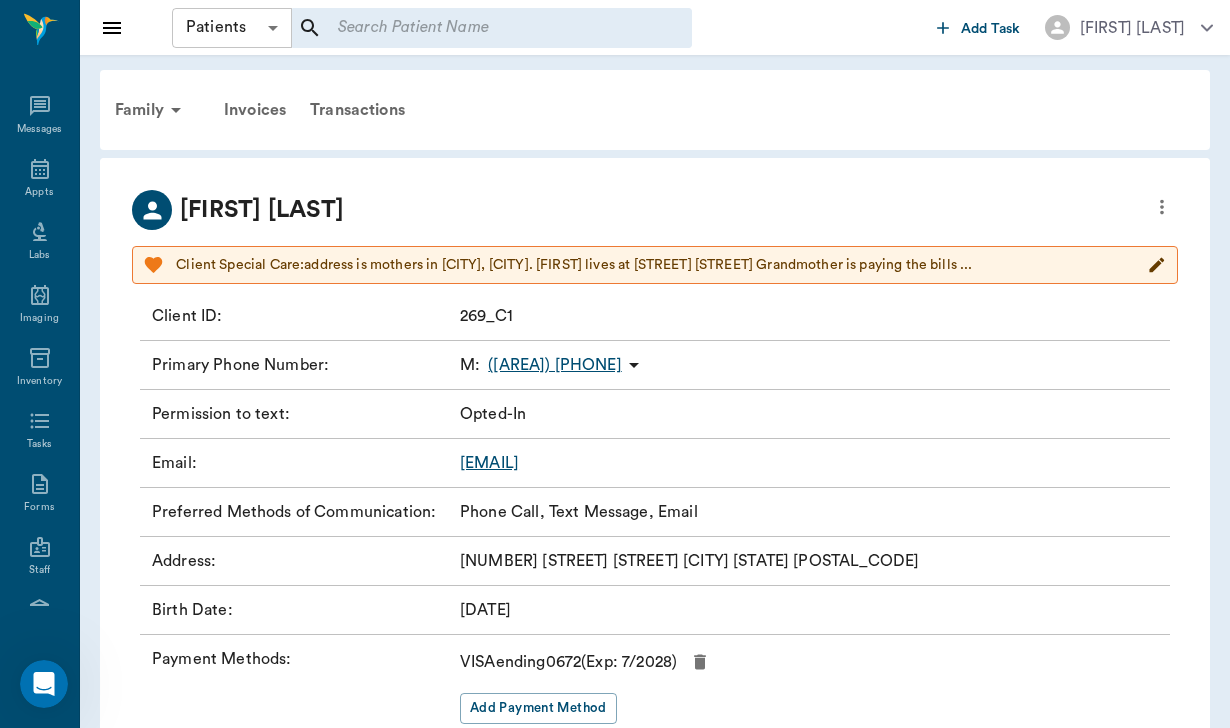 click on "Patients Patients ​ ​ Add Task [FIRST] [LAST] Nectar Messages Appts Labs Imaging Inventory Tasks Forms Staff Reports Lookup Settings Family Invoices Transactions [FIRST] [LAST] Client Special Care:  address is mothers in [CITY] [CITY]. [FIRST] lives at Ande's barn
Grandmother is paying the bills ... Client ID : 269_C1 Primary Phone Number : M : ([AREA]) [PHONE] Permission to text : Opted-In Email : [EMAIL] Preferred Methods of Communication : Phone Call, Text Message, Email Address : [ADDRESS] [CITY] [CITY] [STATE] [POSTAL_CODE] Birth Date : [MM]/[DD]/[YY] Payment Methods : VISA  ending  0672  (Exp:   [M]/ [YYYY] ) Add Payment Method Family : [LAST] Pets : [FIRST] ,  German Shepherd Dog [FIRST]/Can't Help Falling in Luv ,  Equine ,  Oldenburg NectarVet | High Caliber Performance Settings Sign Out View all family members Patients [FIRST] [LAST] #269_P2    -    ACTIVE   [FIRST]/Can't Help Falling in Luv Kauffman #269_P1    -    ACTIVE   Clients [FIRST] [LAST] #269_C1 Edit profile Call" at bounding box center [615, 460] 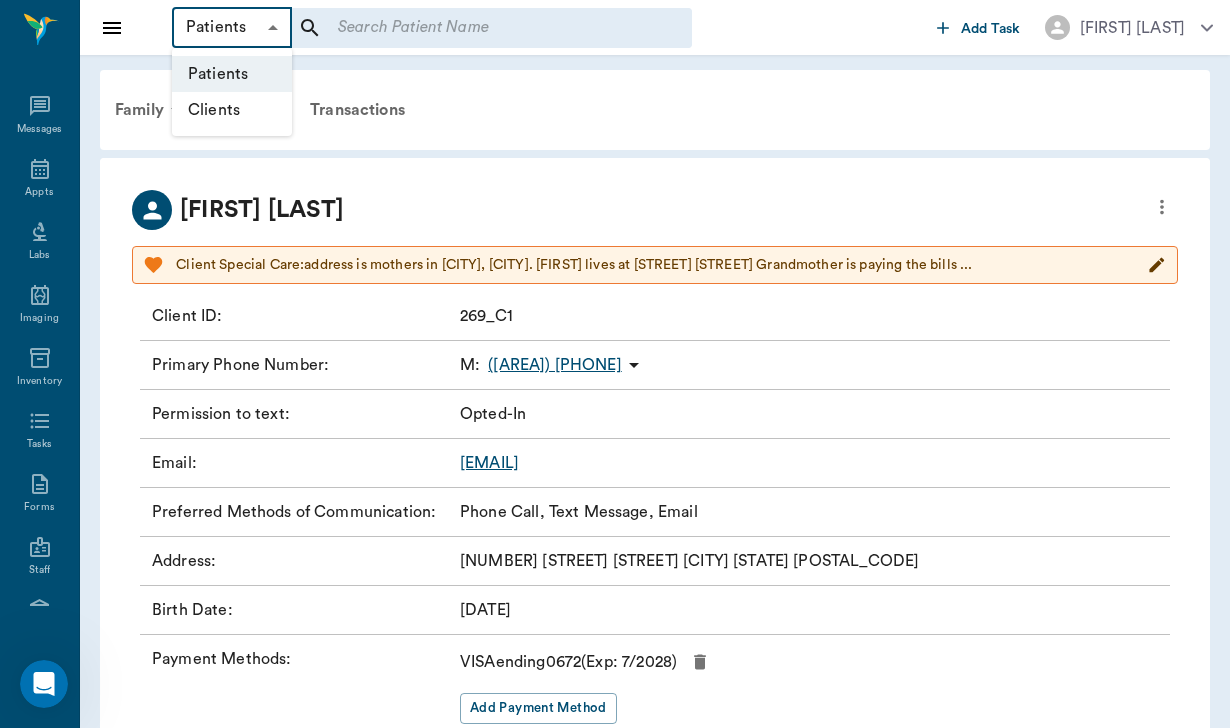 click on "Clients" at bounding box center (232, 110) 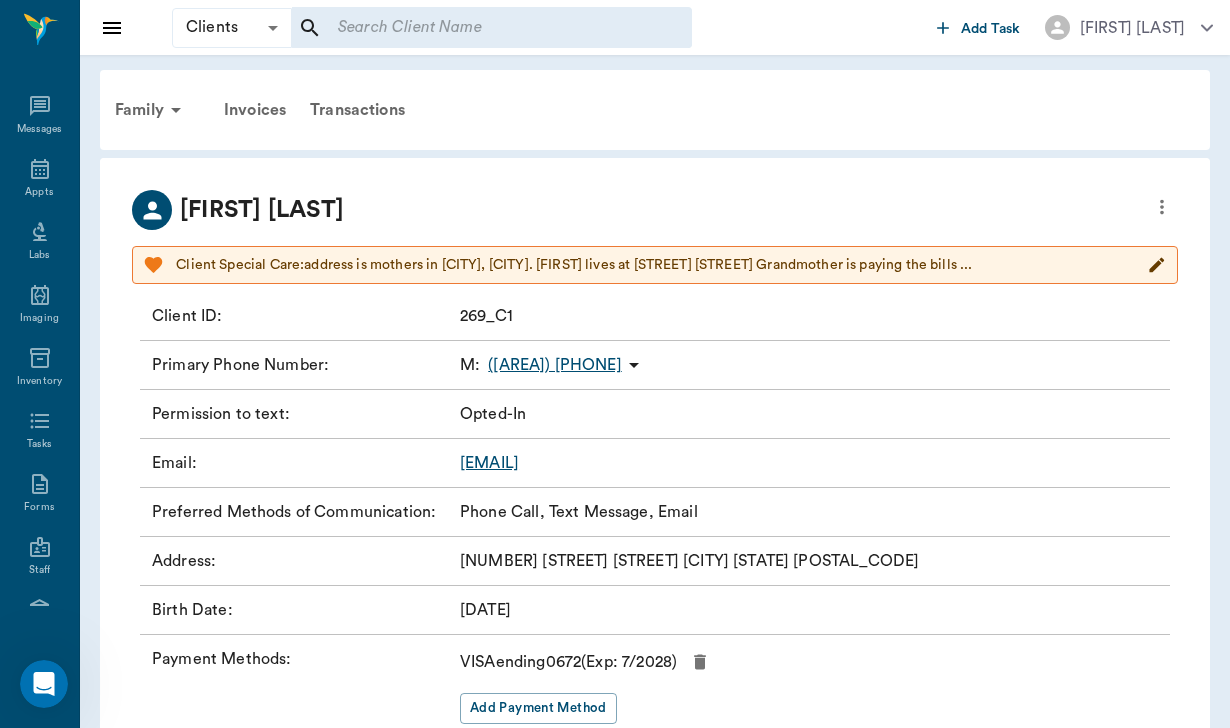 click at bounding box center [478, 28] 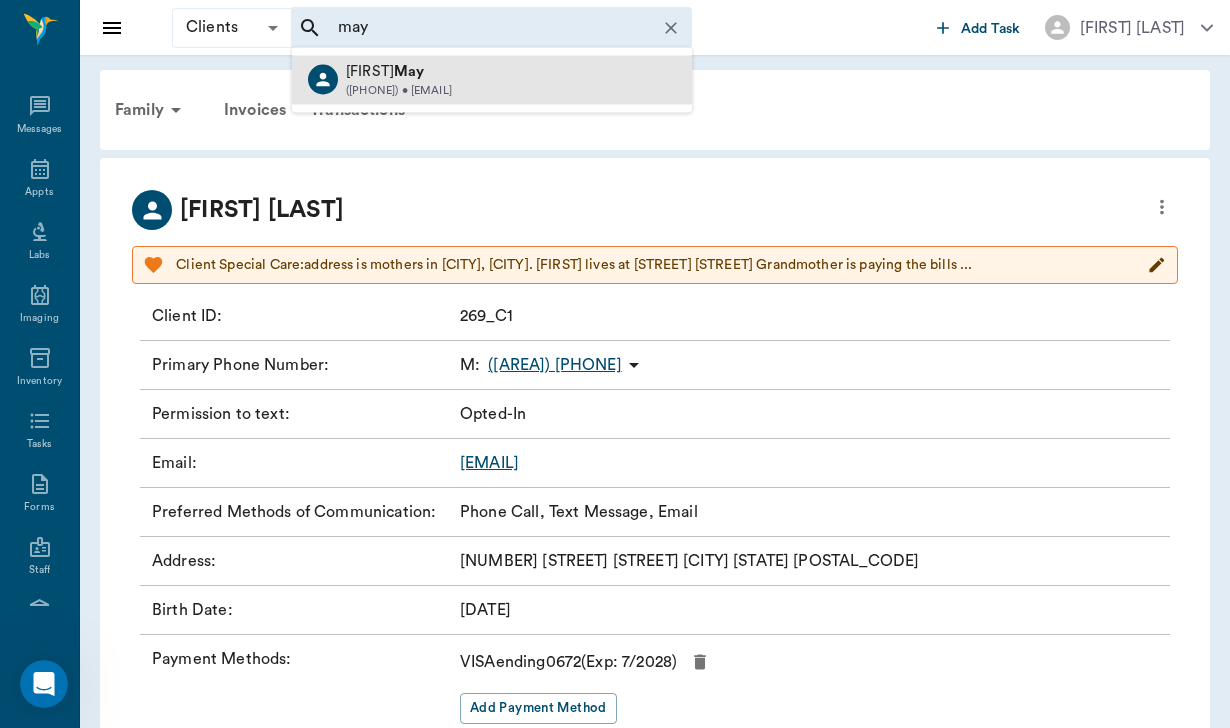click on "May" at bounding box center [409, 71] 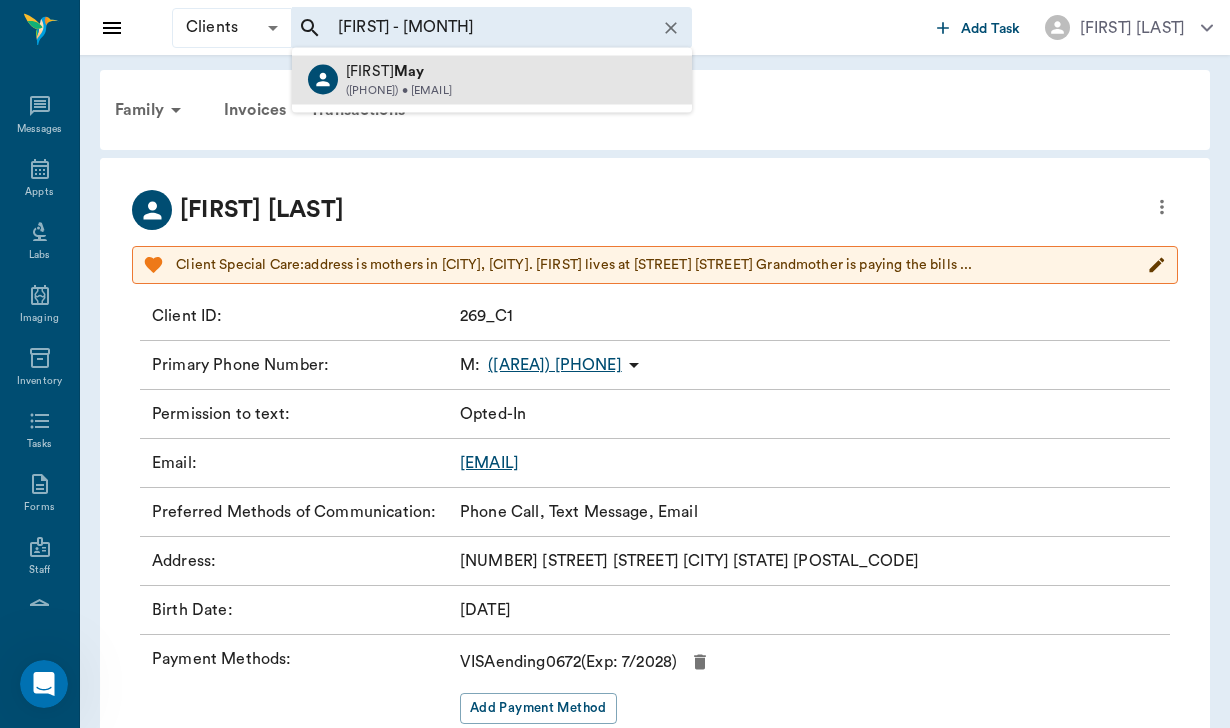 type 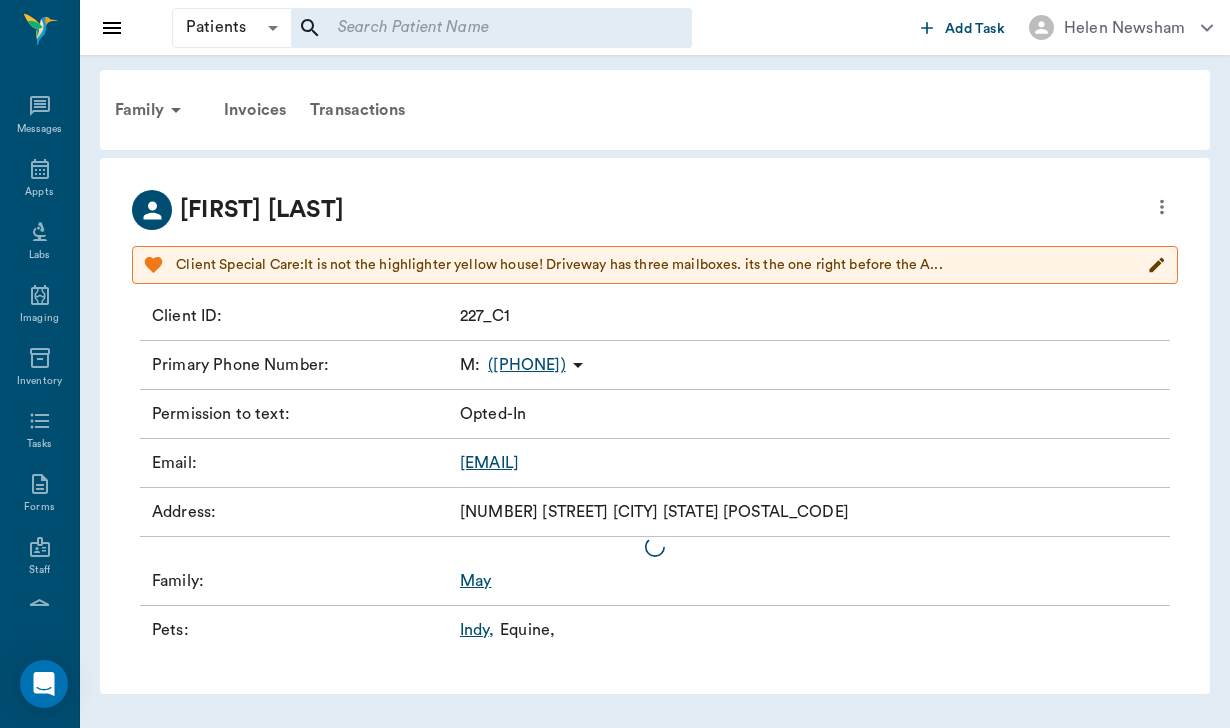scroll, scrollTop: 0, scrollLeft: 0, axis: both 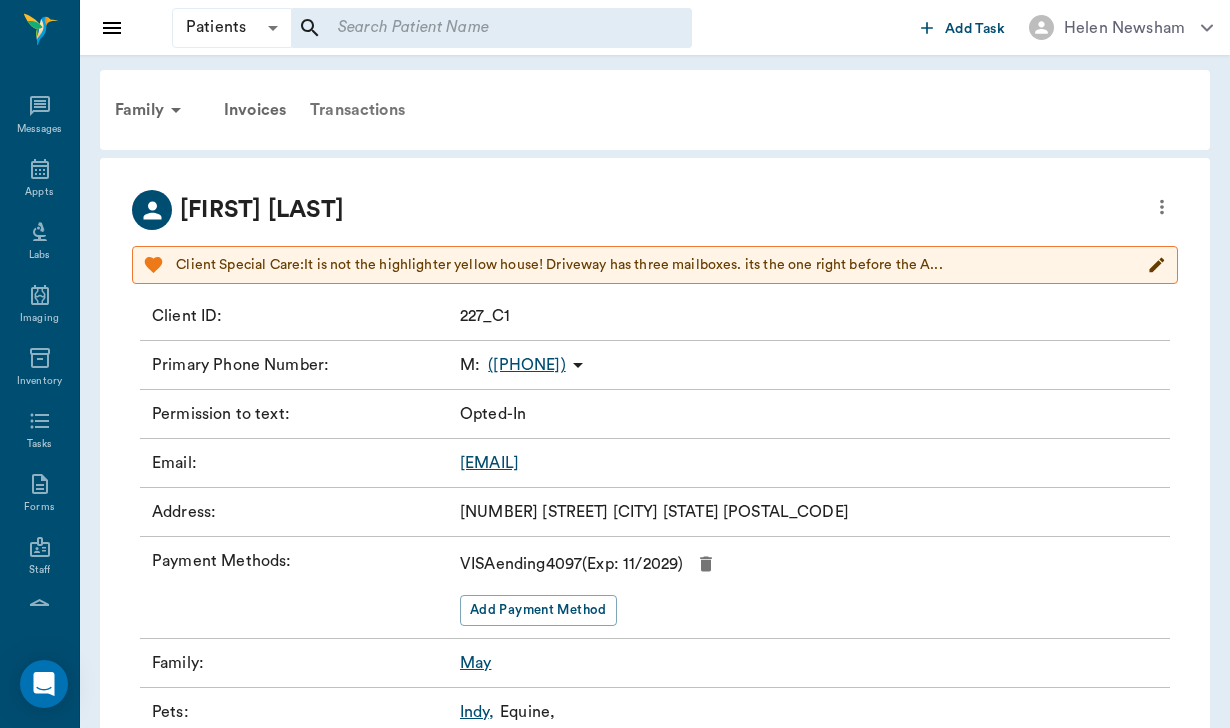 click on "Transactions" at bounding box center (357, 110) 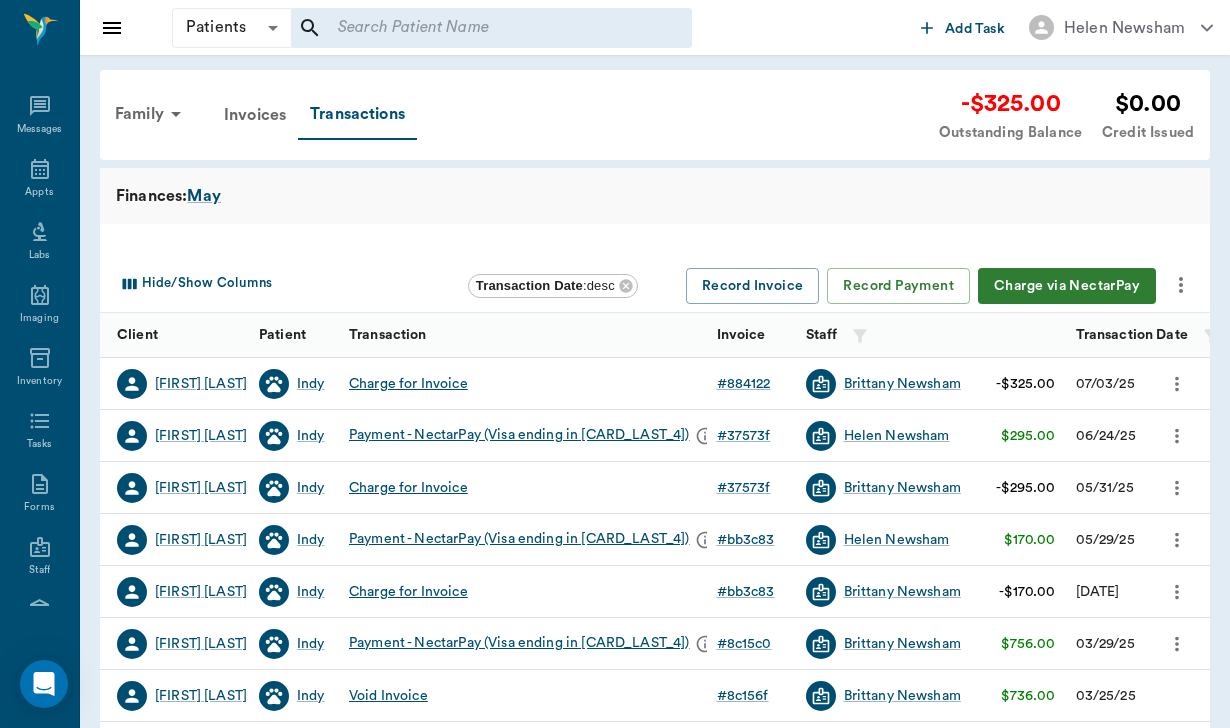click on "Charge via NectarPay" at bounding box center (1067, 286) 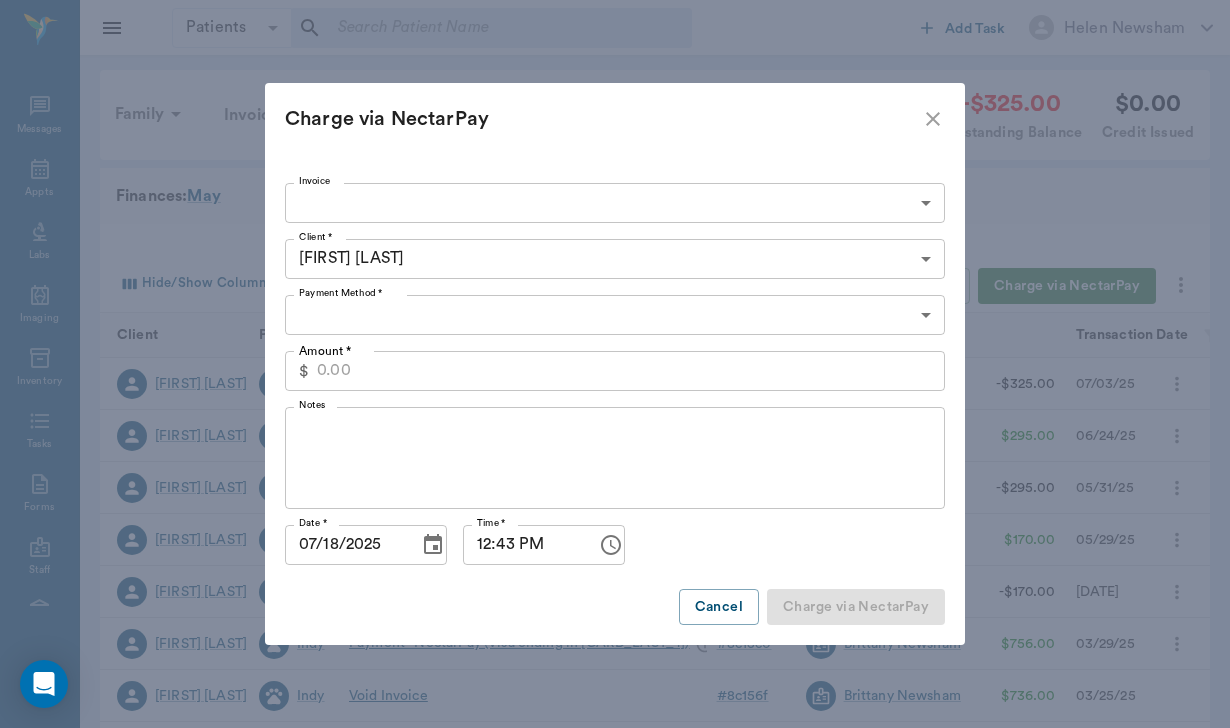 type on "CREDIT_CARDS_ON_FILE" 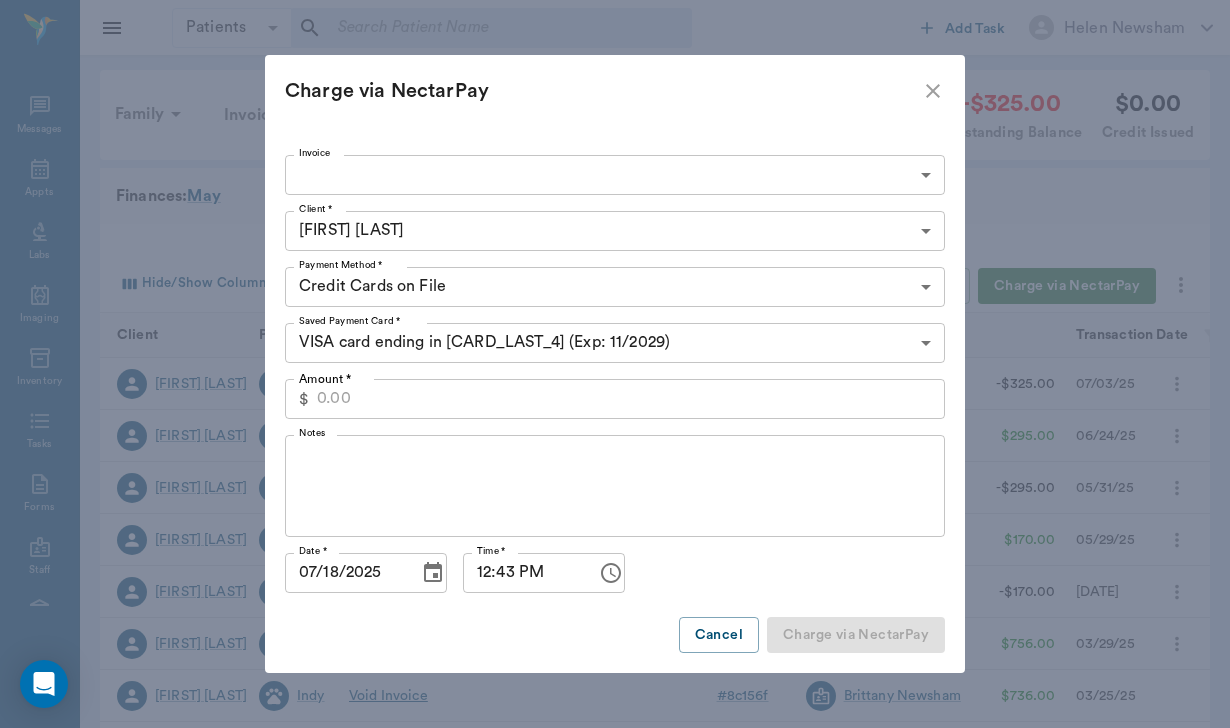 click on "Client * Candace May [HASH] Client *" at bounding box center (615, 231) 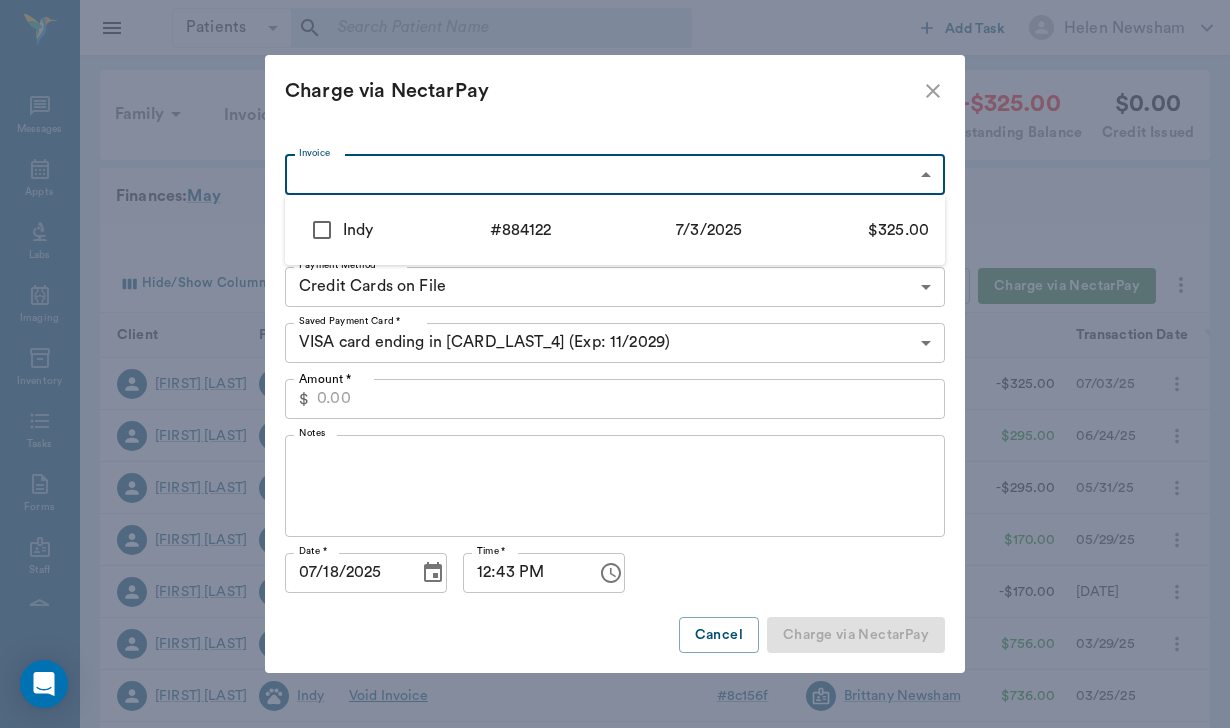 click on "Patients Patients ​ ​ Add Task Helen Newsham Nectar Messages Appts Labs Imaging Inventory Tasks Forms Staff Reports Lookup Settings Family Invoices Transactions -$325.00 Outstanding Balance $0.00 Credit Issued Finances:    May Hide/Show Columns Transaction Date :  desc Record Invoice Record Payment Charge via NectarPay Client Patient Transaction Invoice Staff Amount Transaction Date Candace May Indy Charge for Invoice # 884122 Brittany Newsham -$325.00 [DATE] Candace May Indy Payment - NectarPay (Visa ending in [CARD_LAST_4]) # [HASH] Helen Newsham $295.00 [DATE] Candace May Indy Charge for Invoice # 37573f Brittany Newsham -$295.00 [DATE] Candace May Indy Payment - NectarPay (Visa ending in [CARD_LAST_4]) # [HASH] Helen Newsham $170.00 [DATE] Candace May Indy Charge for Invoice # bb3c83 Brittany Newsham -$170.00 [DATE] Candace May Indy Payment - NectarPay (Visa ending in [CARD_LAST_4]) # [HASH] Brittany Newsham $756.00 Indy" at bounding box center [615, 563] 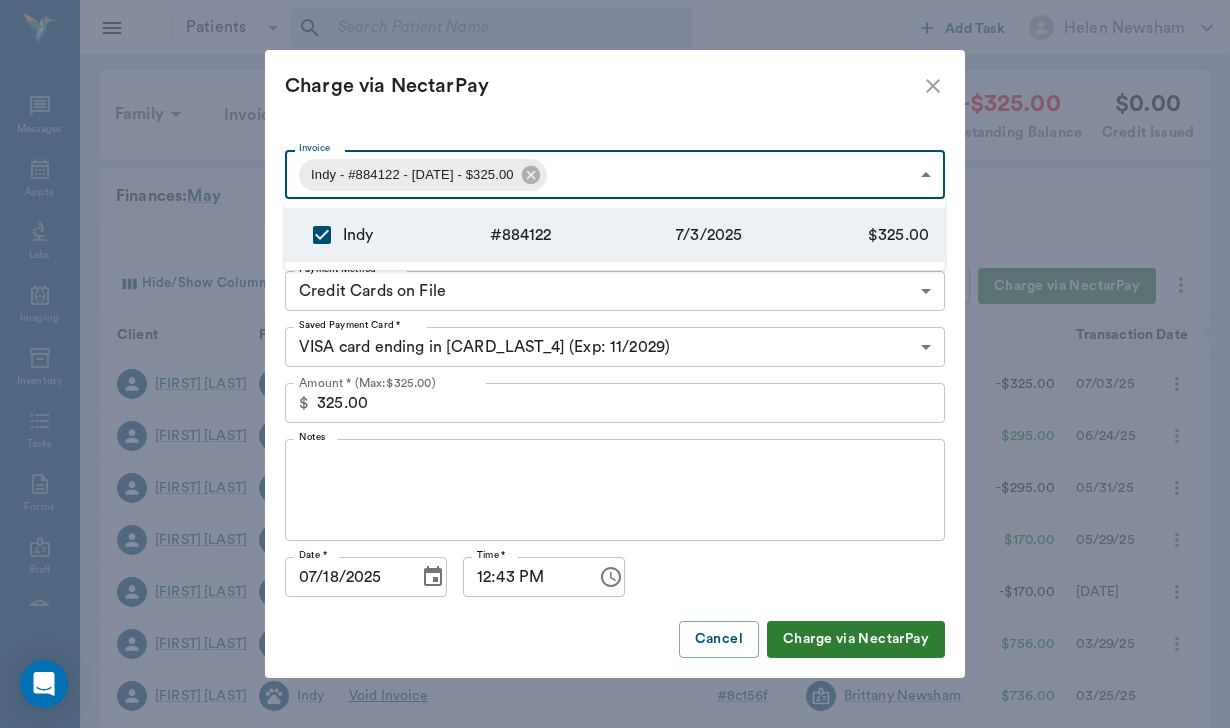 click at bounding box center [615, 364] 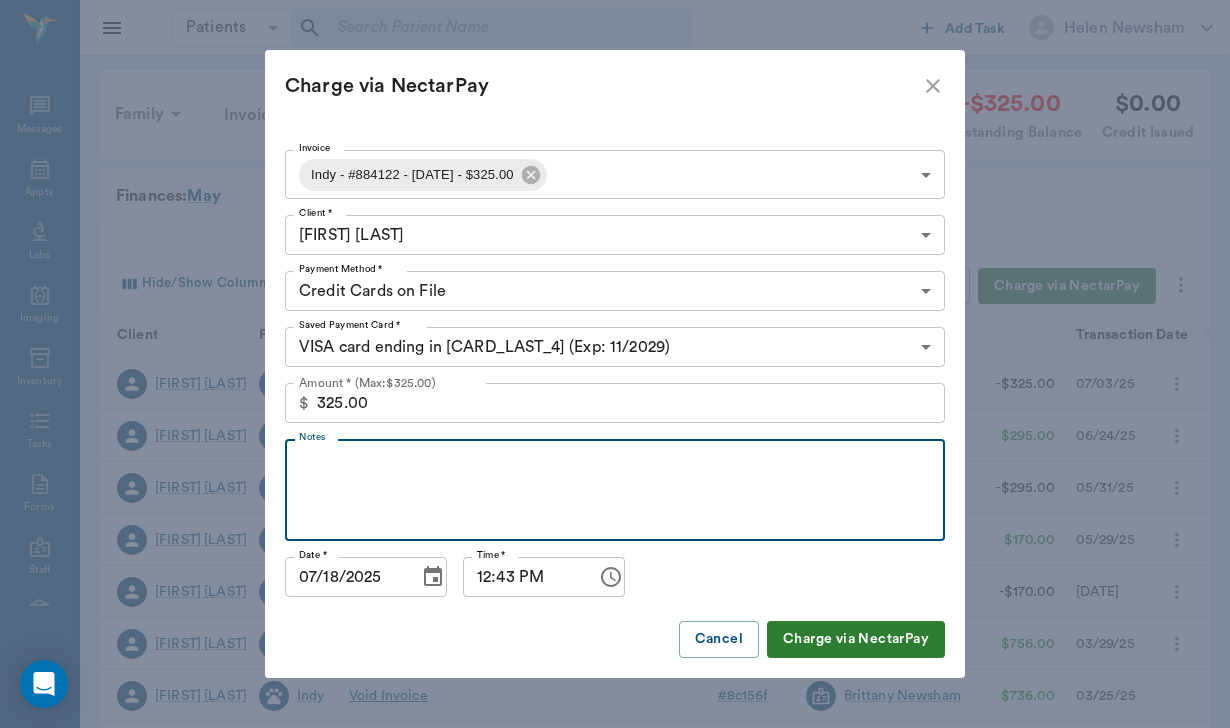 click on "Notes" at bounding box center [615, 490] 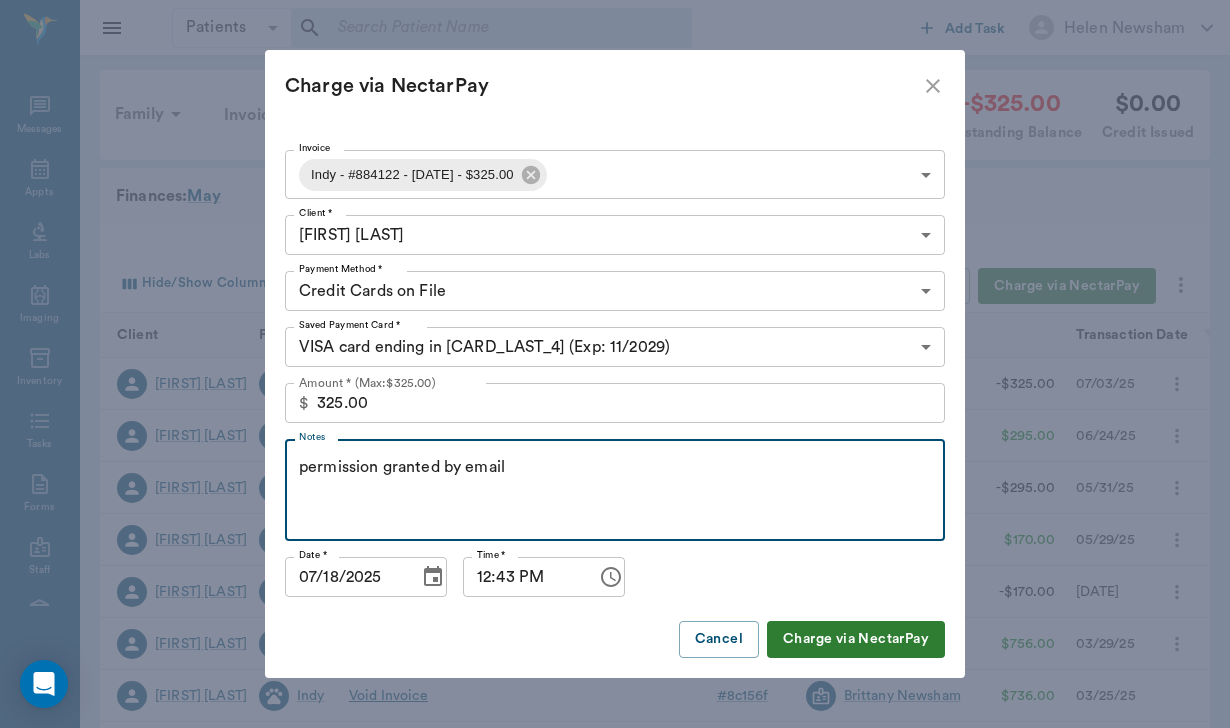 type on "permission granted by email" 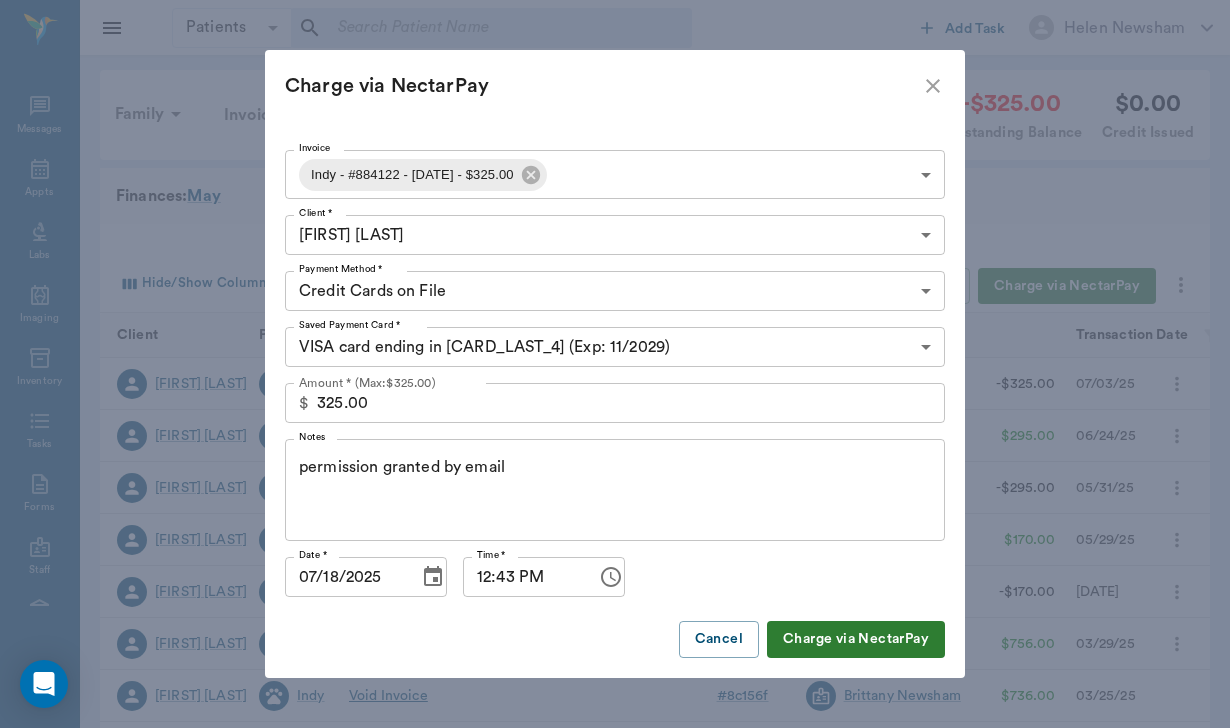 click on "Charge via NectarPay" at bounding box center [856, 639] 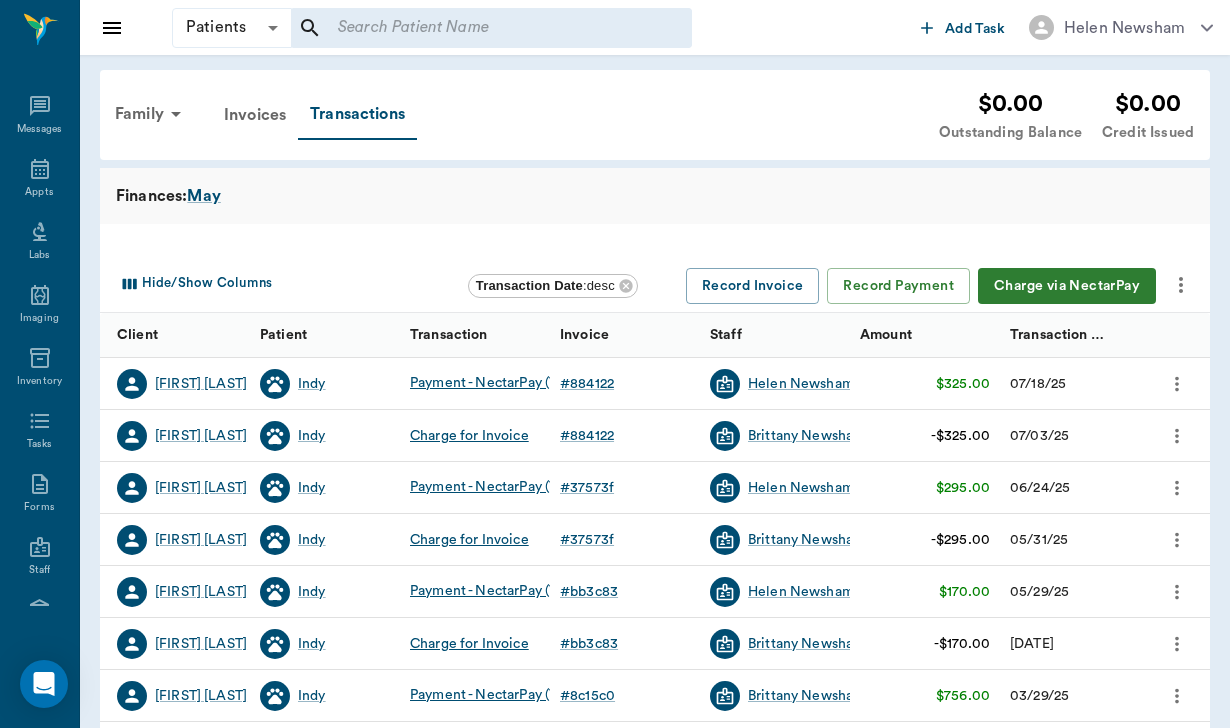 scroll, scrollTop: 0, scrollLeft: 0, axis: both 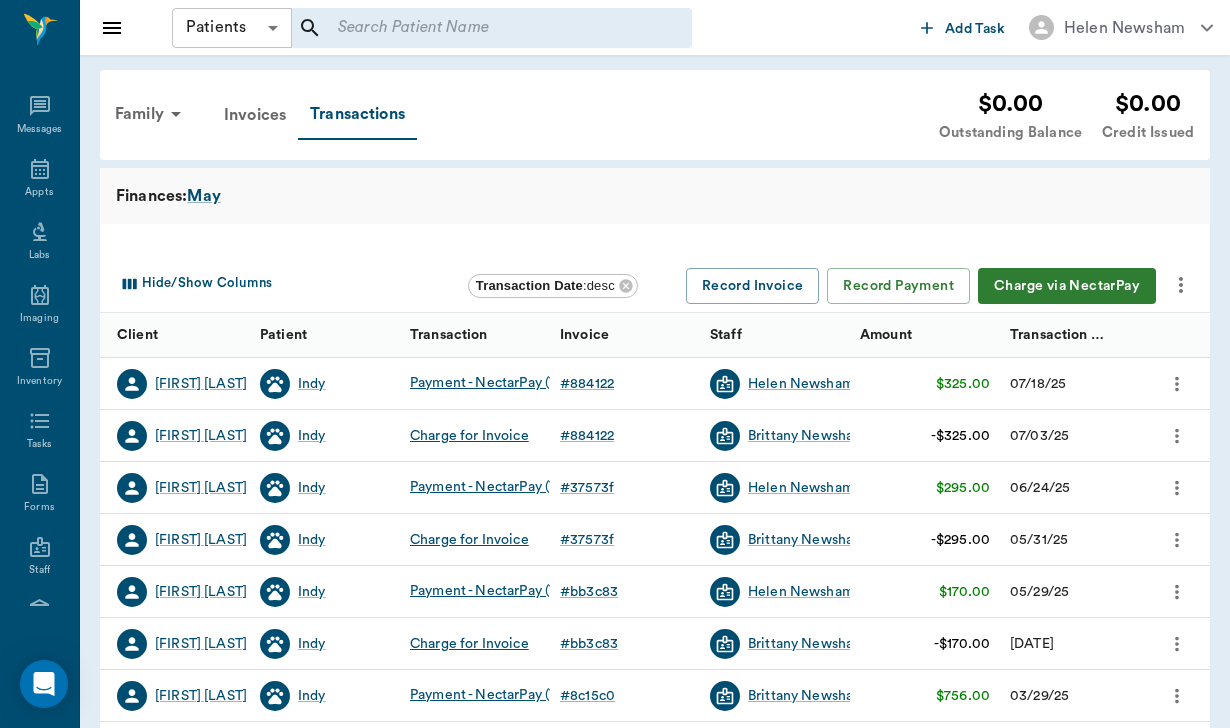 click on "Patients Patients ​ ​ Add Task Helen Newsham Nectar Messages Appts Labs Imaging Inventory Tasks Forms Staff Reports Lookup Settings Family Invoices Transactions $0.00 Outstanding Balance $0.00 Credit Issued Finances:    May Hide/Show Columns Transaction Date :  desc Record Invoice Record Payment Charge via NectarPay Client Patient Transaction Invoice Staff Amount Transaction Date Candace May Indy Payment - NectarPay (Visa ending in 4097) # 884122 Helen Newsham $325.00 07/18/25 Candace May Indy Charge for Invoice # 884122 Brittany Newsham -$325.00 07/03/25 Candace May Indy Payment - NectarPay (Visa ending in 4097) # 37573f Helen Newsham $295.00 06/24/25 Candace May Indy Charge for Invoice # 37573f Brittany Newsham -$295.00 05/31/25 Candace May Indy Payment - NectarPay (Visa ending in 4097) # bb3c83 Helen Newsham $170.00 05/29/25 Candace May Indy Charge for Invoice # bb3c83 Brittany Newsham -$170.00 05/28/25 Candace May Indy Payment - NectarPay (Visa ending in 4097) # 8c15c0 Brittany Newsham $756.00 Indy" at bounding box center [615, 589] 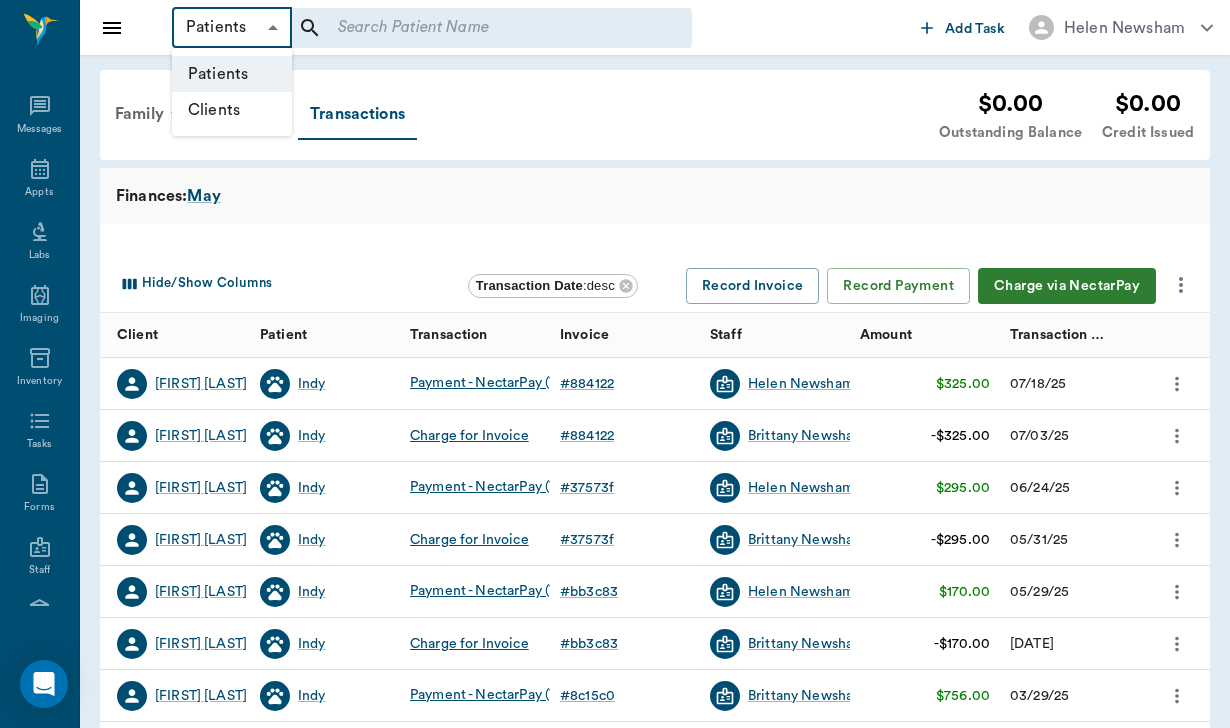 click on "Clients" at bounding box center [232, 110] 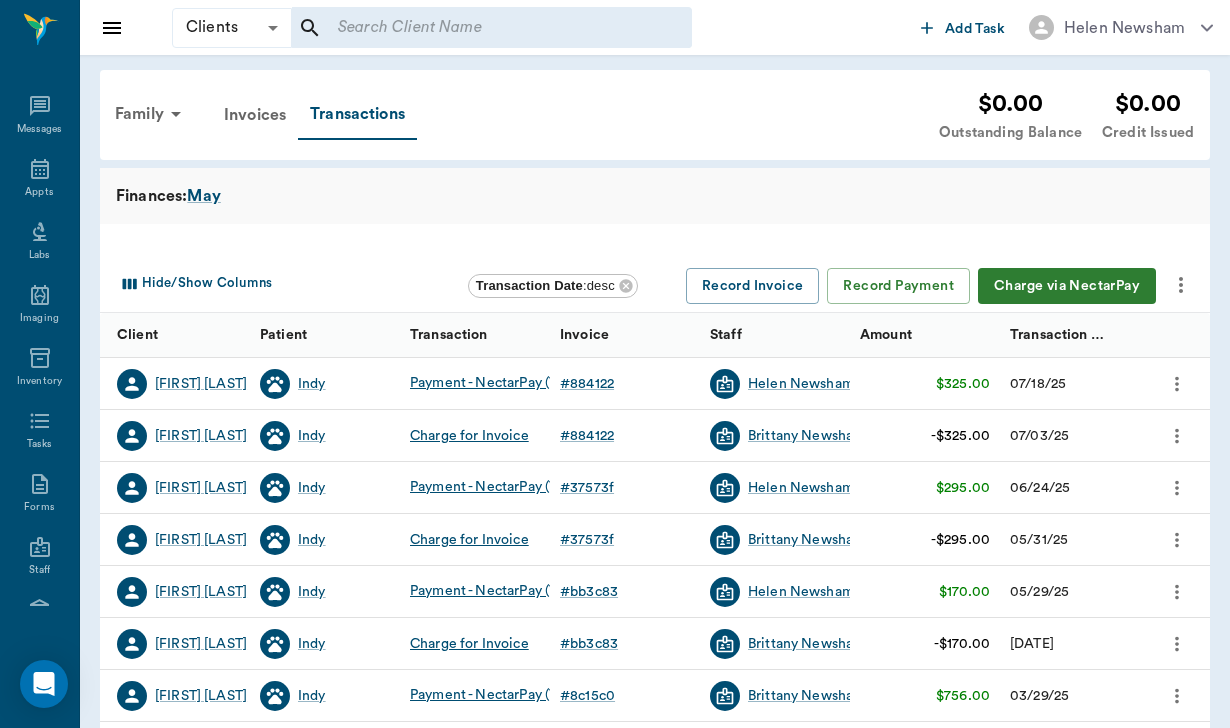 click at bounding box center [478, 28] 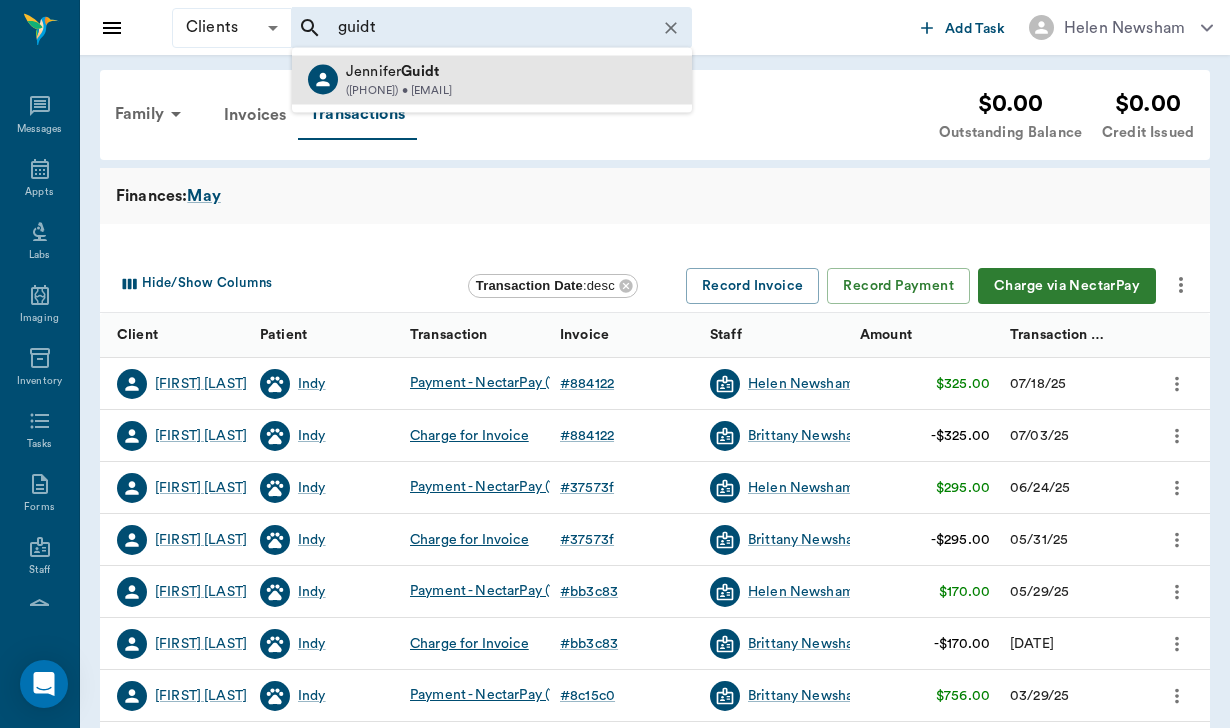 click on "Jennifer  Guidt" at bounding box center [399, 72] 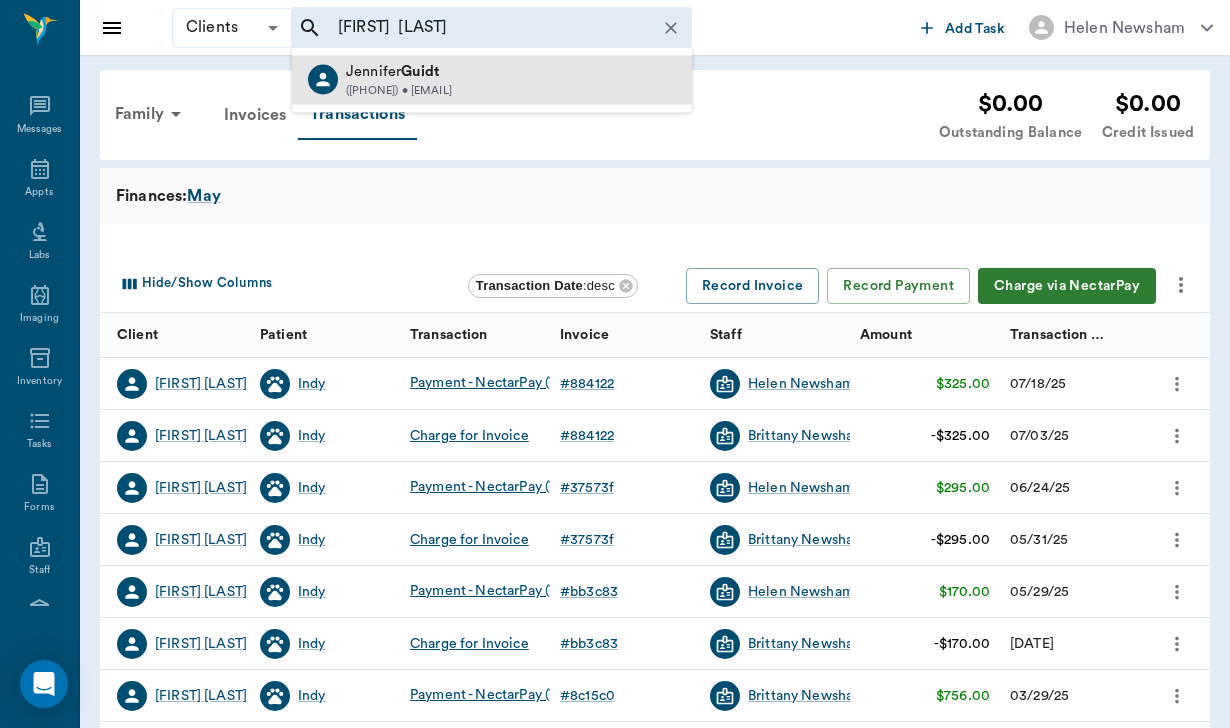 type 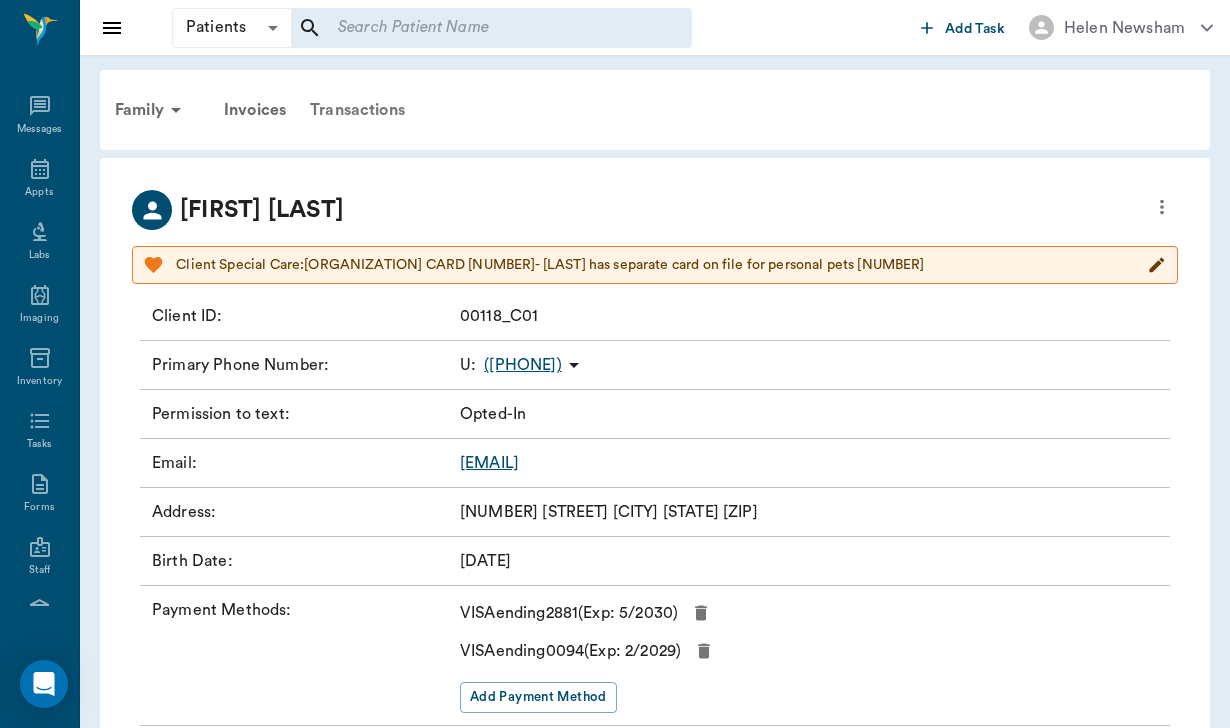 click on "Transactions" at bounding box center (357, 110) 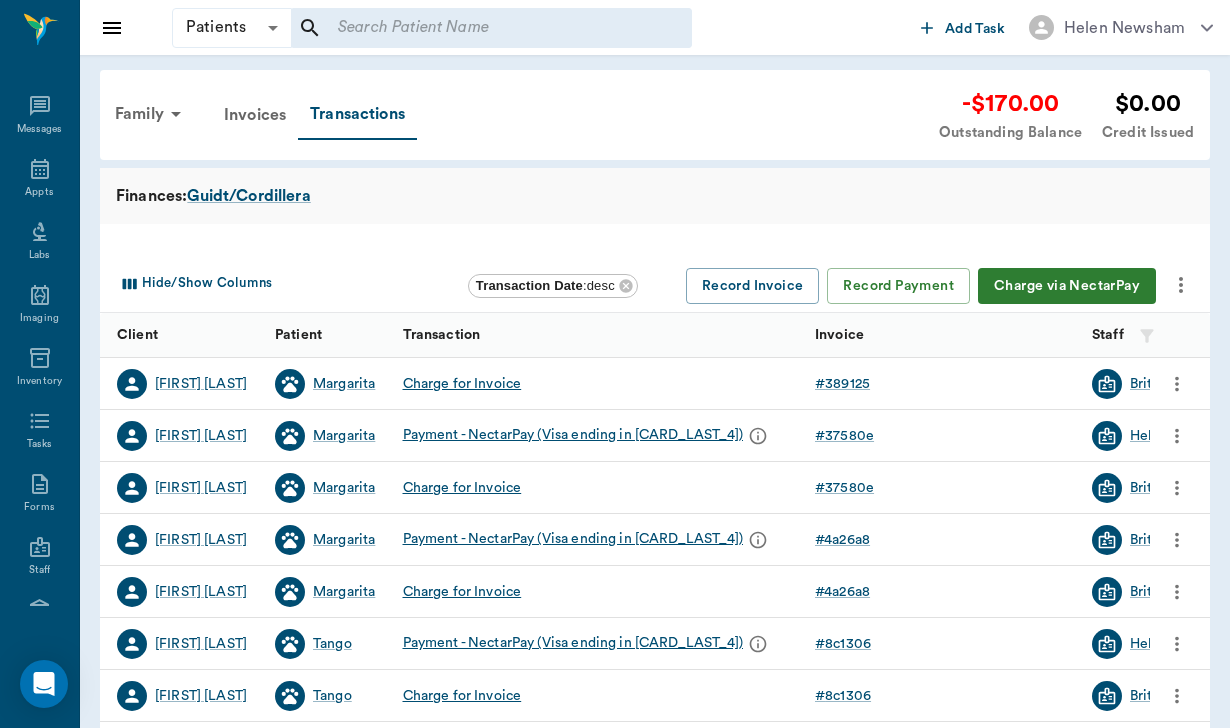 click on "Charge via NectarPay" at bounding box center [1067, 286] 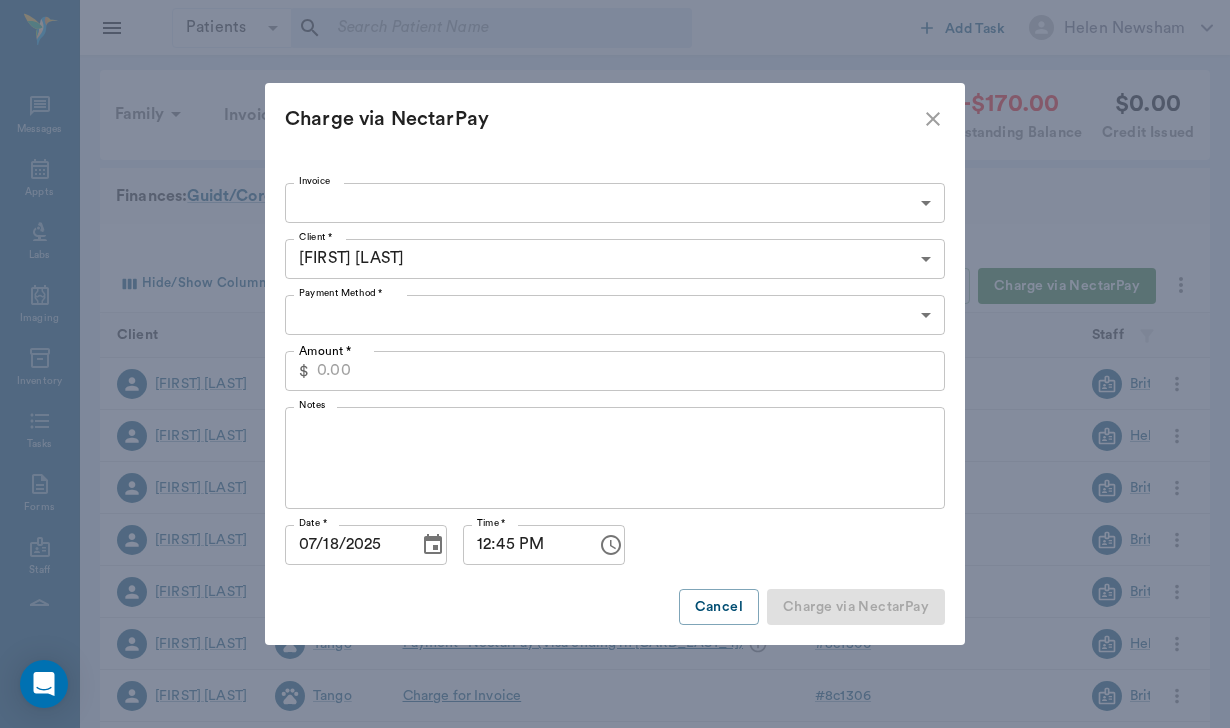 type on "CREDIT_CARDS_ON_FILE" 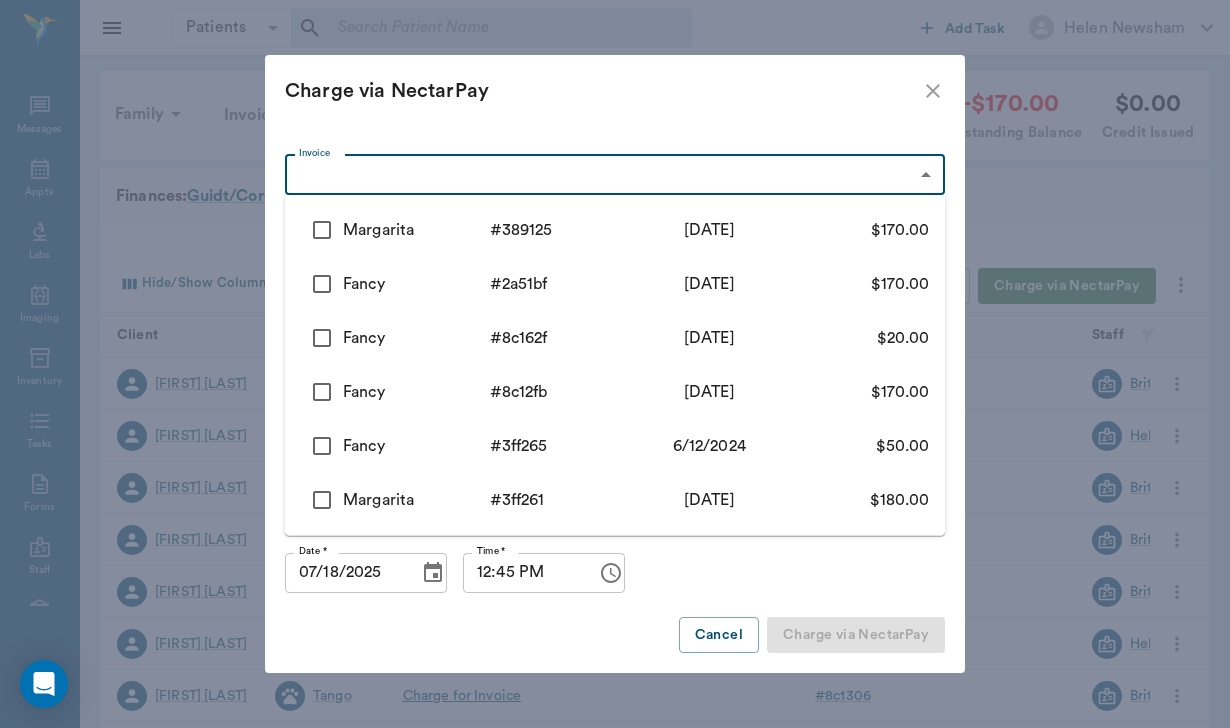 click on "Patients Patients ​ ​ Add Task Helen Newsham Nectar Messages Appts Labs Imaging Inventory Tasks Forms Staff Reports Lookup Settings Family Invoices Transactions -$170.00 Outstanding Balance $0.00 Credit Issued Finances:    Guidt/Cordillera Hide/Show Columns Transaction Date :  desc Record Invoice Record Payment Charge via NectarPay Client Patient Transaction Invoice Staff Amount Transaction Date Jennifer Guidt Margarita Charge for Invoice # 389125 Brittany Newsham -$170.00 06/19/25 Jennifer Guidt Margarita Payment - NectarPay (Visa ending in 5601) # 37580e Helen Newsham $152.50 06/06/25 Jennifer Guidt Margarita Charge for Invoice # 37580e Brittany Newsham -$152.50 06/05/25 Jennifer Guidt Margarita Payment - NectarPay (Visa ending in 0094) # 4a26a8 Brittany Newsham $325.00 04/29/25 Jennifer Guidt Margarita Charge for Invoice # 4a26a8 Brittany Newsham -$325.00 04/22/25 Jennifer Guidt Tango Payment - NectarPay (Visa ending in 0094) # 8c1306 Helen Newsham $200.00 04/15/25 Jennifer Guidt Tango # 8c1306 # #" at bounding box center (615, 615) 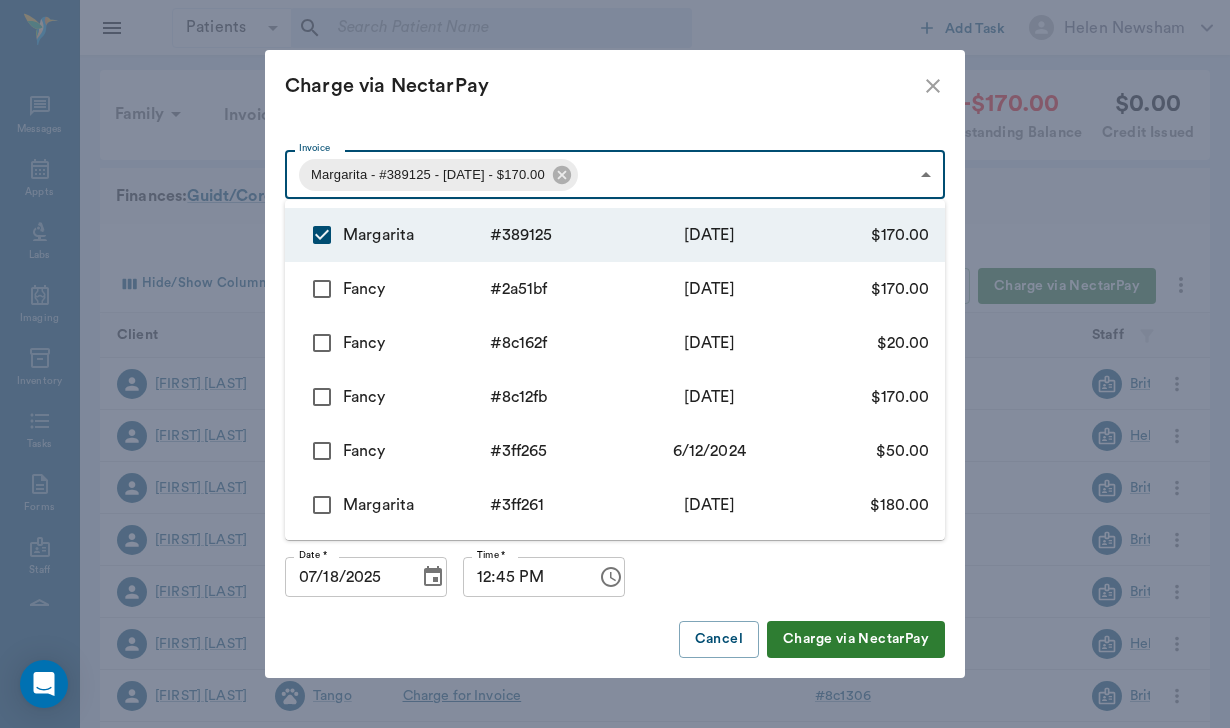 click at bounding box center (615, 364) 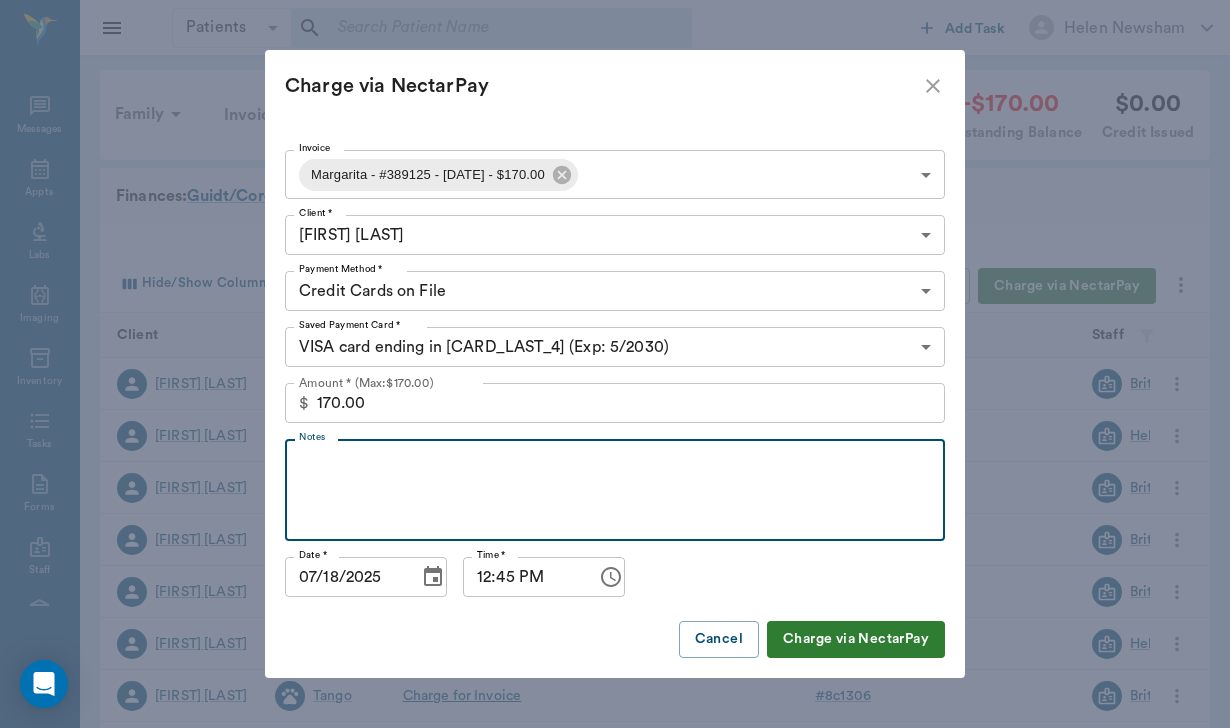 click on "Notes" at bounding box center [615, 490] 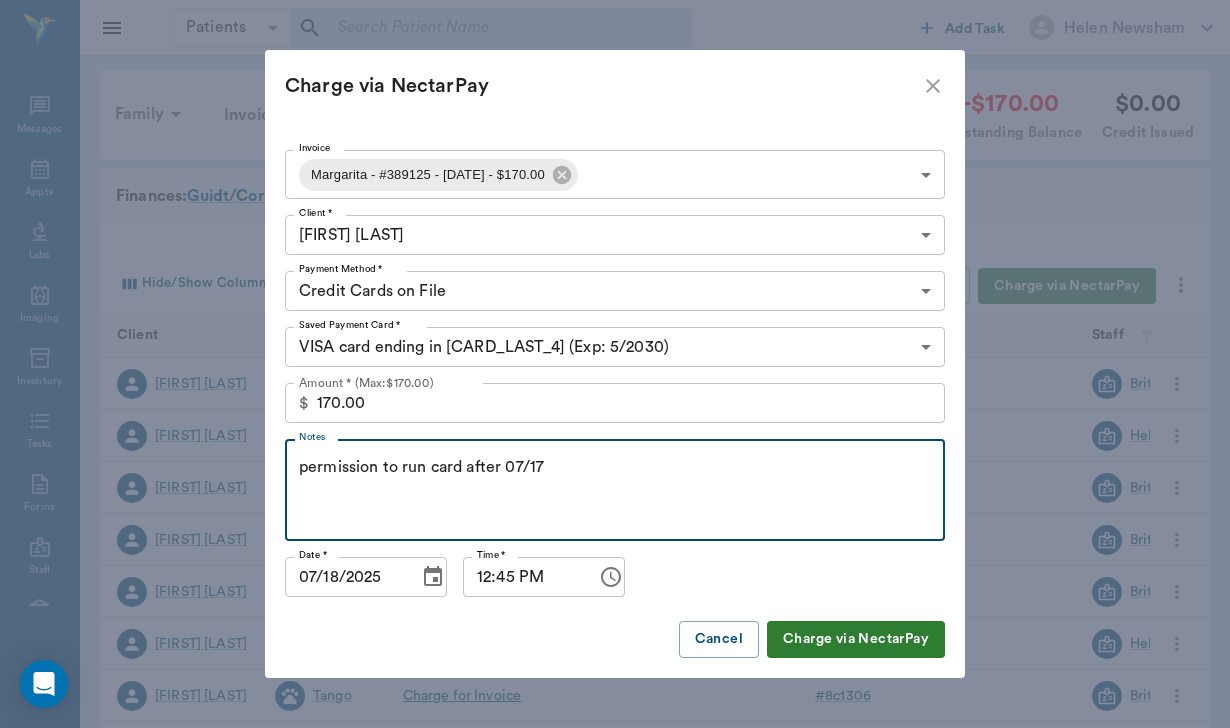 click on "permission to run card after 07/17" at bounding box center [615, 490] 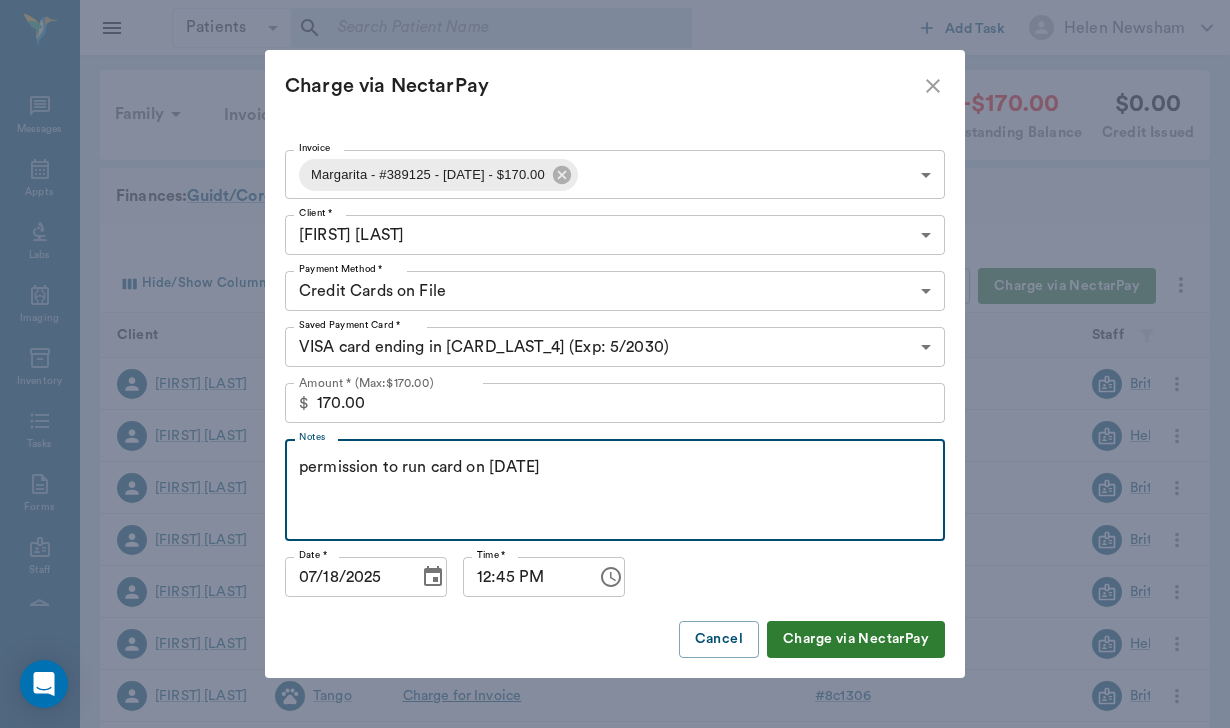 click on "permission to run card on 07/17" at bounding box center (615, 490) 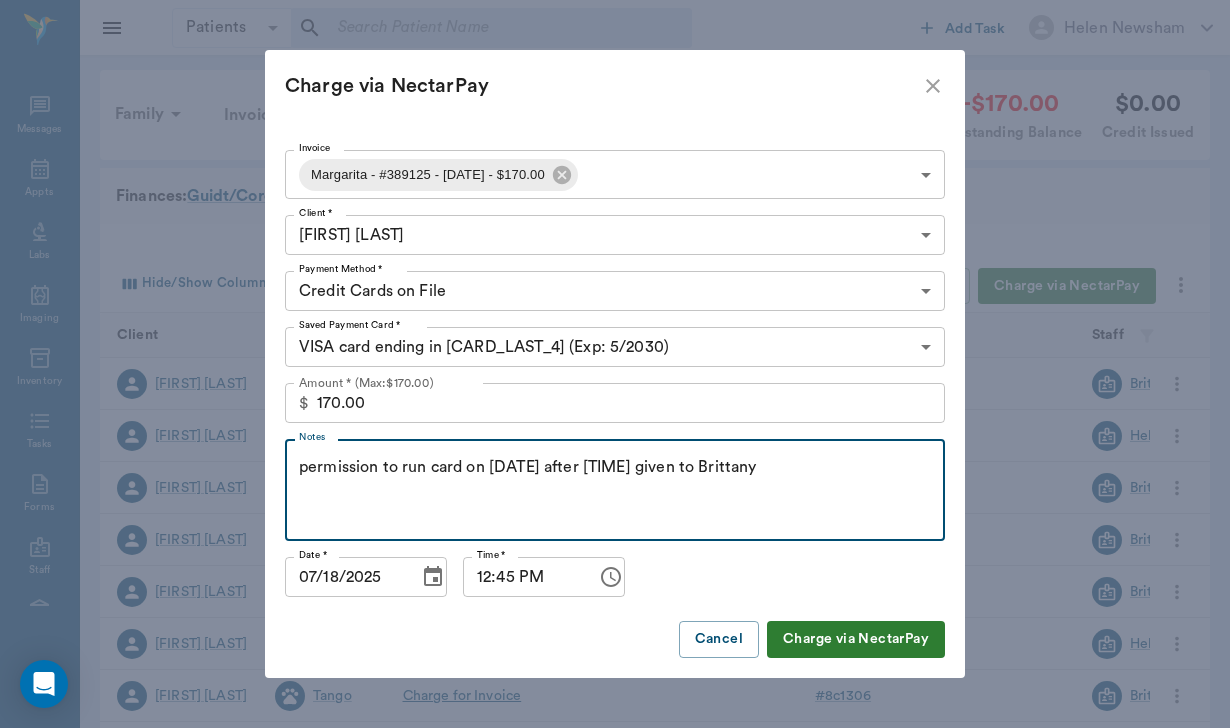 type on "permission to run card on 07/17 after 1 PM given to Brittany" 